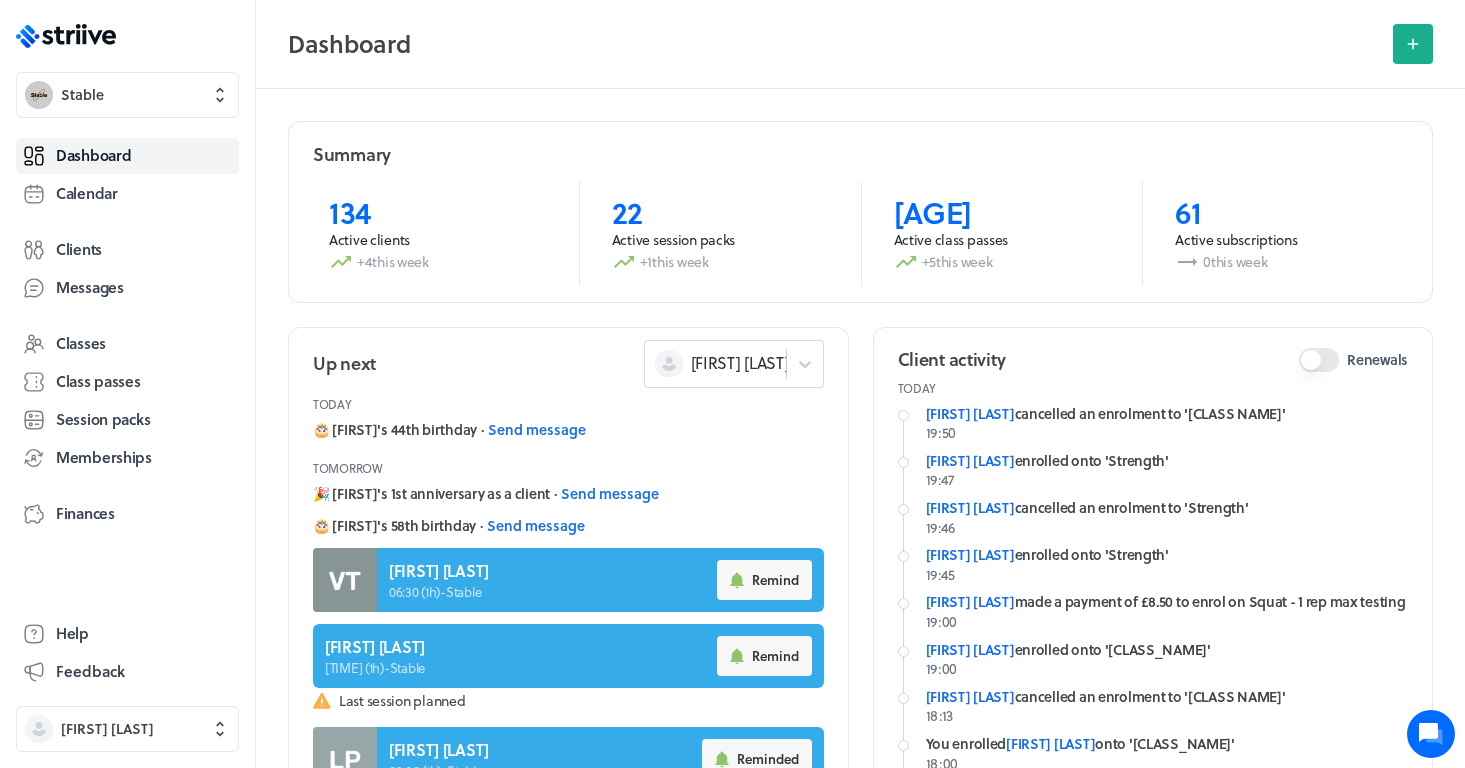 scroll, scrollTop: 0, scrollLeft: 0, axis: both 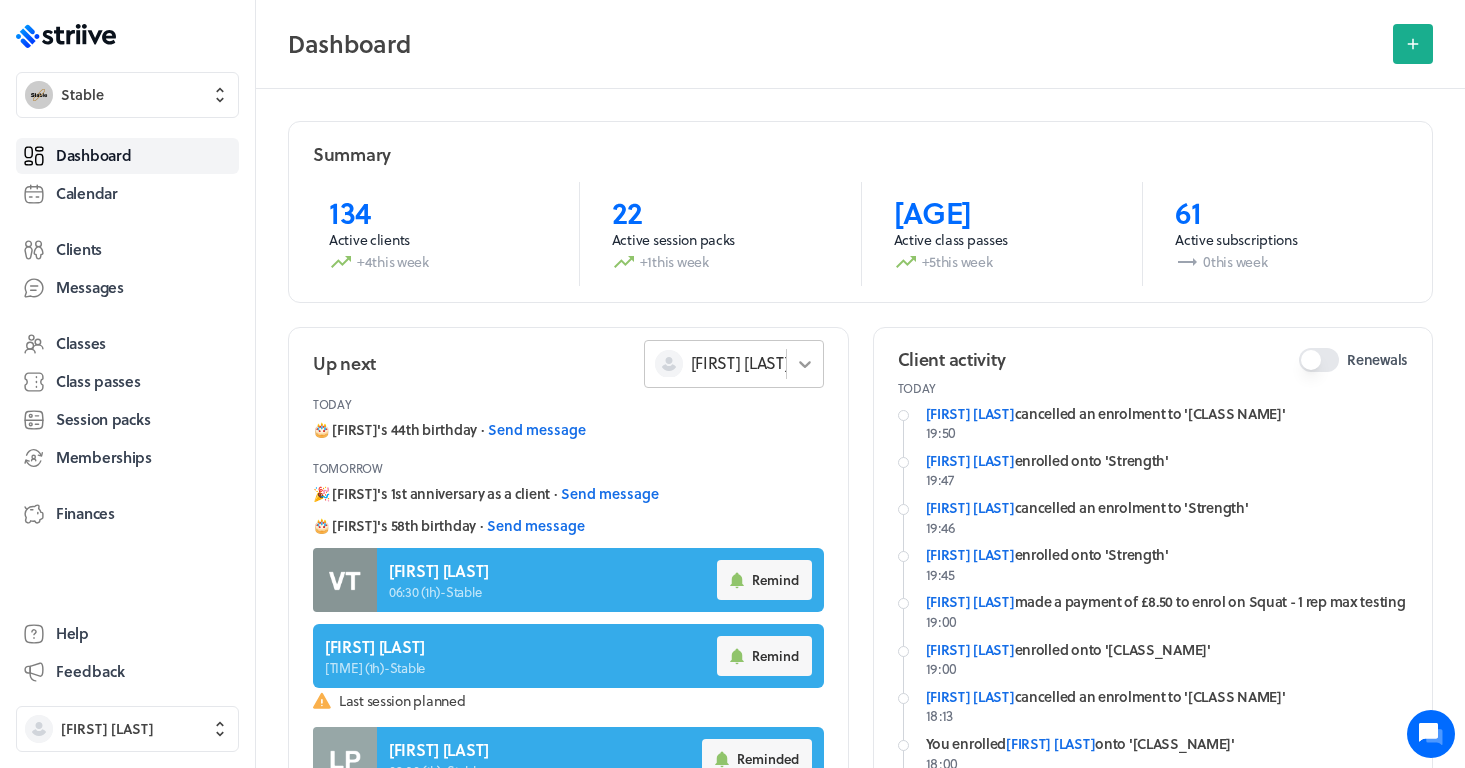 click at bounding box center [805, 364] 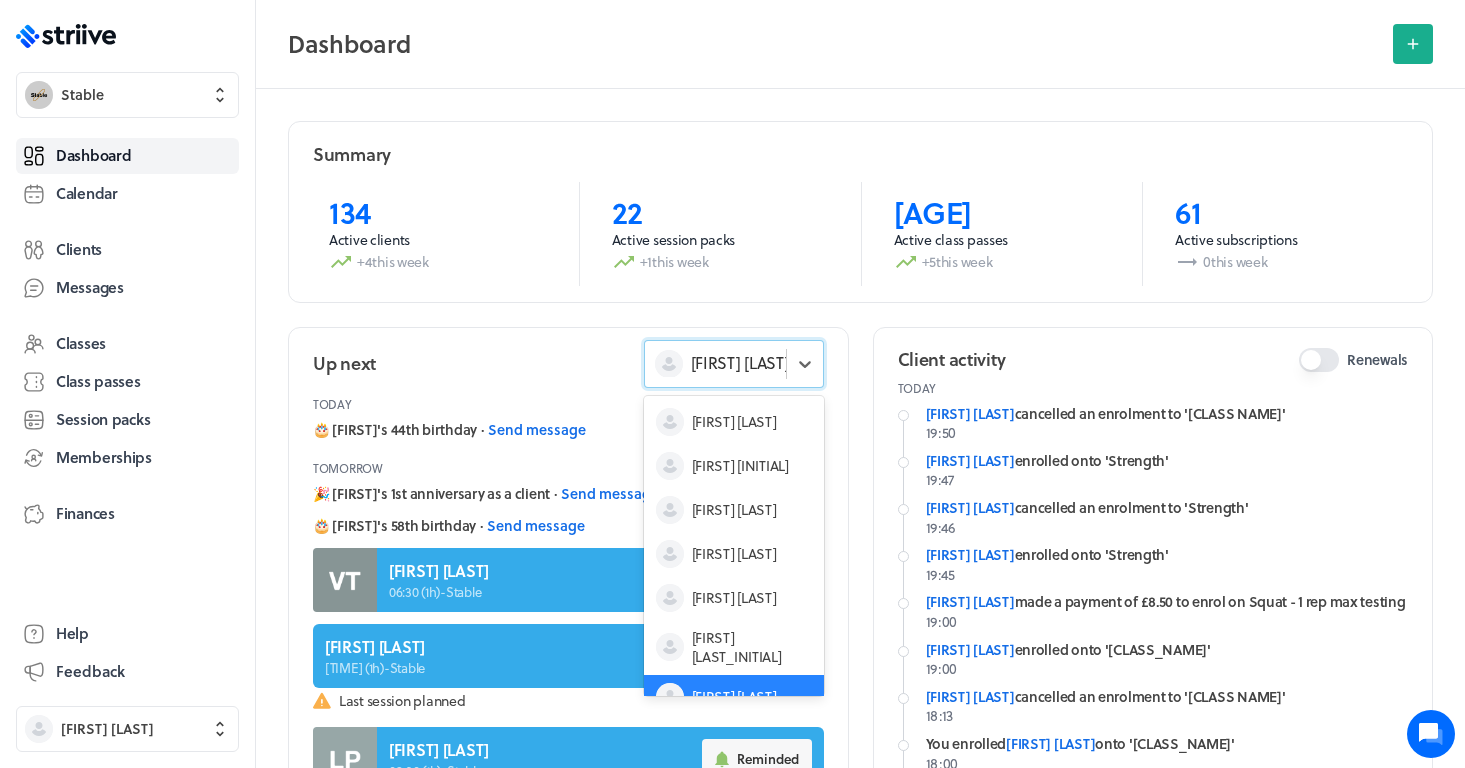 scroll, scrollTop: 16, scrollLeft: 0, axis: vertical 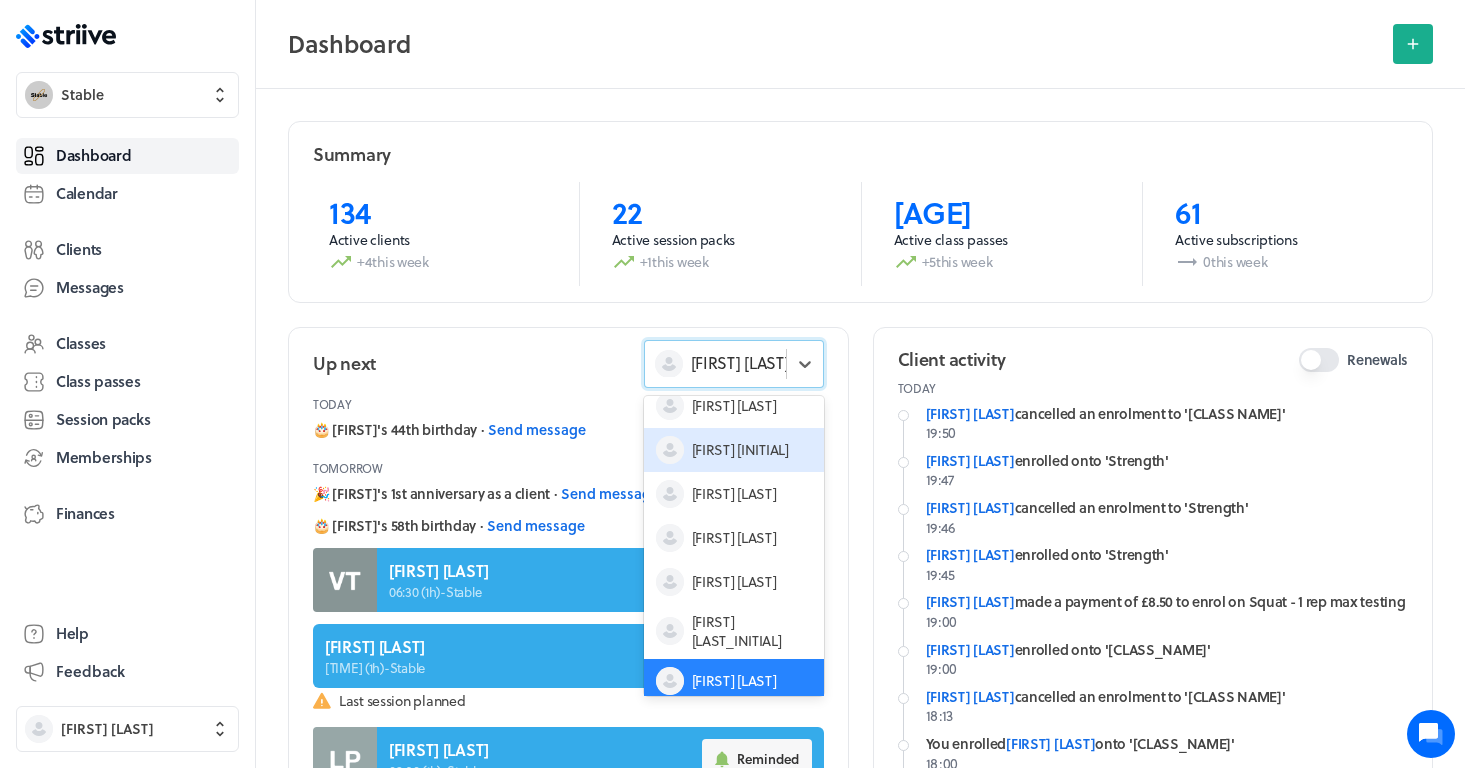click on "[FIRST] [INITIAL]" at bounding box center (734, 450) 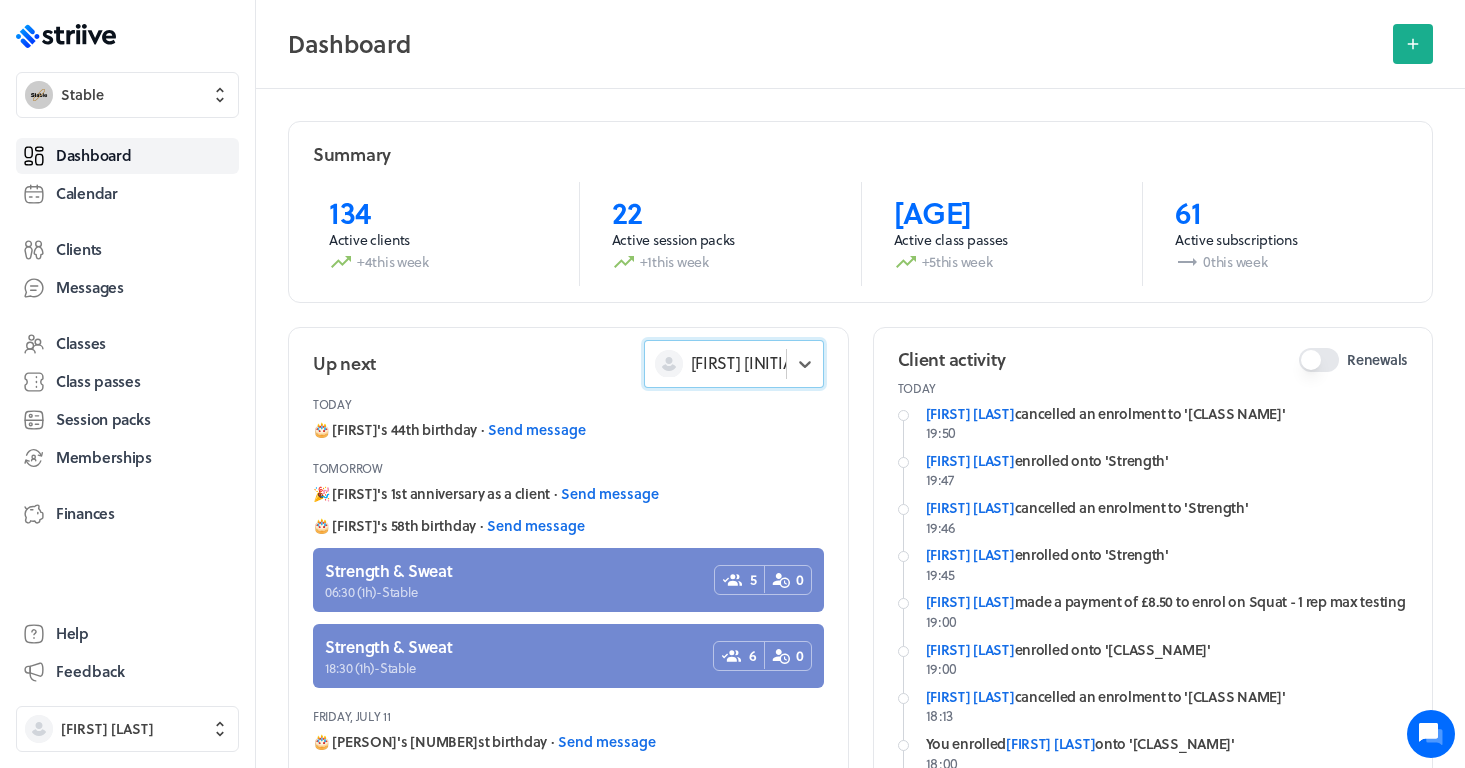 scroll, scrollTop: 0, scrollLeft: 0, axis: both 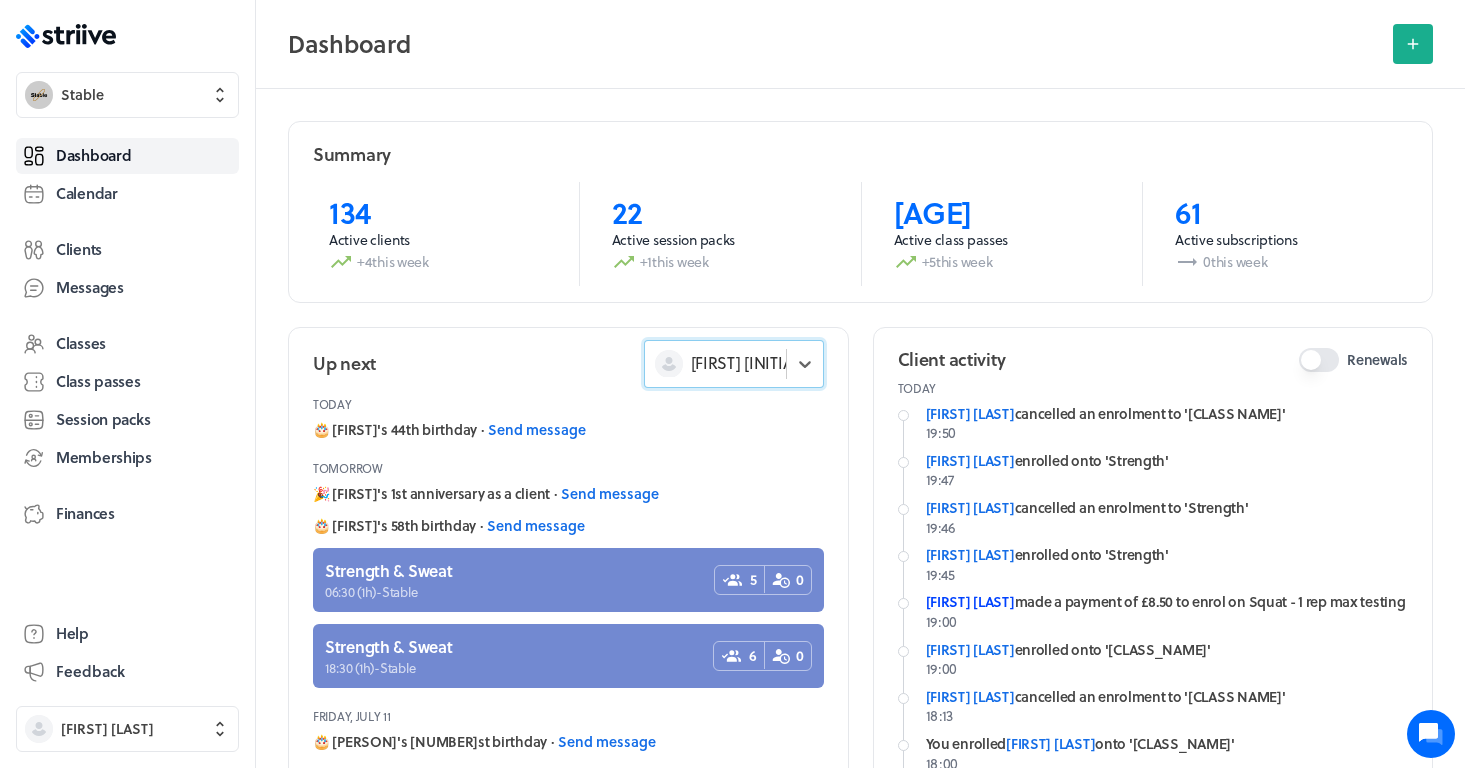 click on "[FIRST] [LAST]" at bounding box center [970, 601] 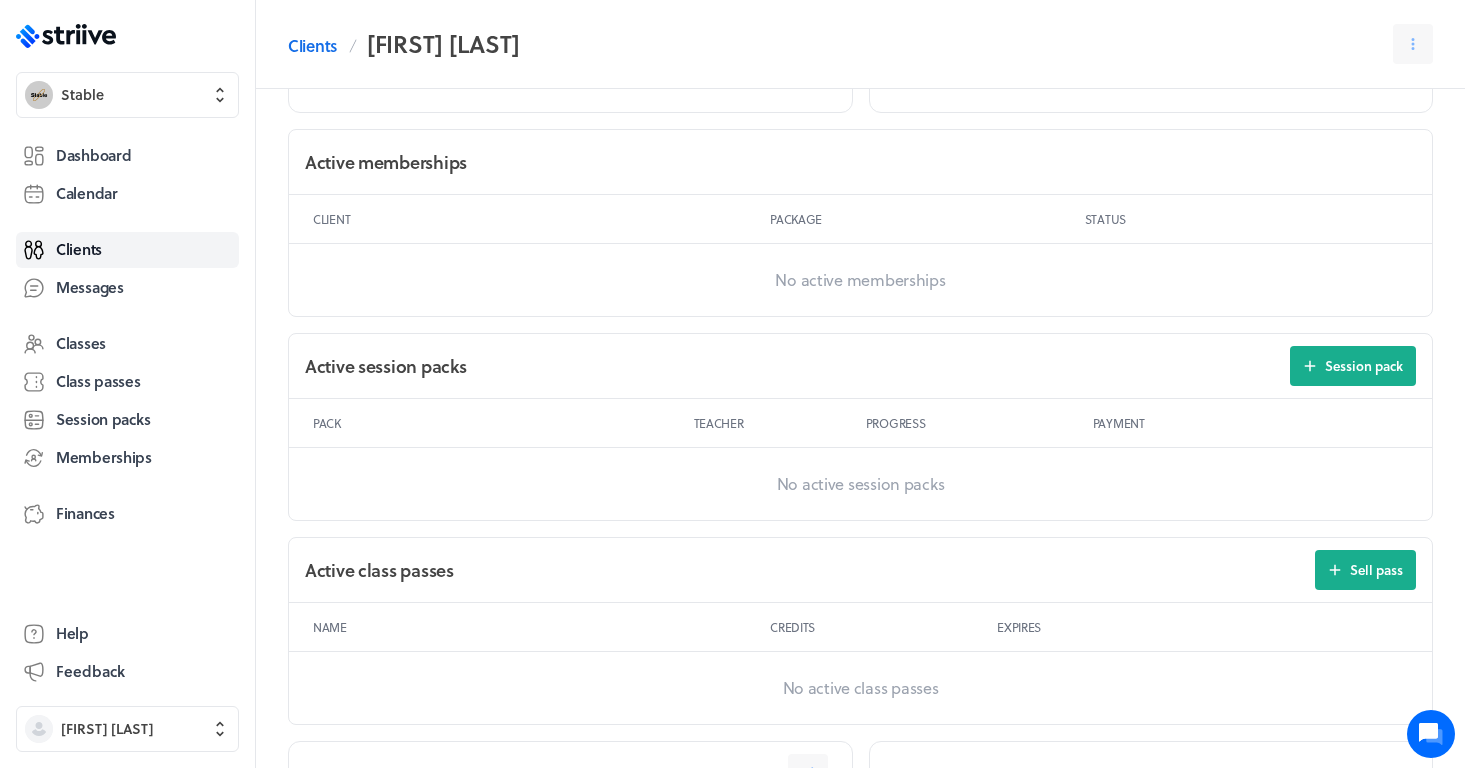 scroll, scrollTop: 691, scrollLeft: 0, axis: vertical 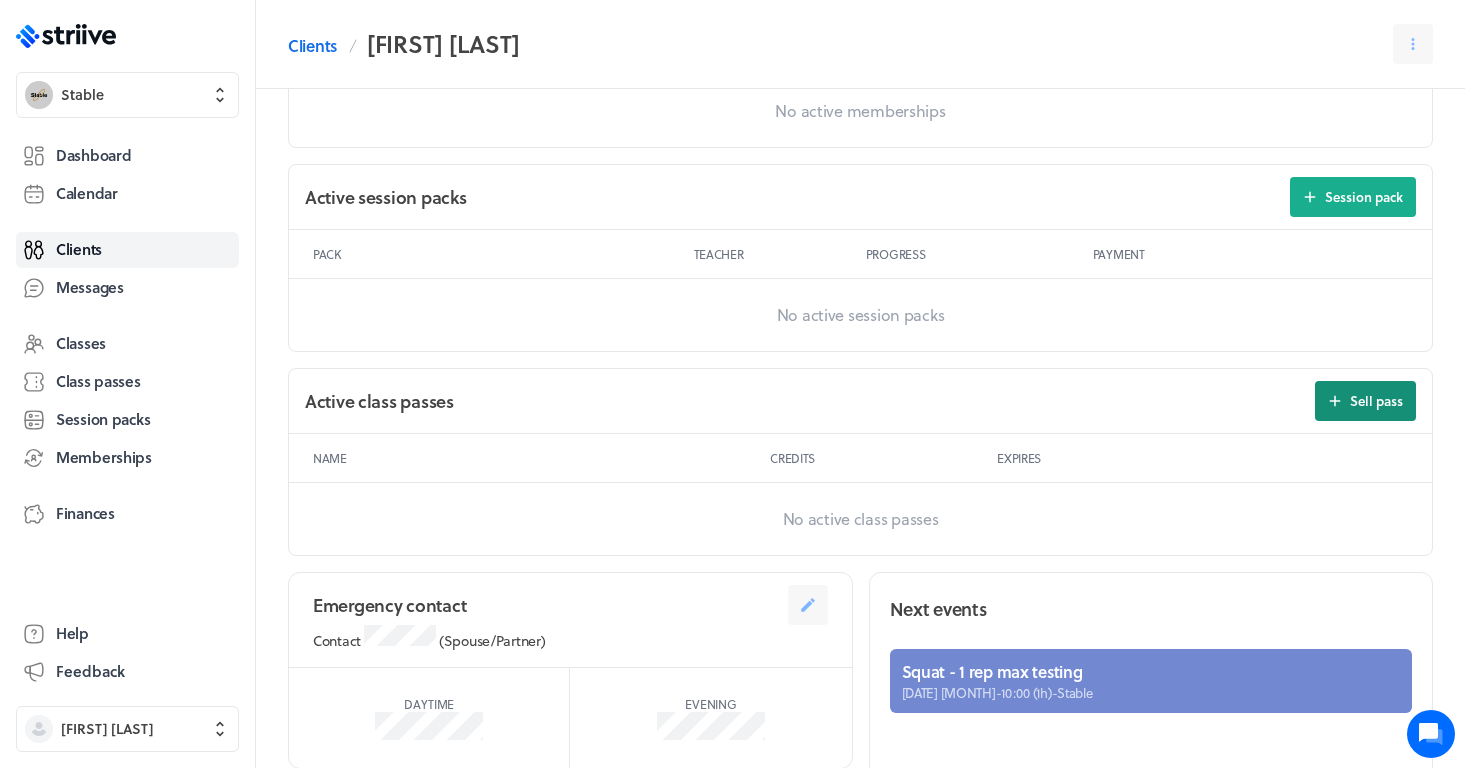 click on "Sell pass" at bounding box center [1376, 401] 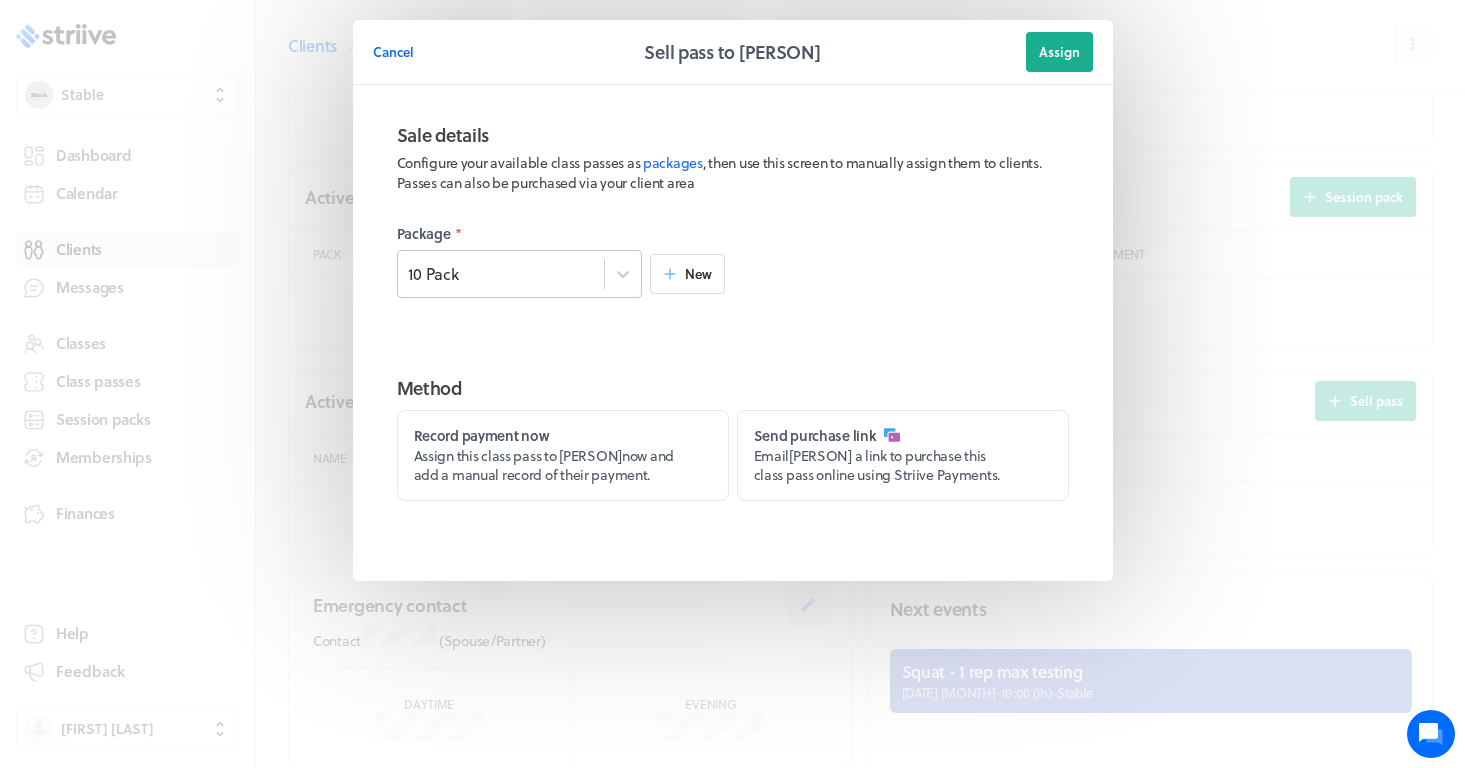click on "10 Pack" at bounding box center (501, 274) 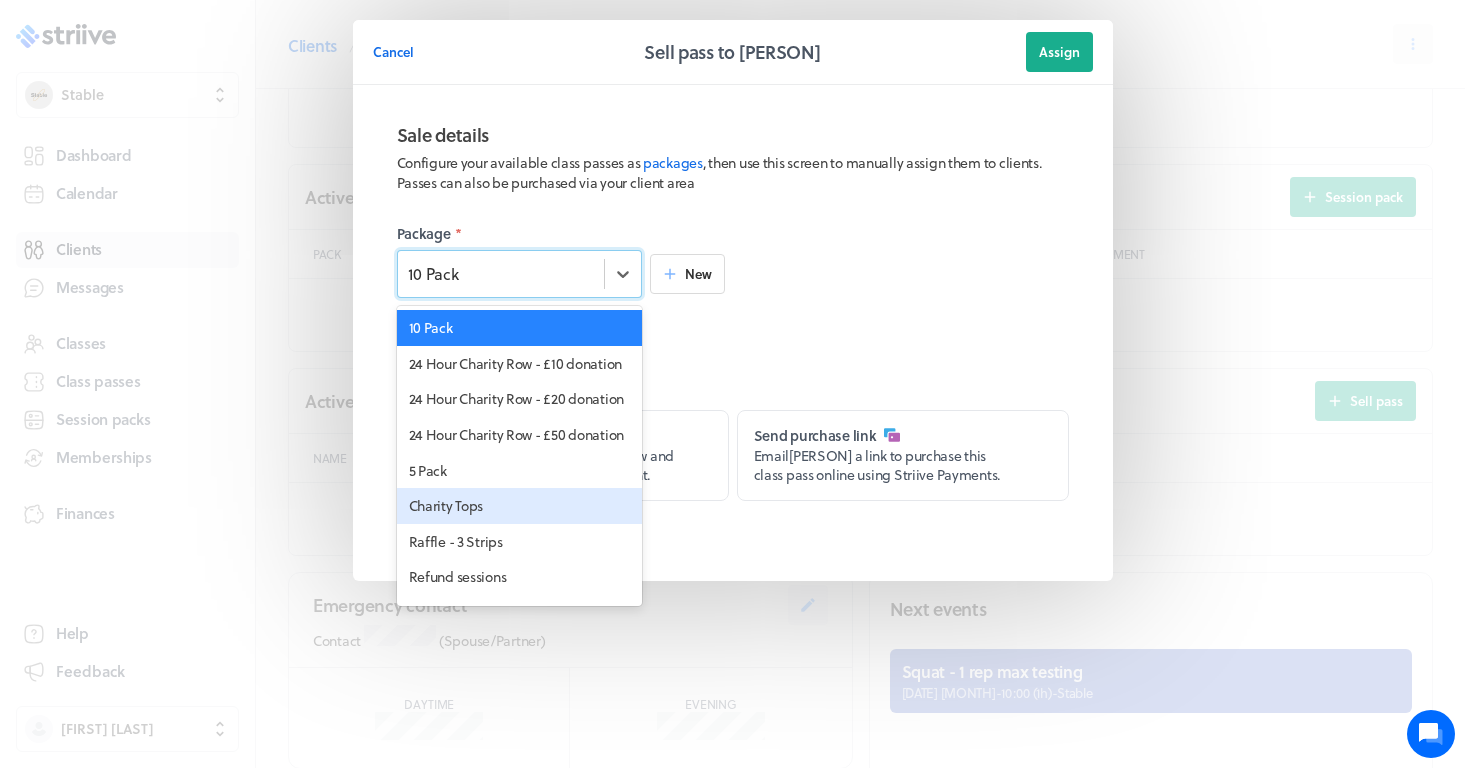 scroll, scrollTop: 93, scrollLeft: 0, axis: vertical 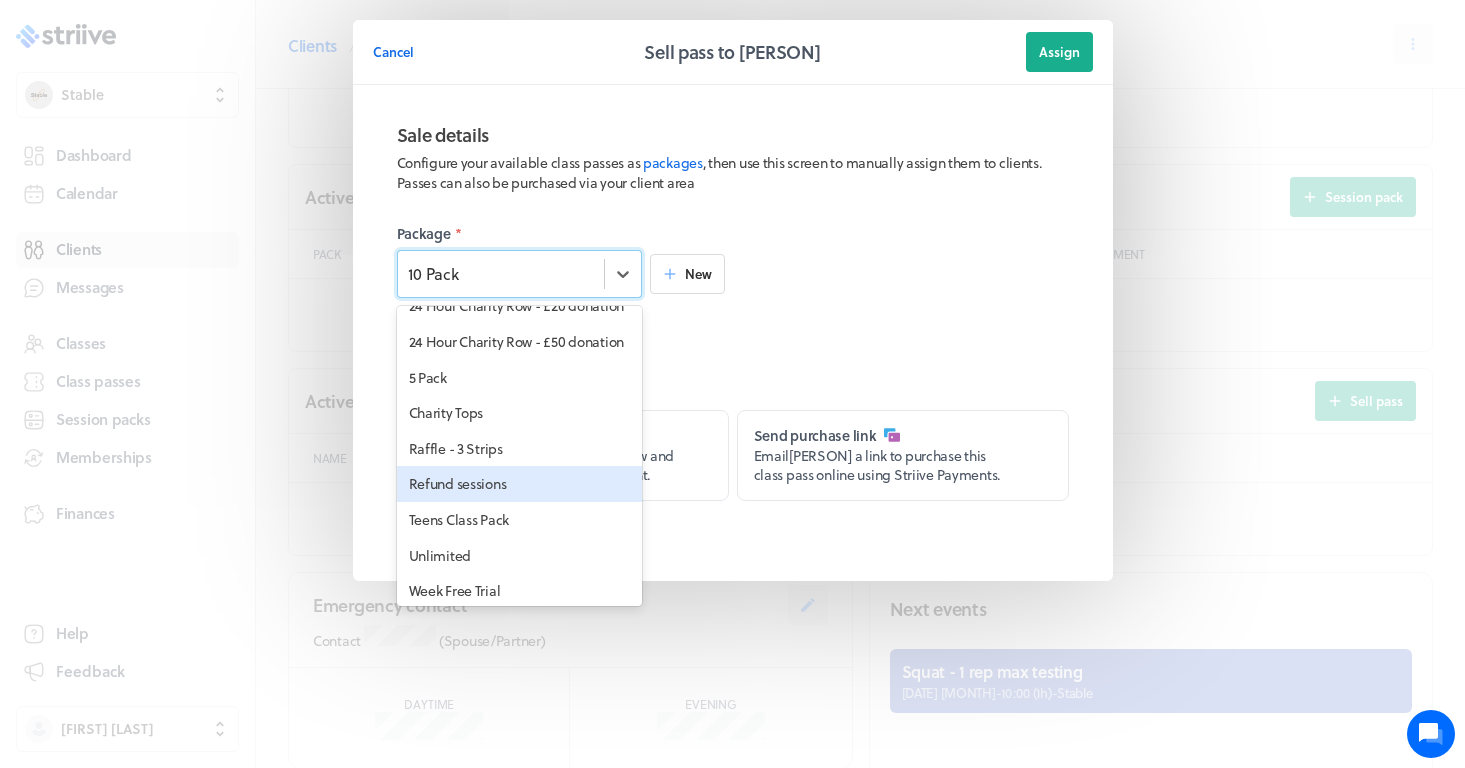 click on "Refund sessions" at bounding box center (519, 484) 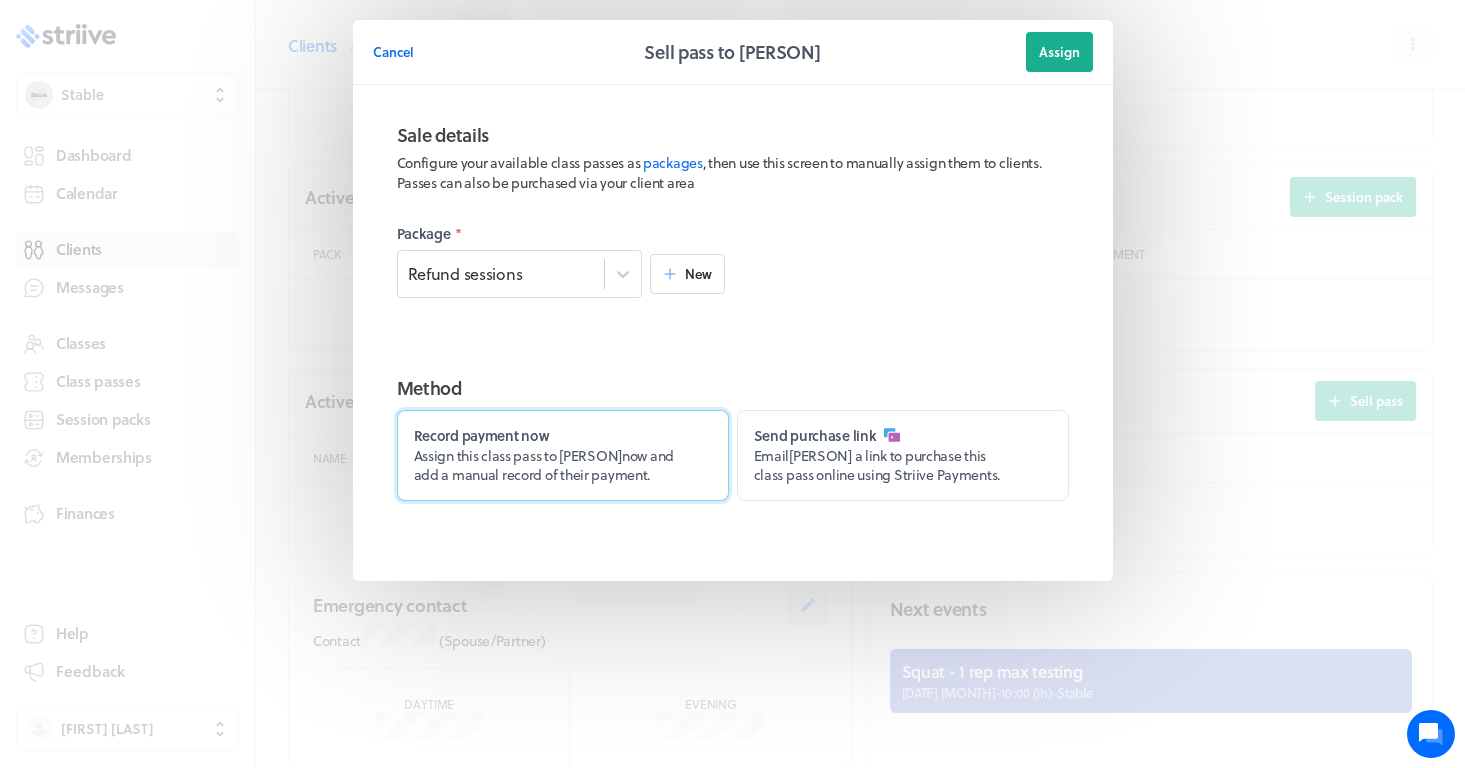 click on "Record payment now Assign this class pass to   [PERSON]  now and add a manual record of their payment." at bounding box center [563, 455] 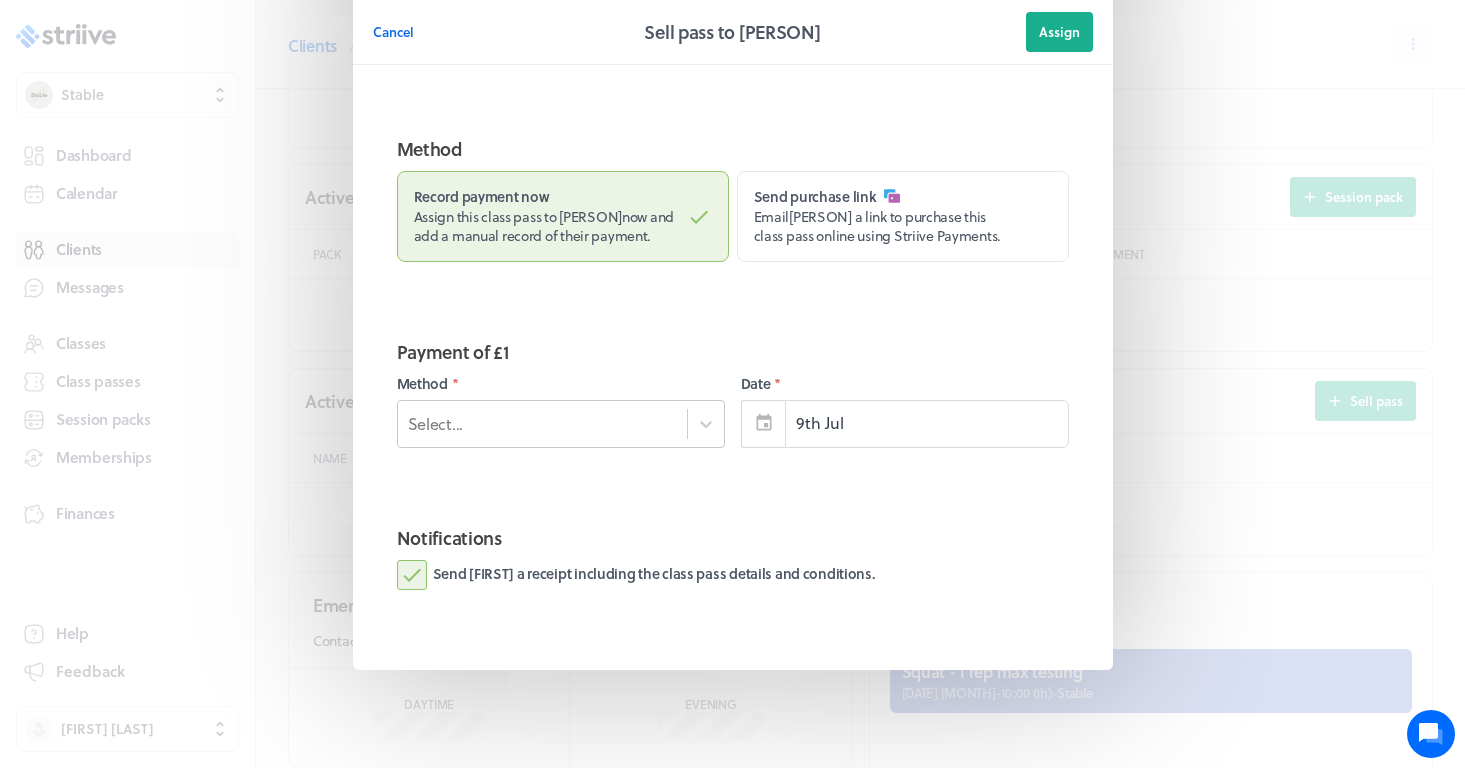 scroll, scrollTop: 238, scrollLeft: 0, axis: vertical 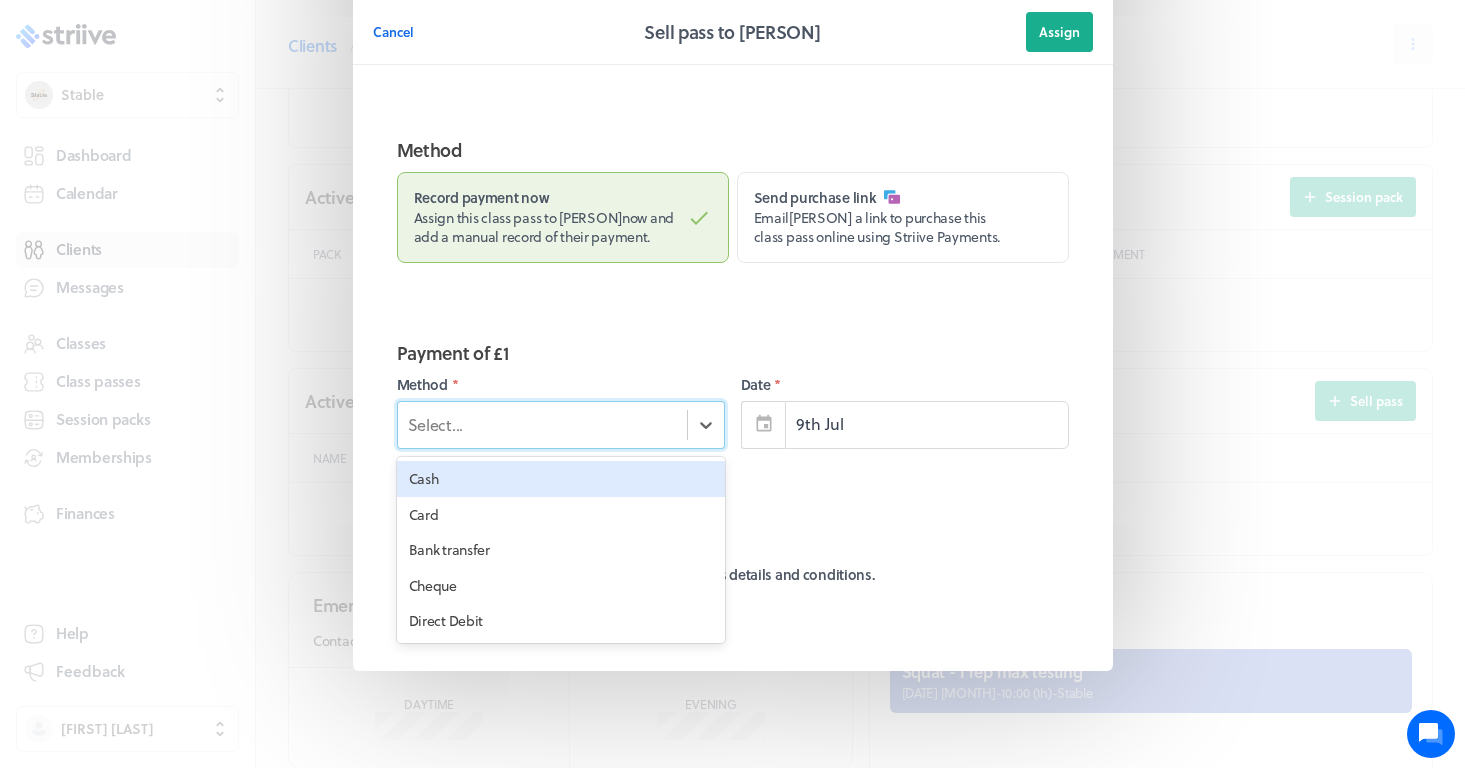 click on "Select..." at bounding box center [542, 425] 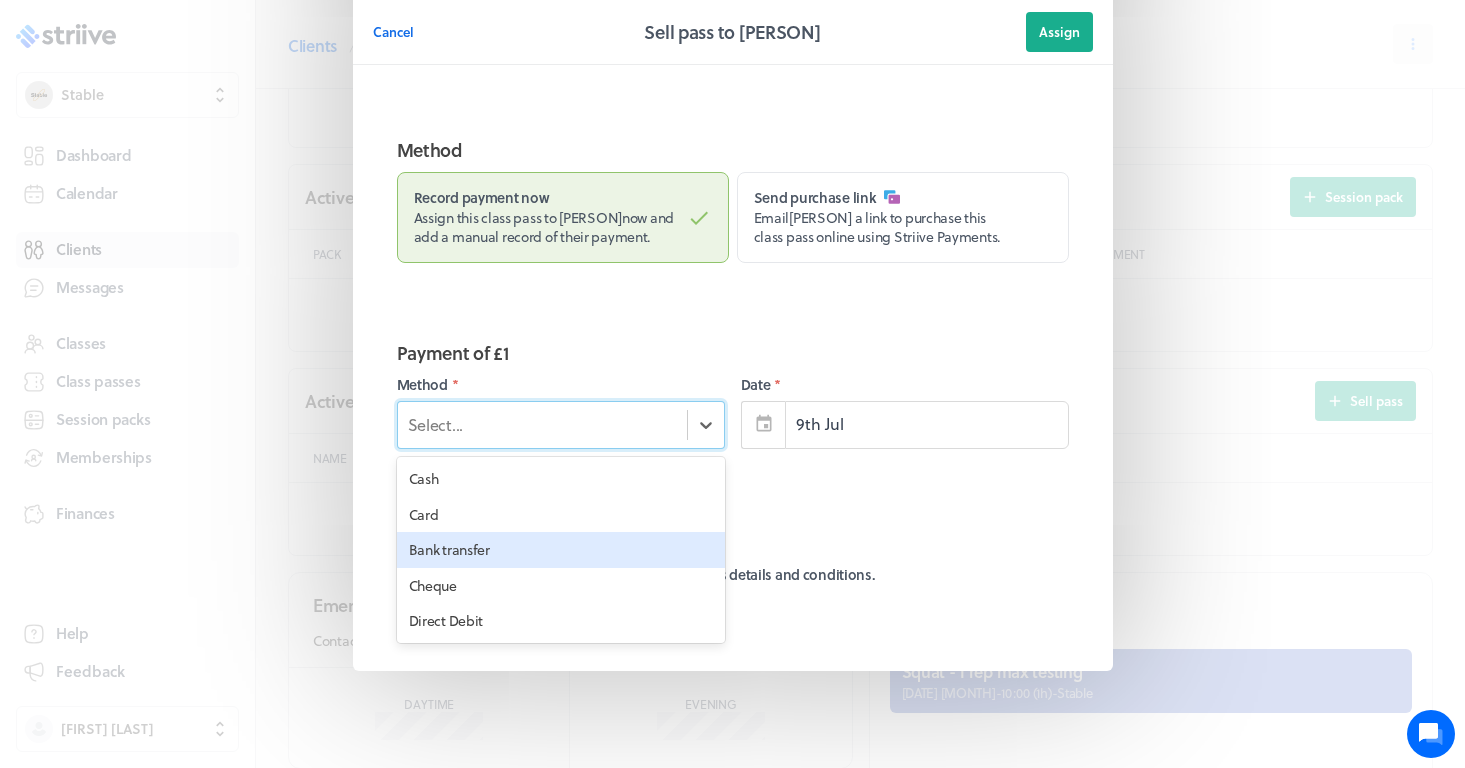 click on "Bank transfer" at bounding box center (561, 550) 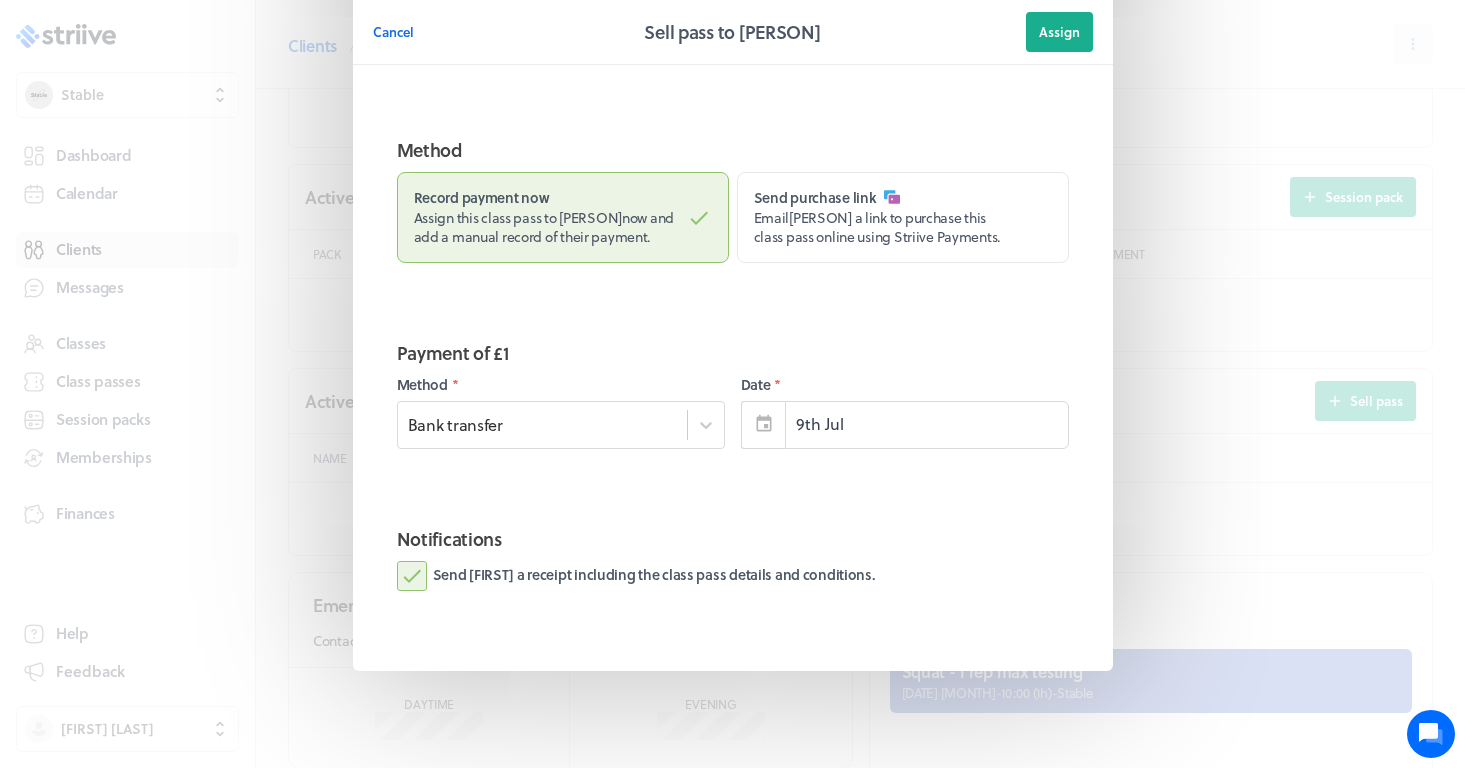 click on "Send [FIRST] a receipt including the class pass details and conditions." at bounding box center (636, 576) 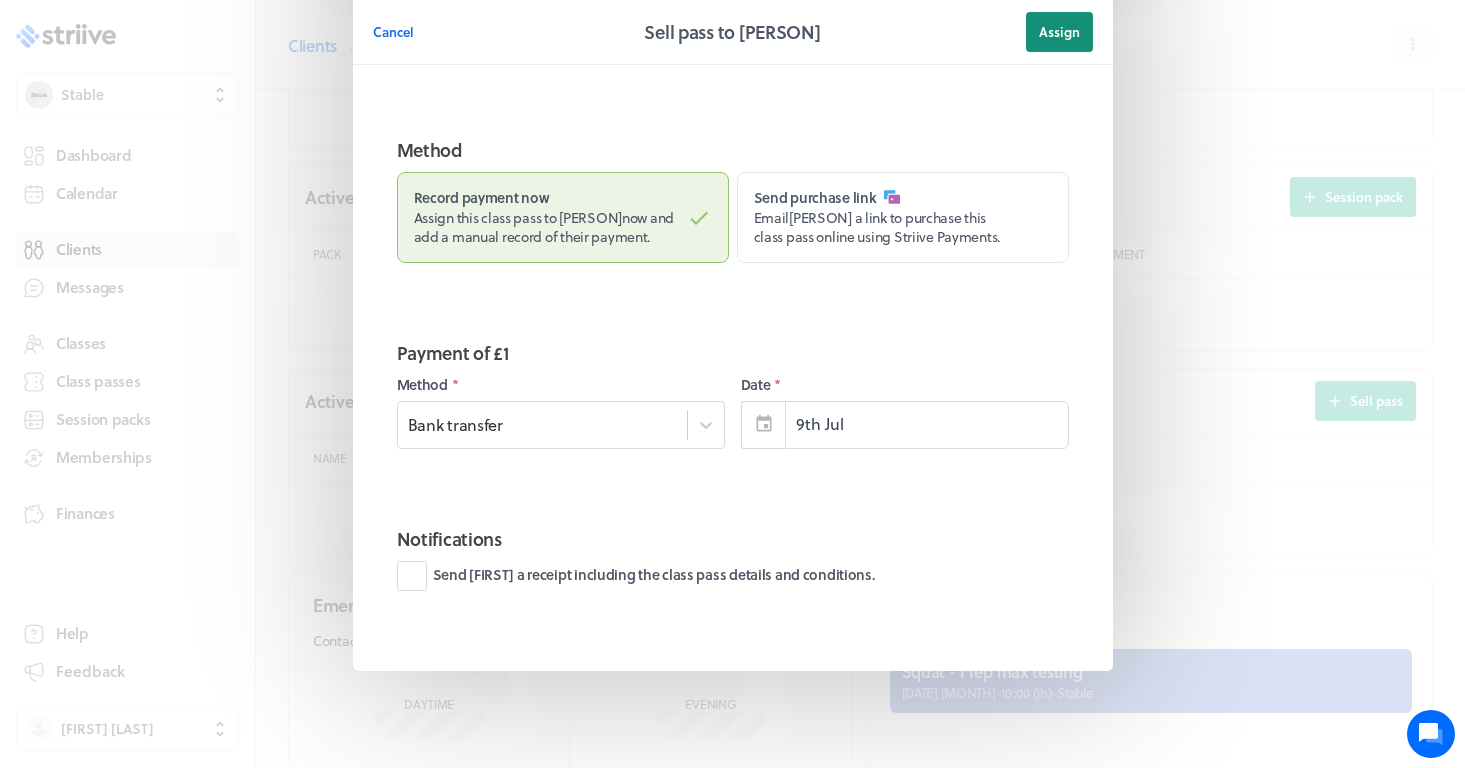 click on "Assign" at bounding box center [1059, 32] 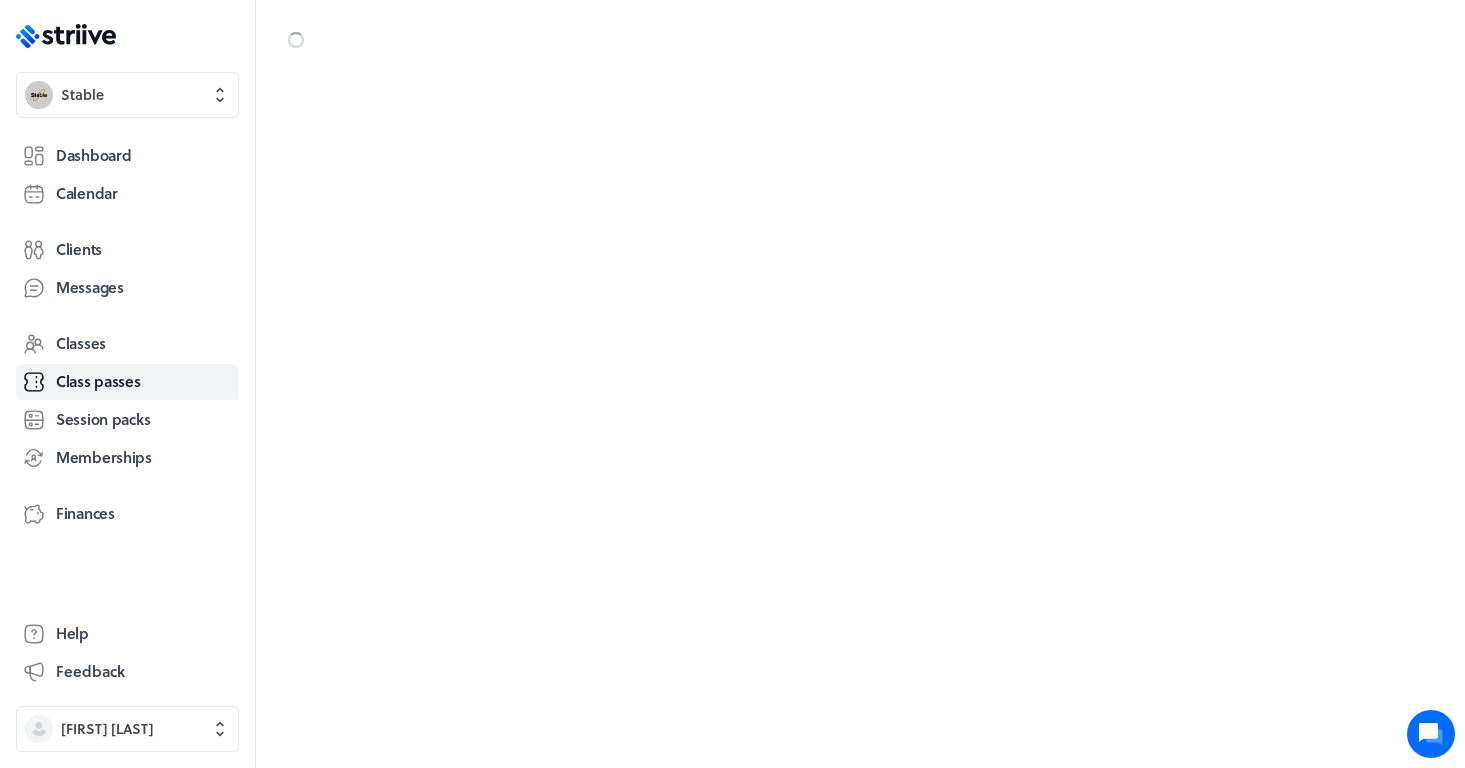 scroll, scrollTop: 0, scrollLeft: 0, axis: both 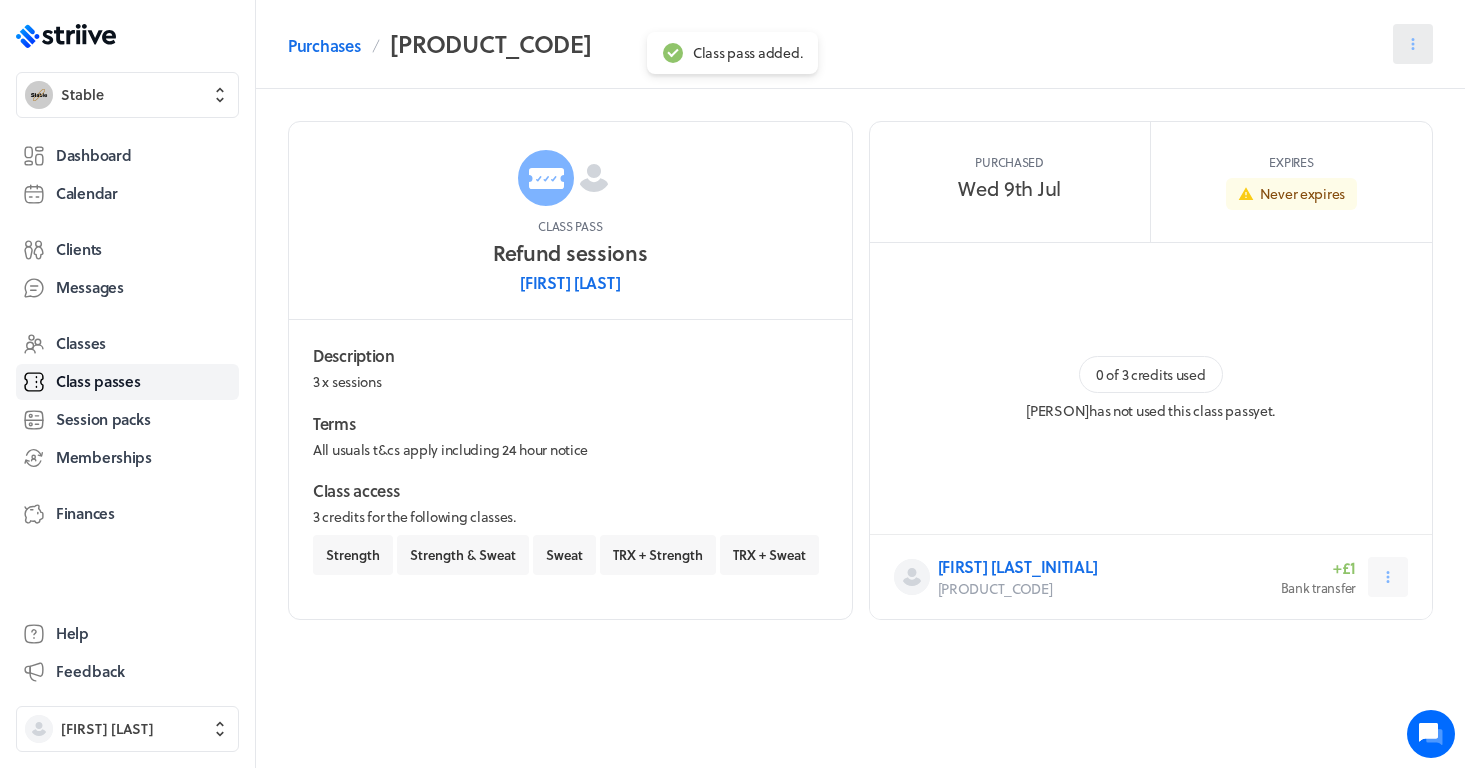 click at bounding box center (1413, 44) 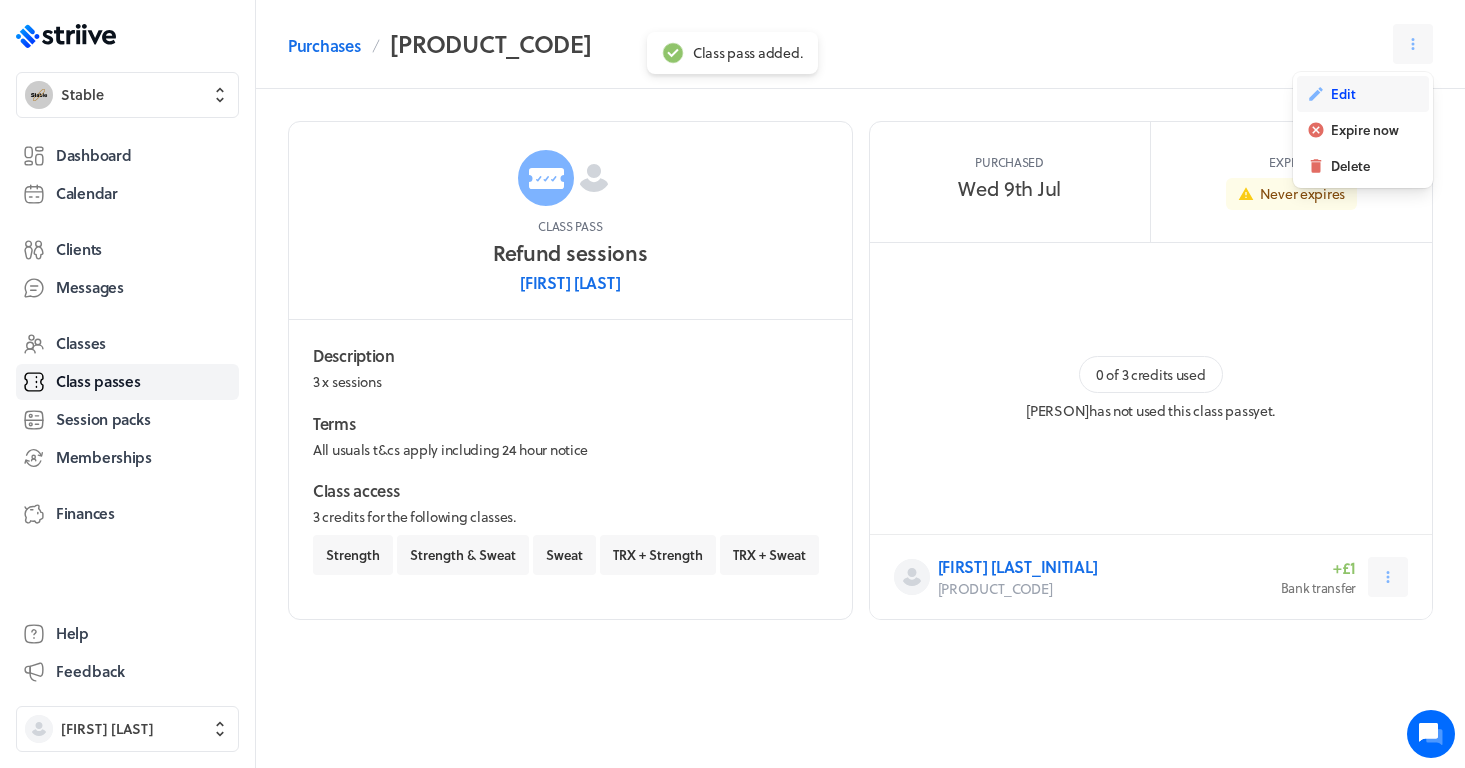 click on "Edit" at bounding box center [1343, 94] 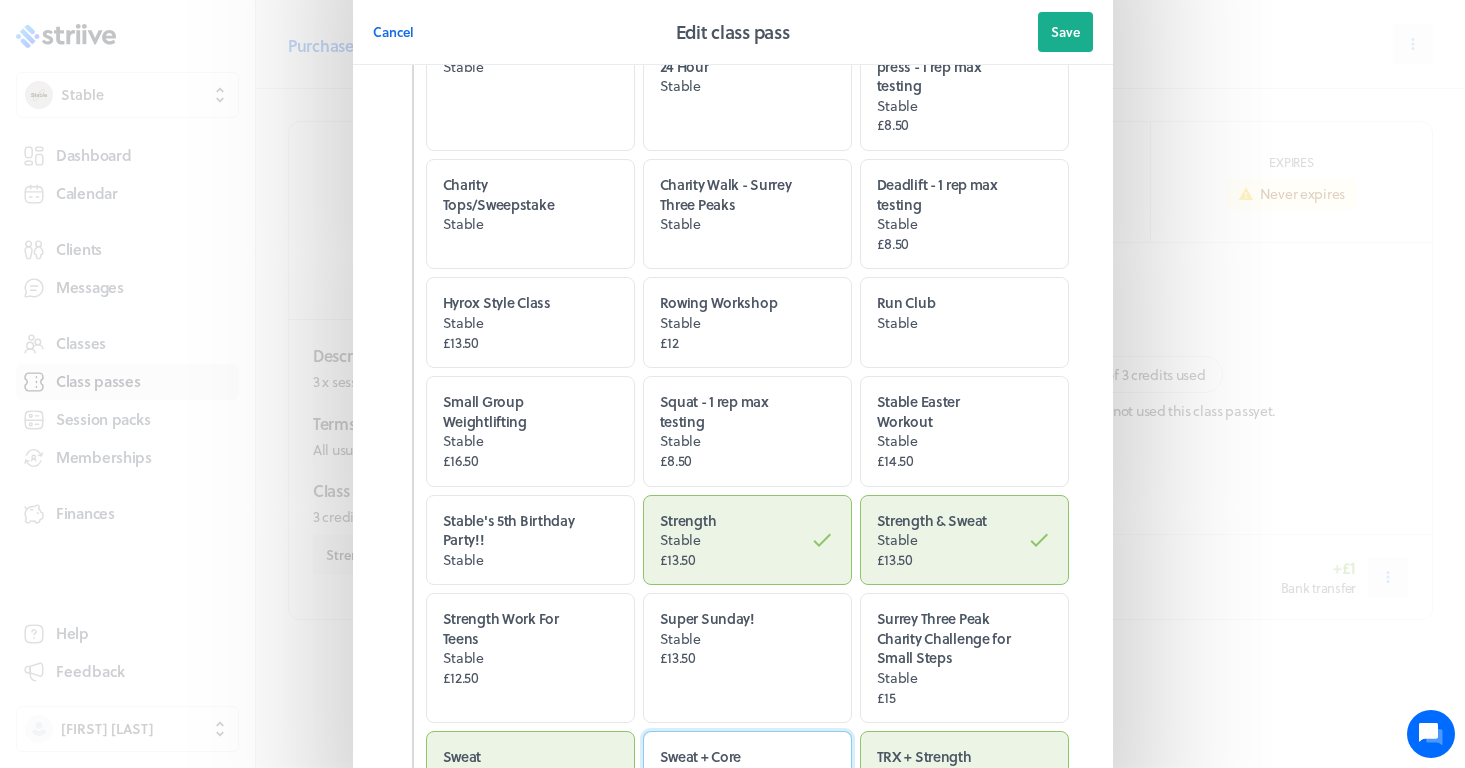 scroll, scrollTop: 0, scrollLeft: 0, axis: both 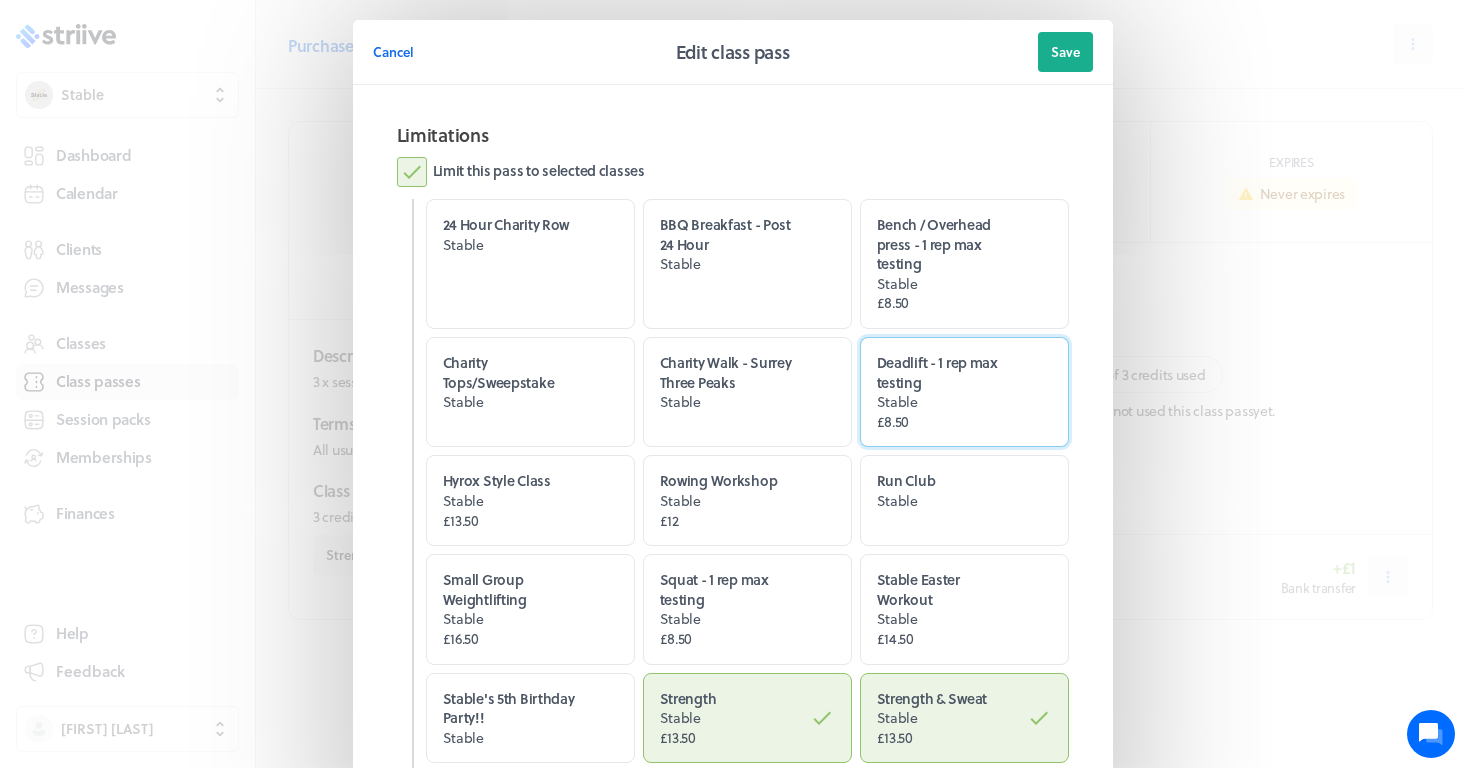 click on "Deadlift - 1 rep max testing" at bounding box center (937, 372) 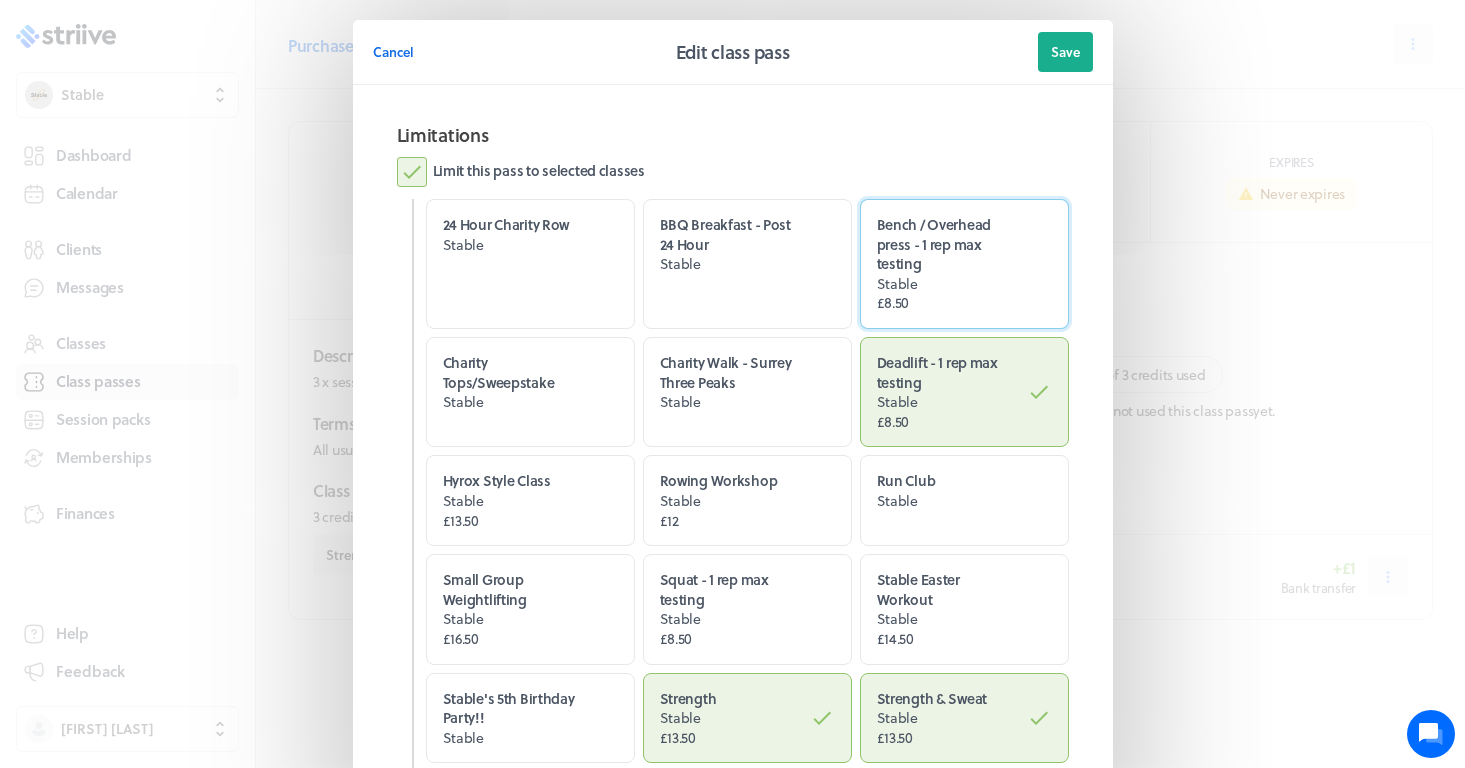 click on "Stable" at bounding box center [947, 284] 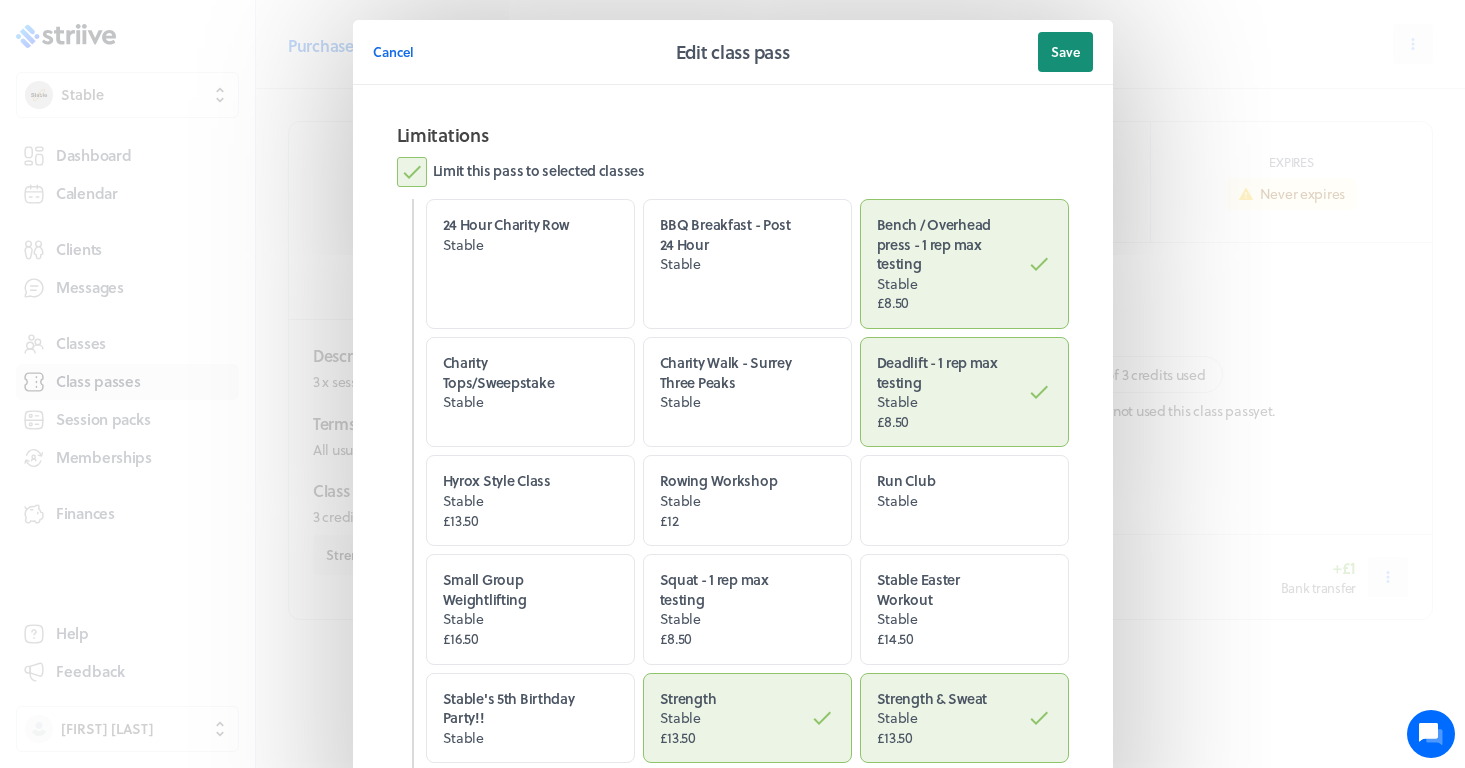 click on "Save" at bounding box center (1065, 52) 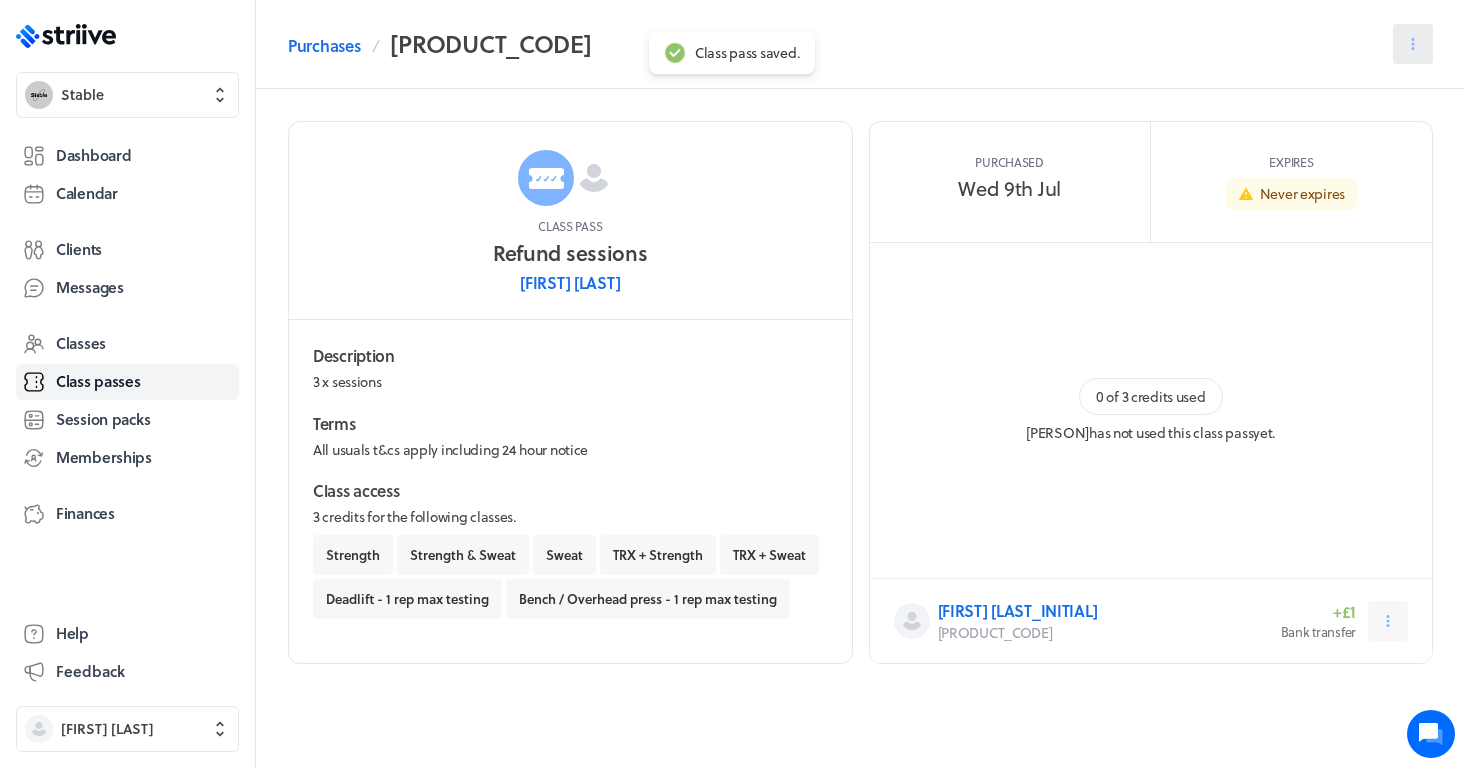 click at bounding box center (1413, 44) 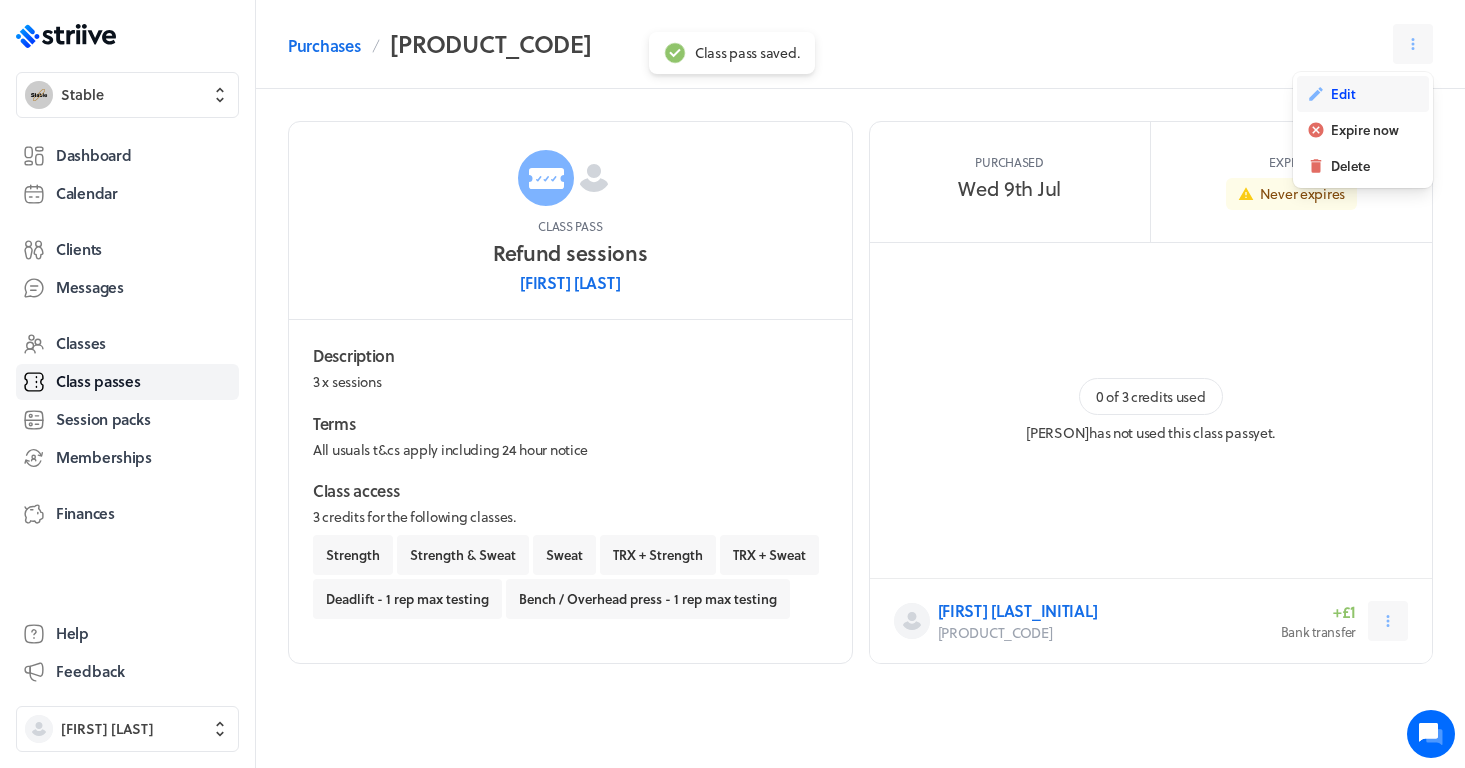 click on "Edit" at bounding box center [1343, 94] 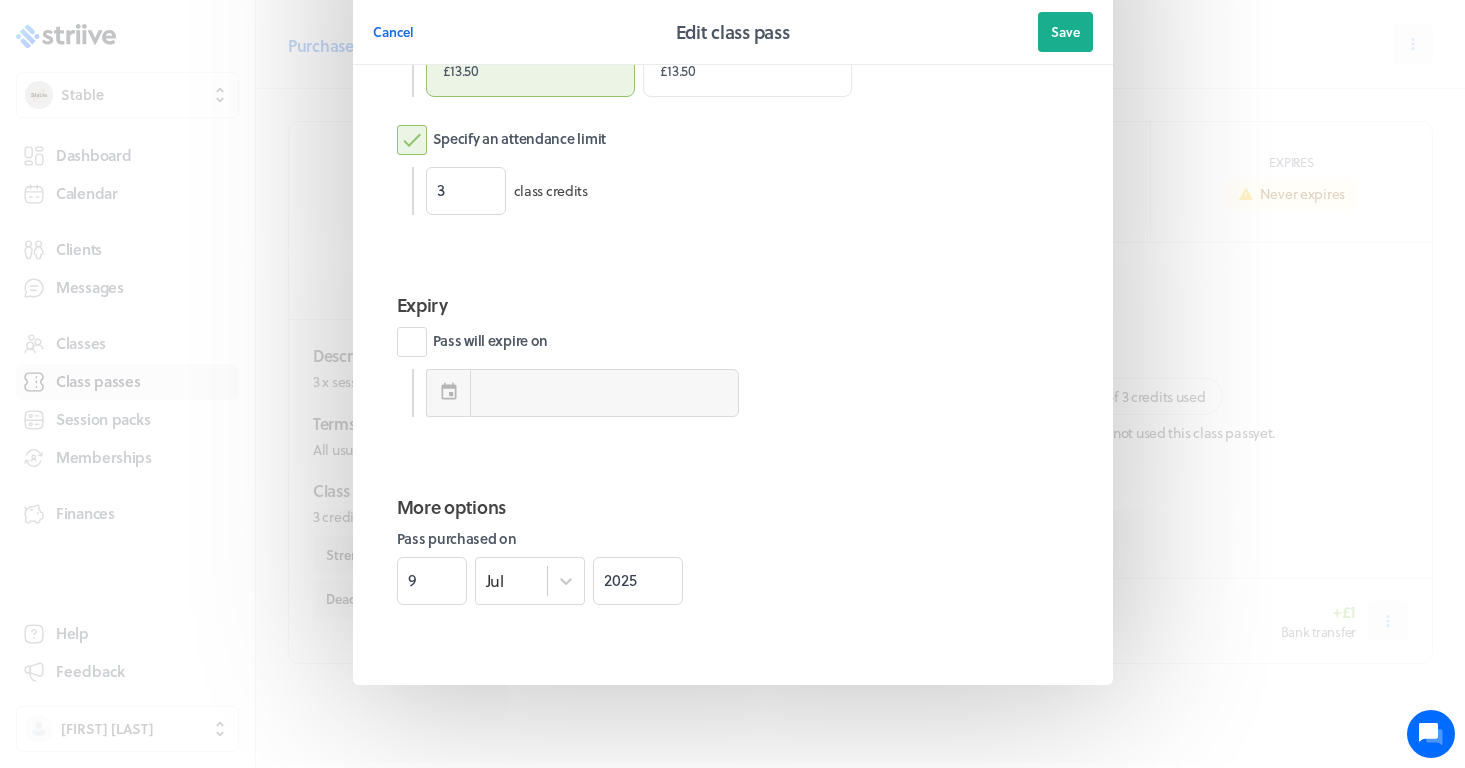 scroll, scrollTop: 1001, scrollLeft: 0, axis: vertical 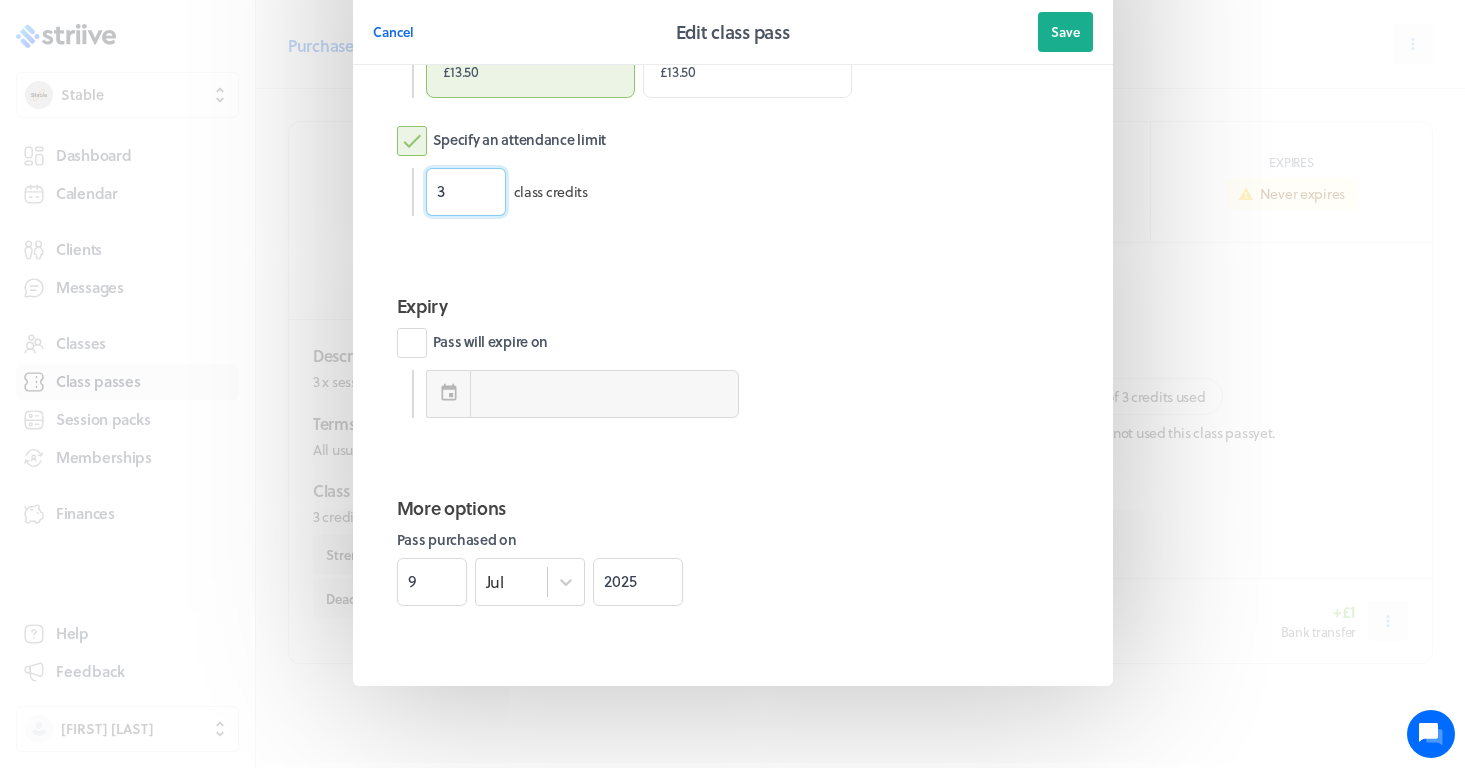 click on "3" at bounding box center (466, 192) 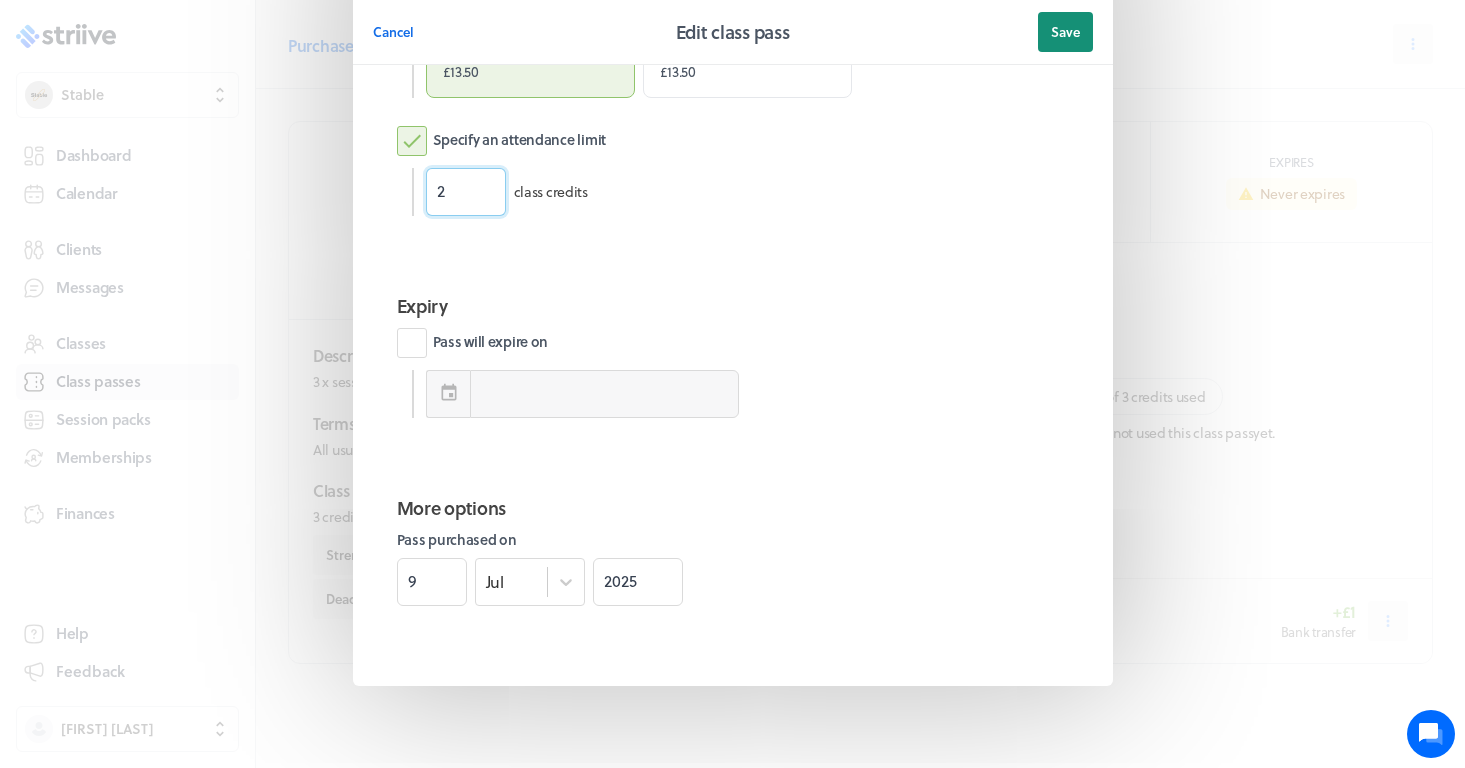 type on "2" 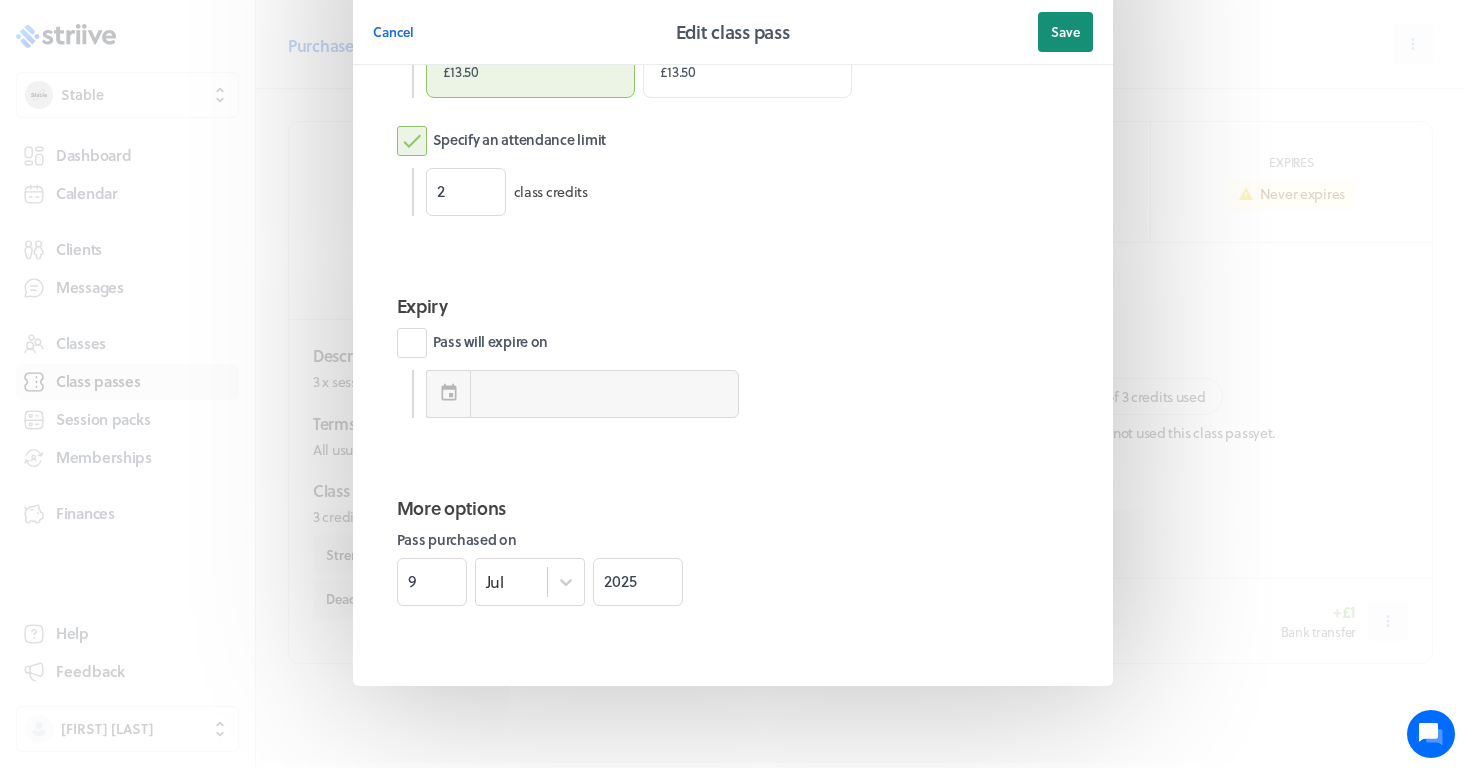 click on "Save" at bounding box center (1065, 32) 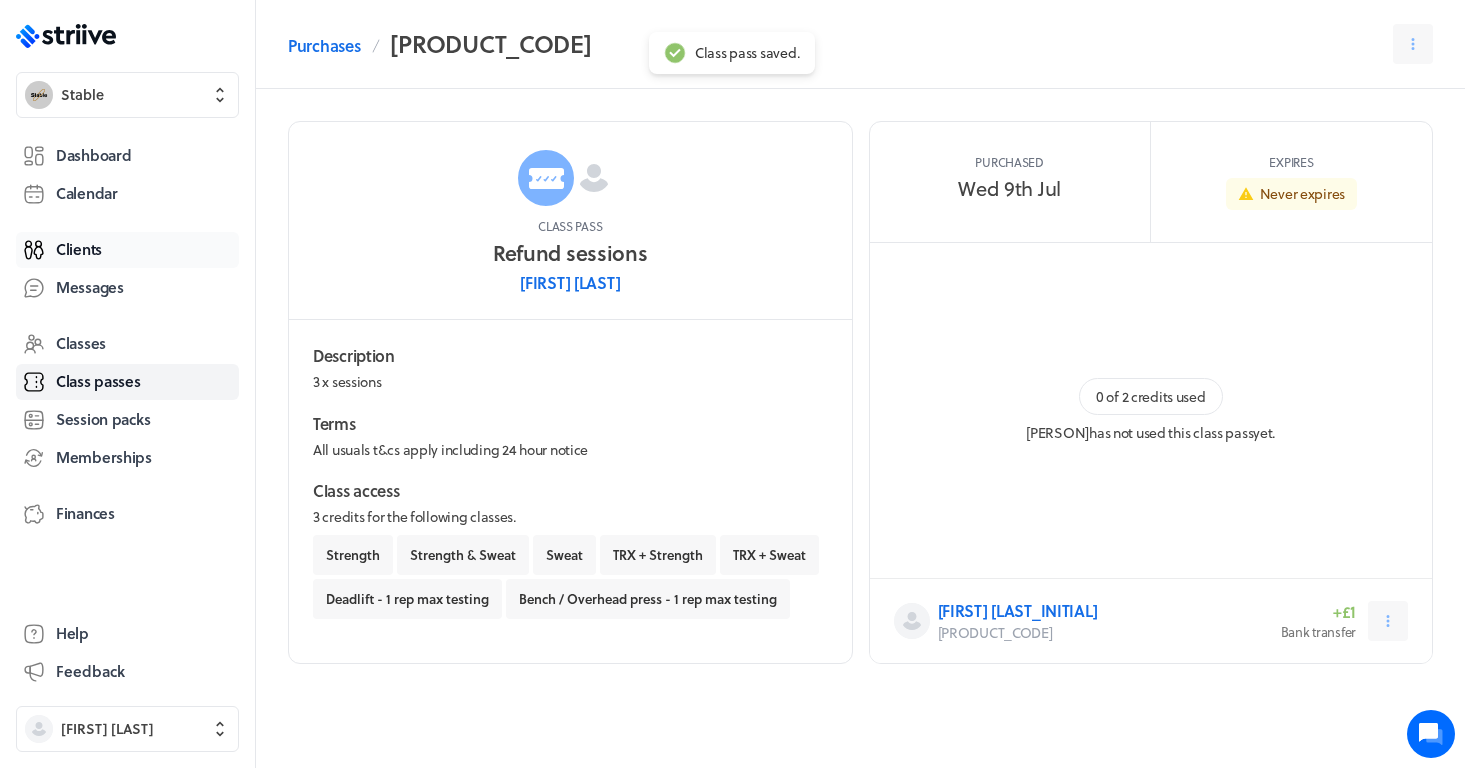 click on "Clients" at bounding box center [127, 250] 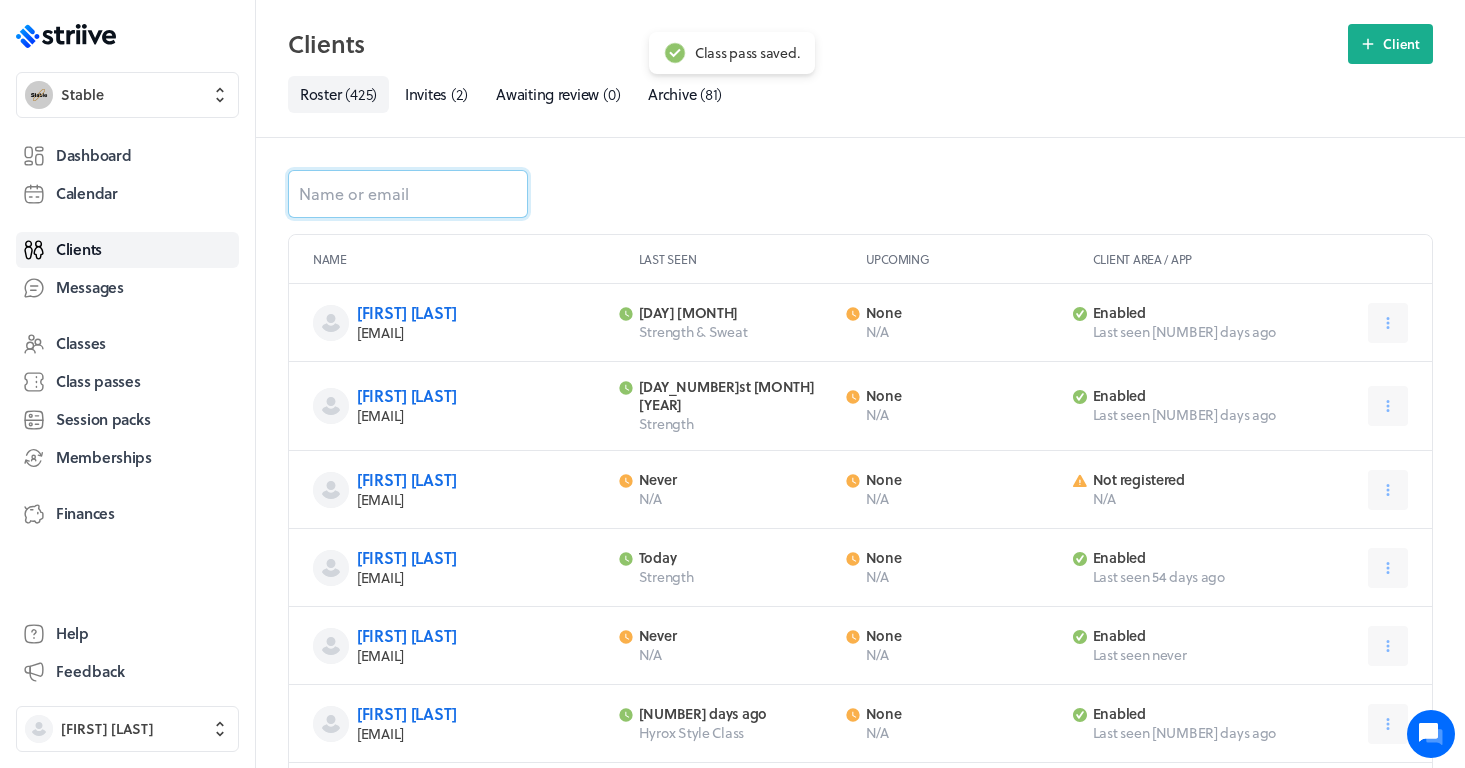 click at bounding box center [408, 194] 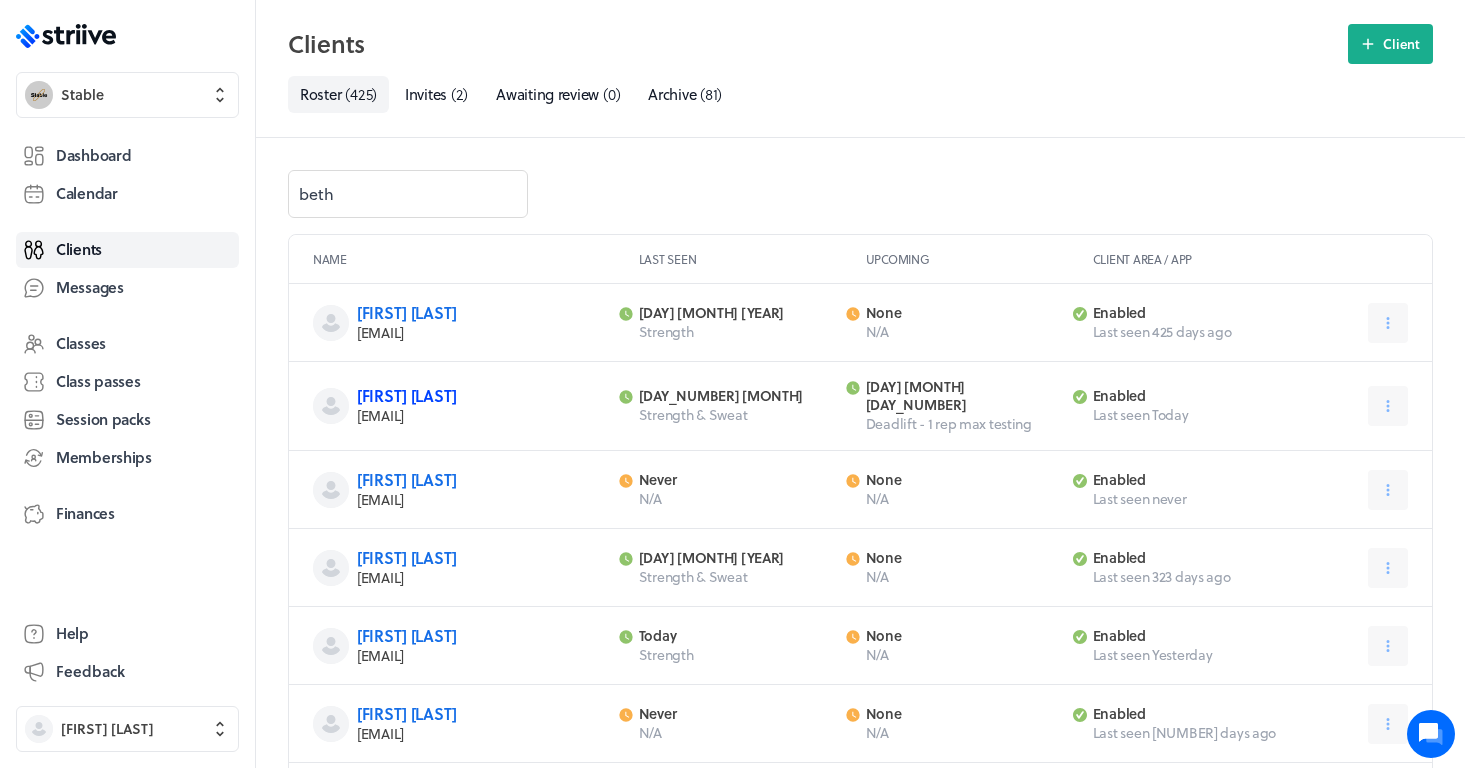 click on "[FIRST] [LAST]" at bounding box center (407, 395) 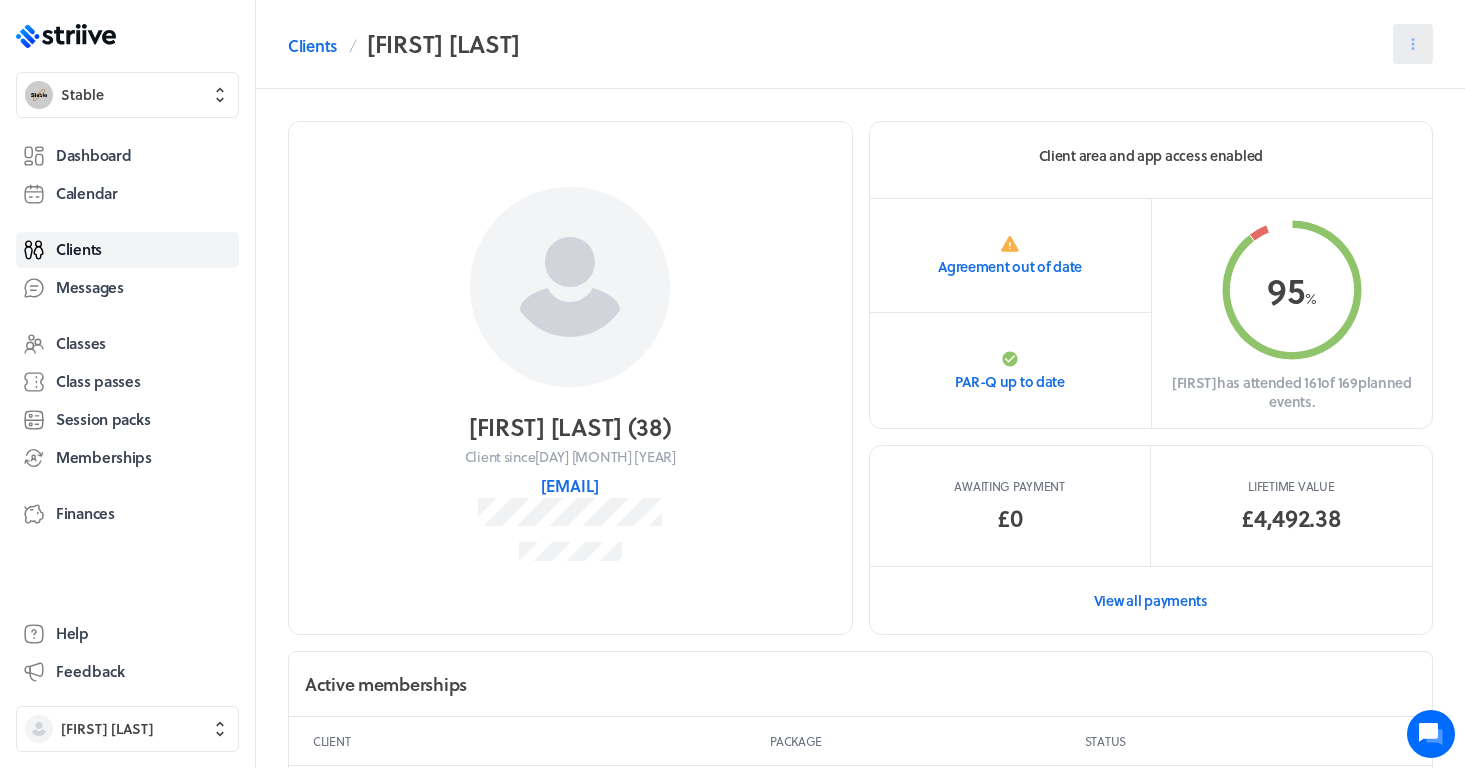 click at bounding box center (1413, 44) 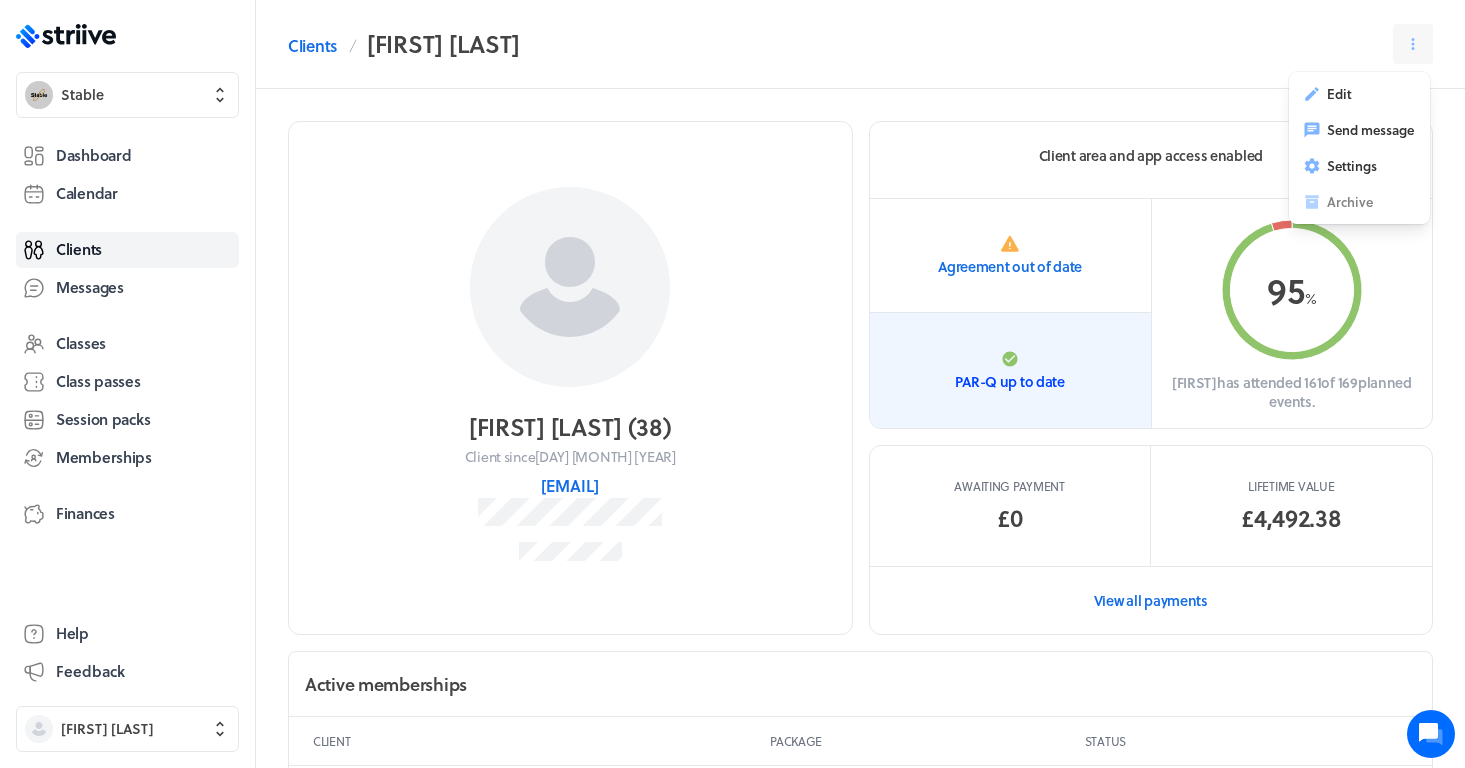click on "PAR-Q up to date" at bounding box center (1010, 370) 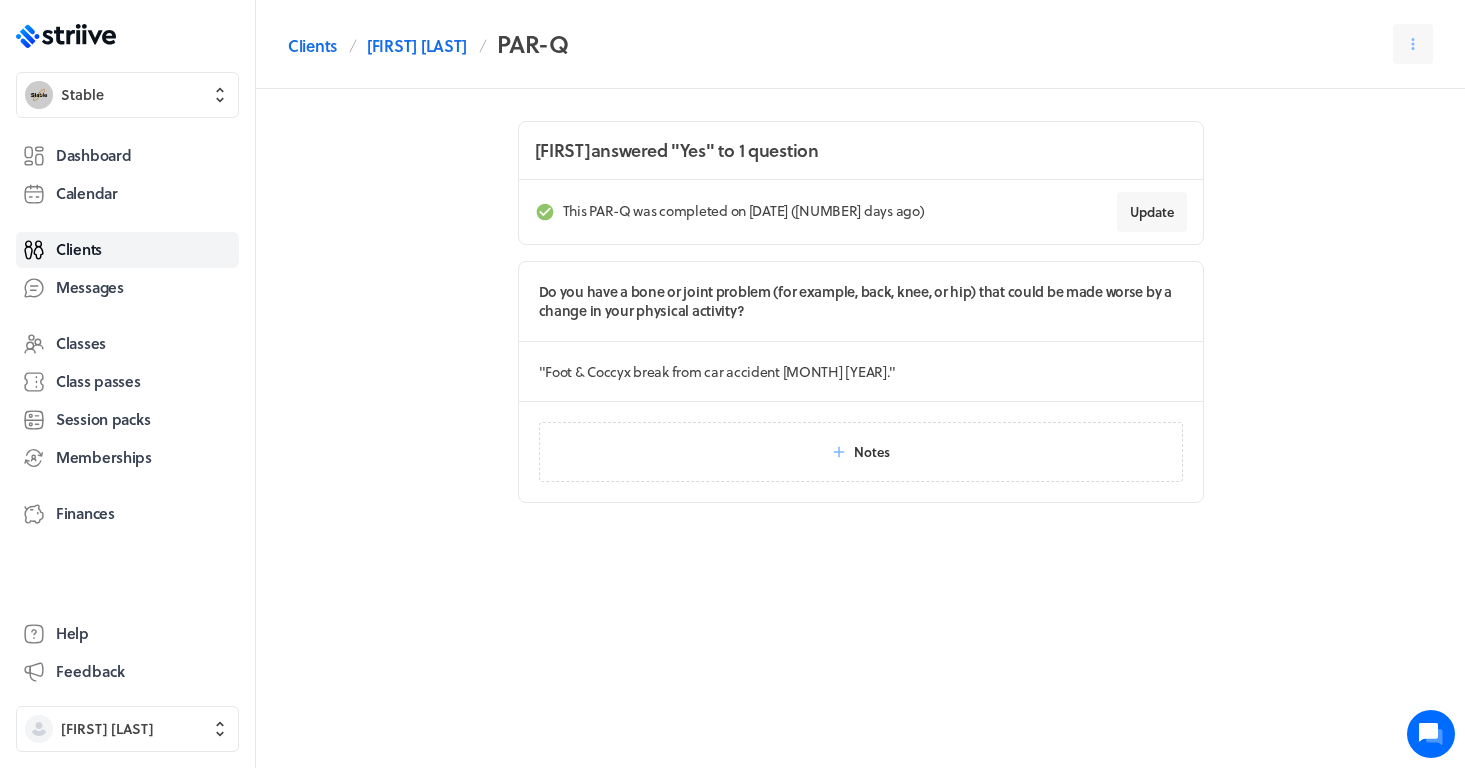 scroll, scrollTop: 0, scrollLeft: 0, axis: both 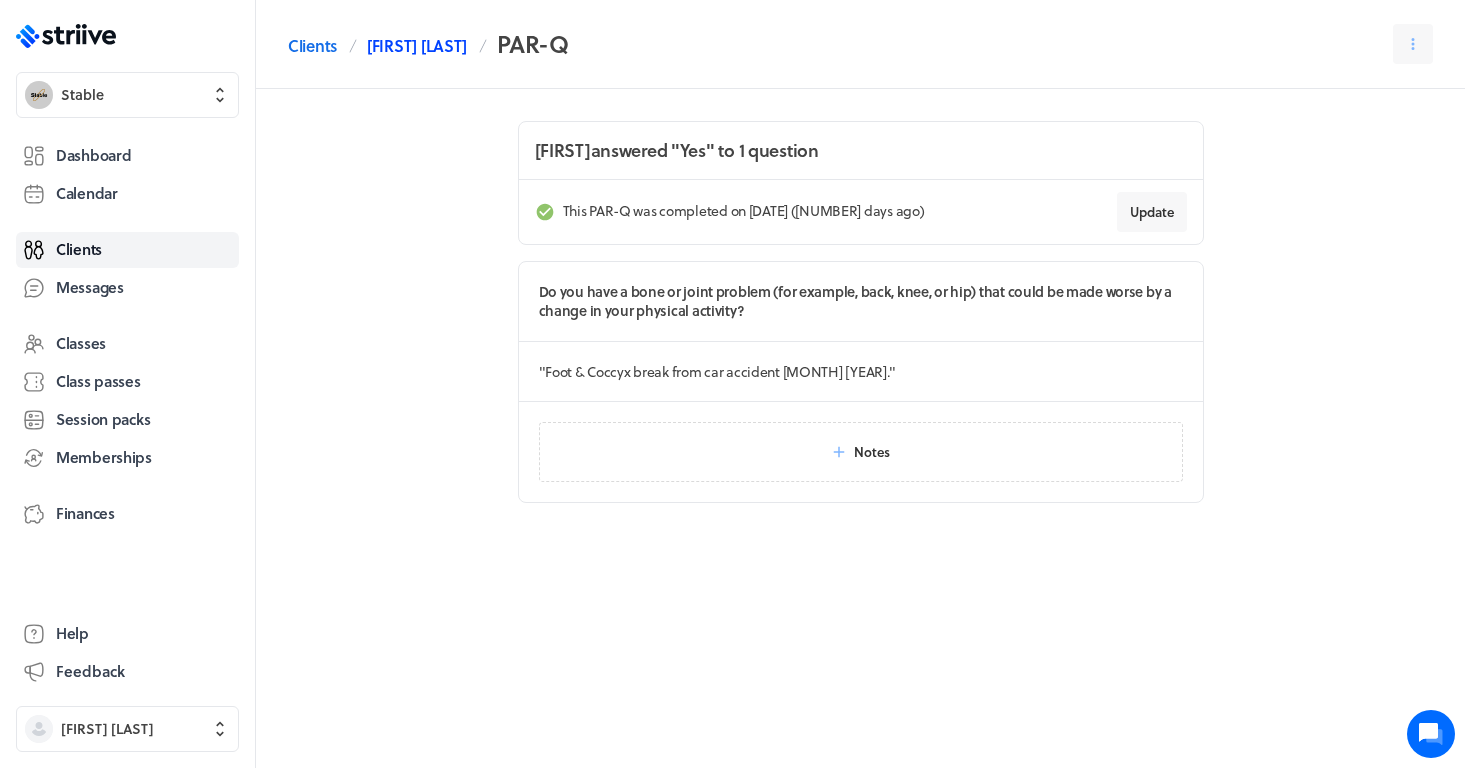 click on "[FIRST] [LAST]" at bounding box center [417, 46] 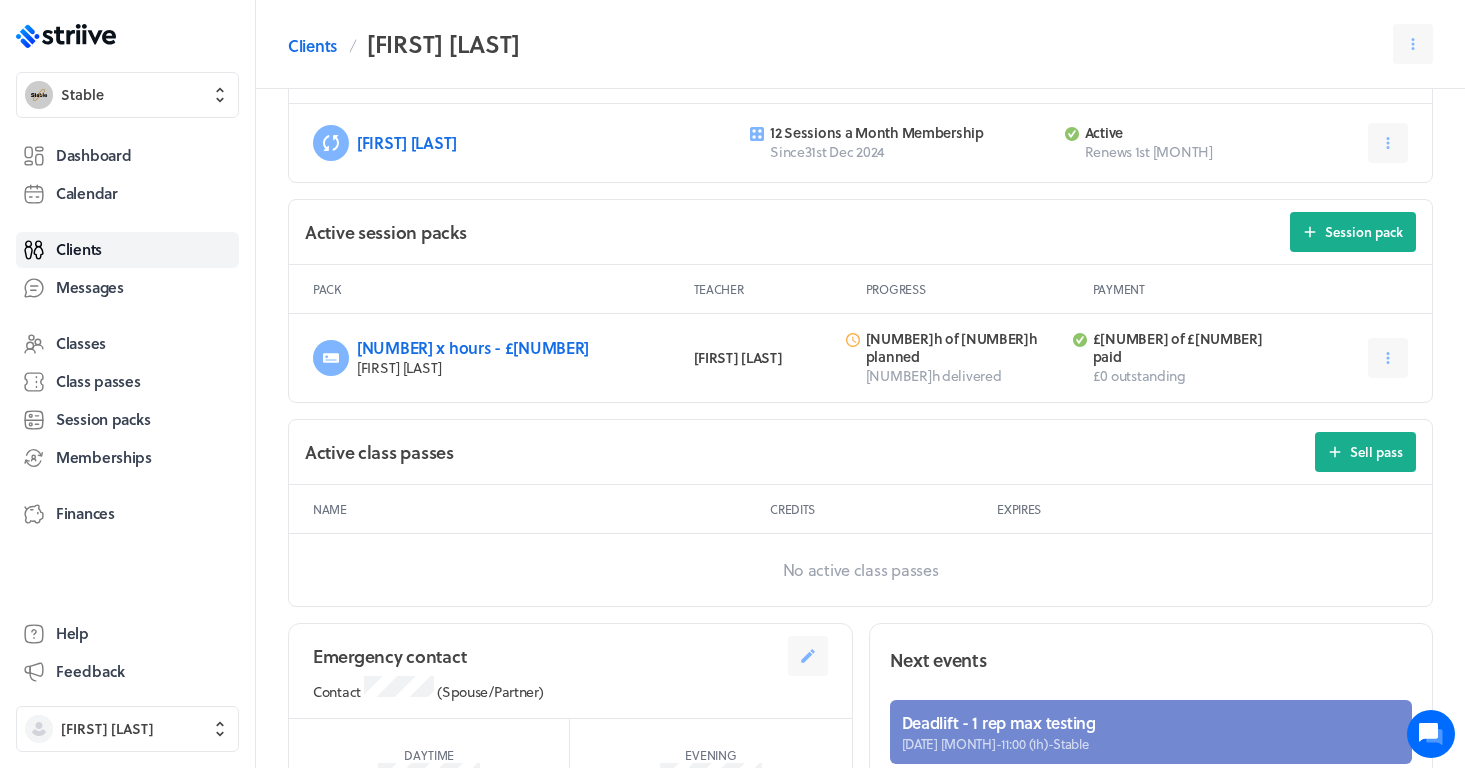 scroll, scrollTop: 661, scrollLeft: 0, axis: vertical 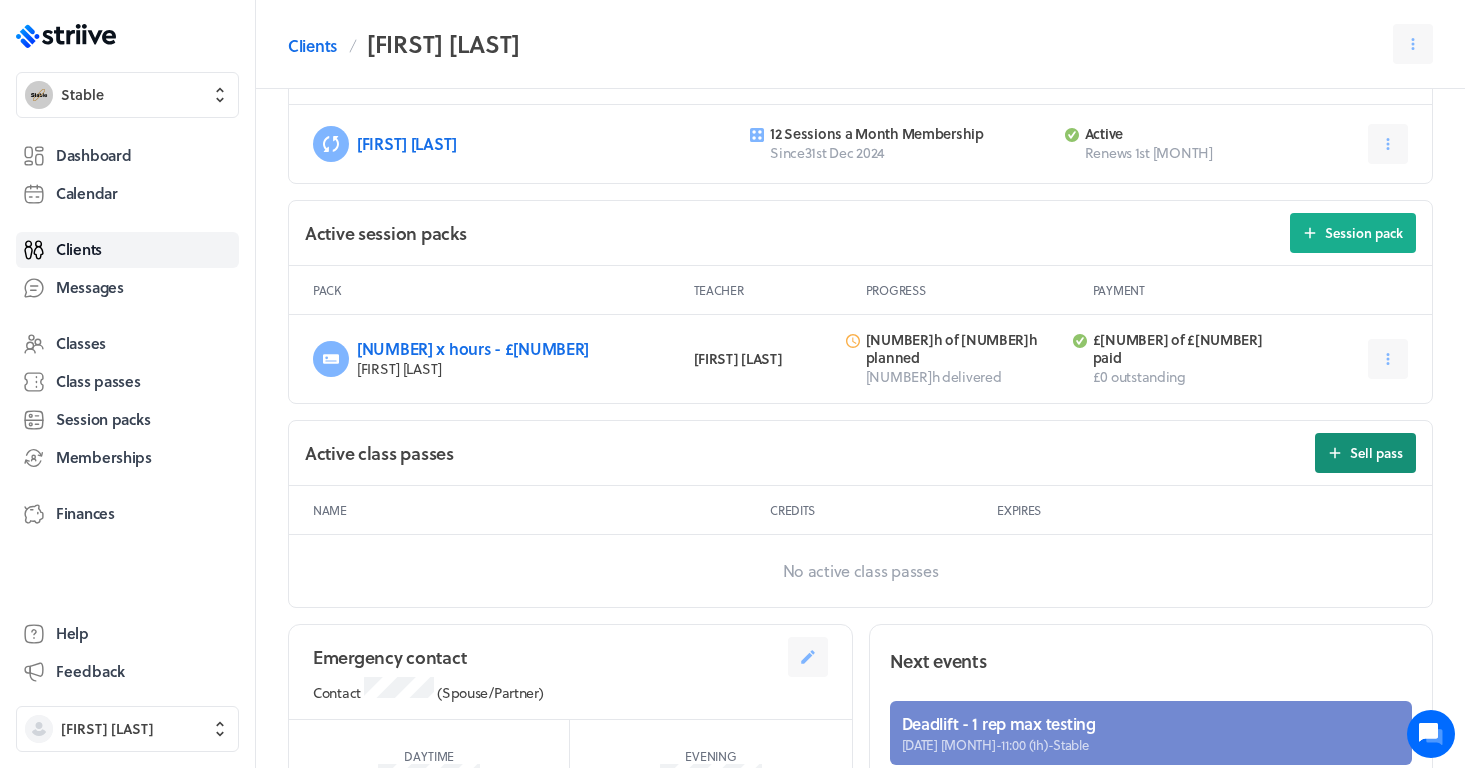 click on "Sell pass" at bounding box center (1376, 453) 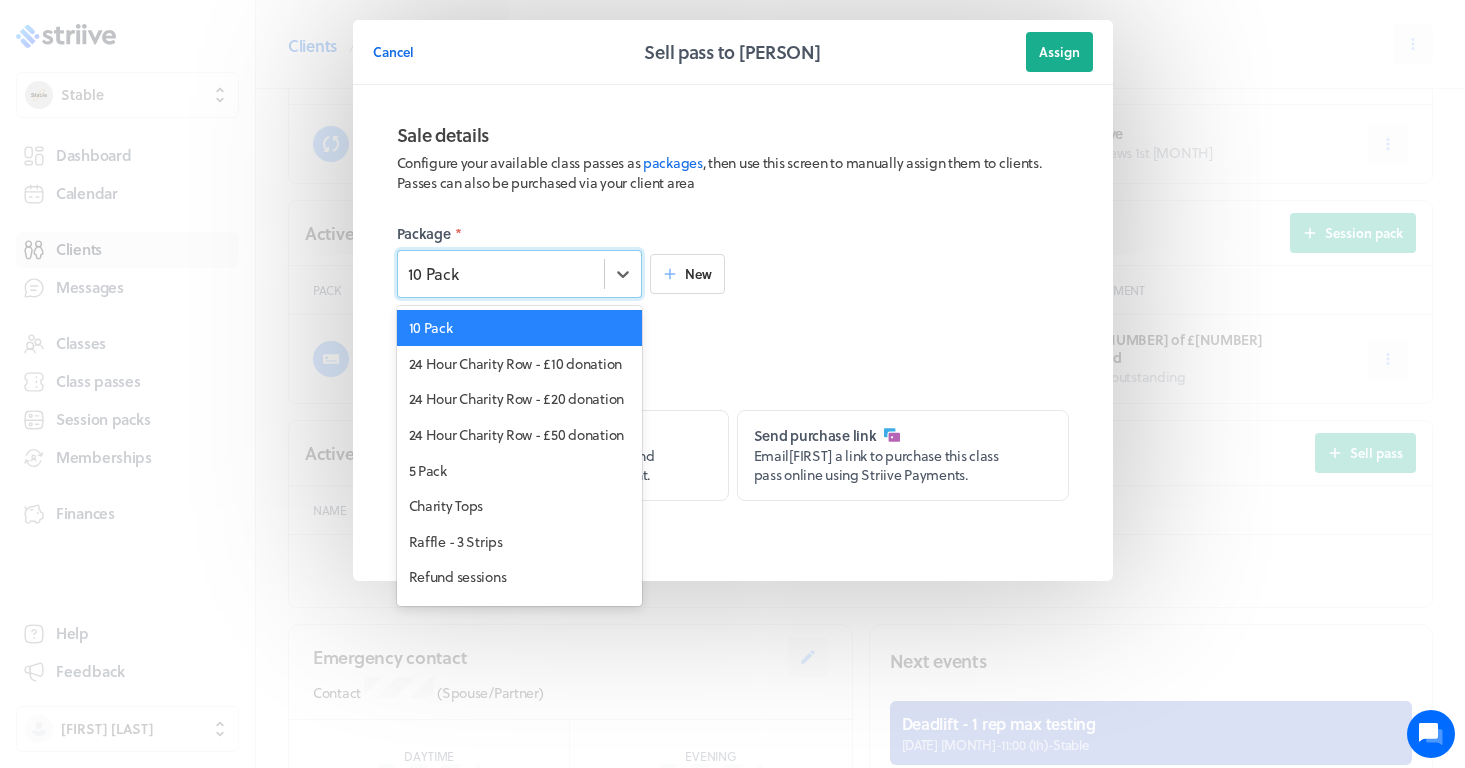 click on "10 Pack" at bounding box center (519, 274) 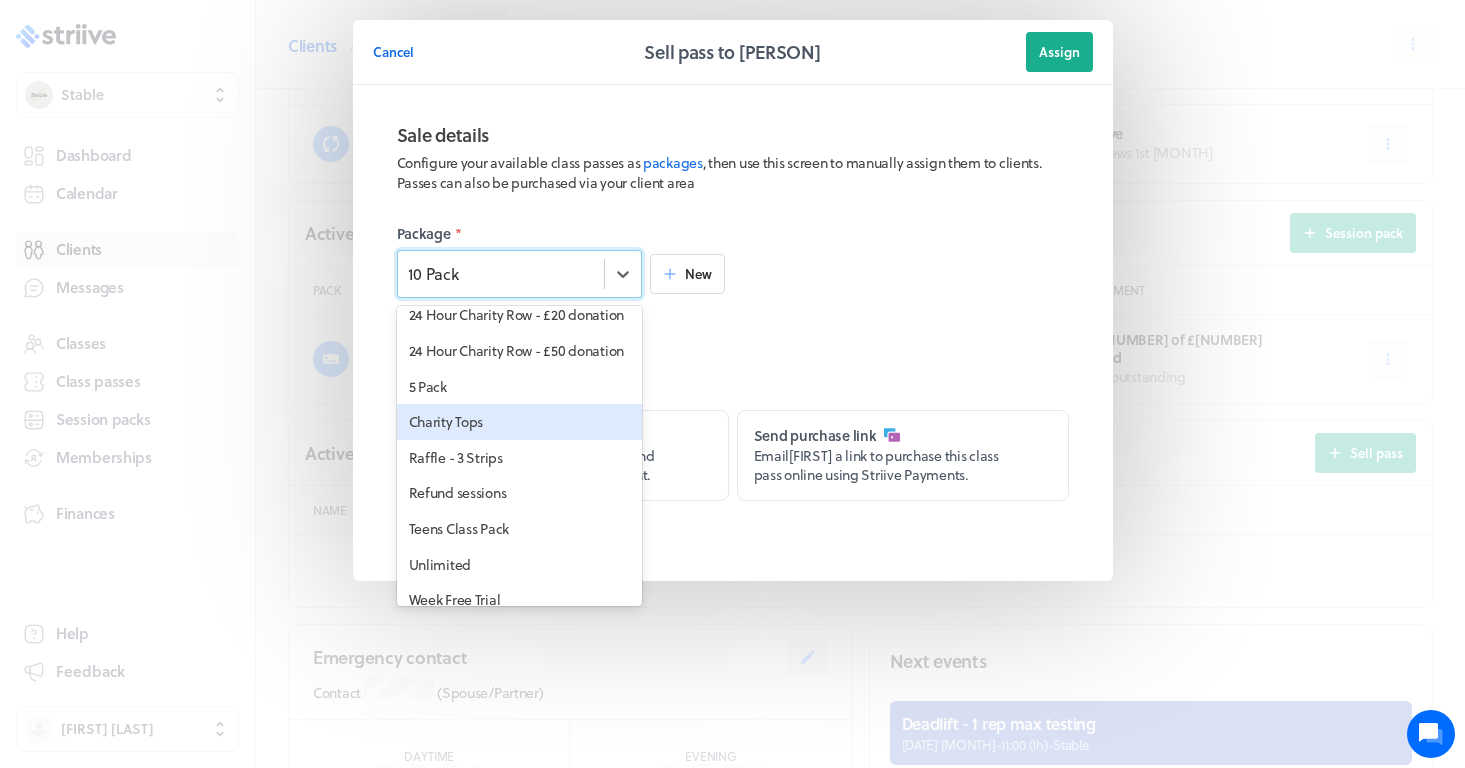scroll, scrollTop: 95, scrollLeft: 0, axis: vertical 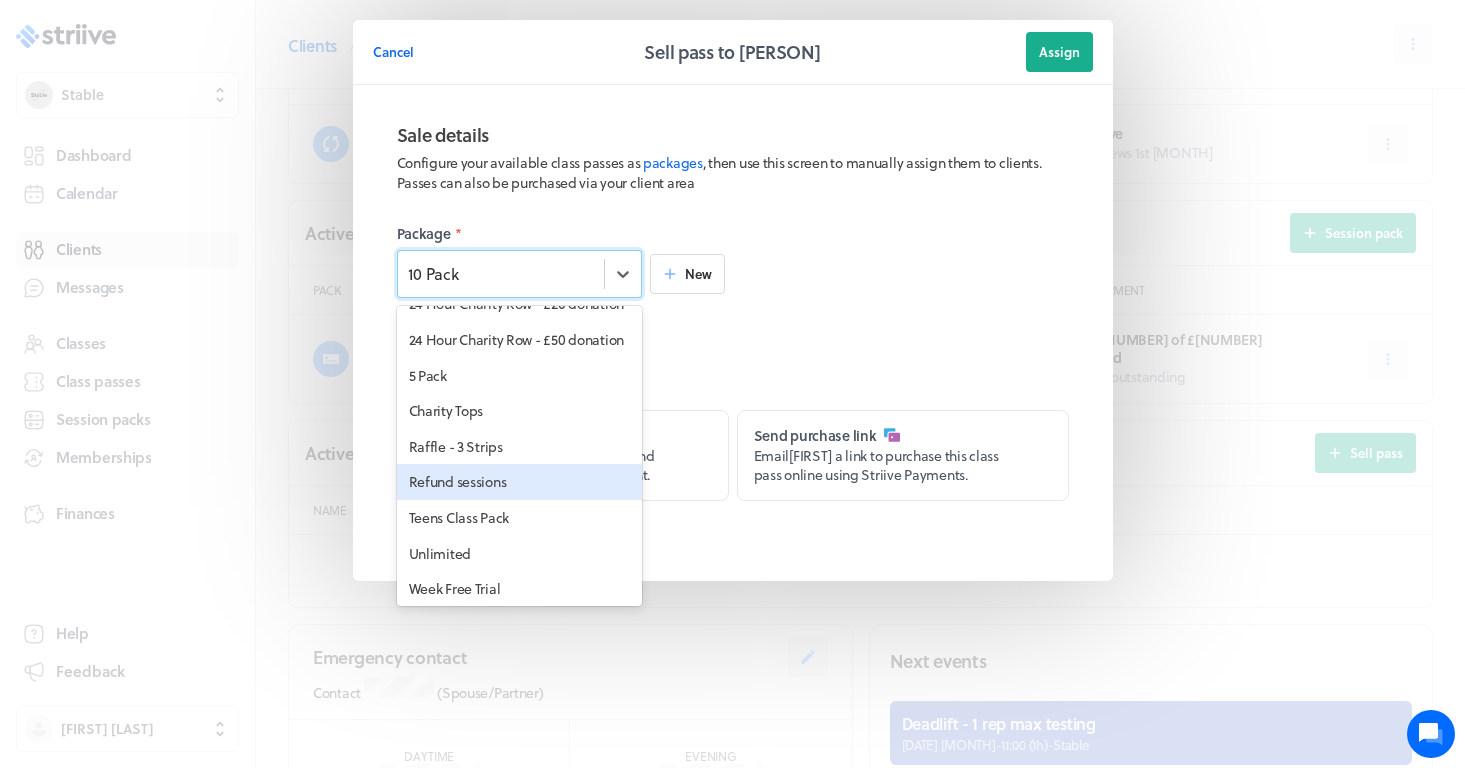 click on "Refund sessions" at bounding box center [519, 482] 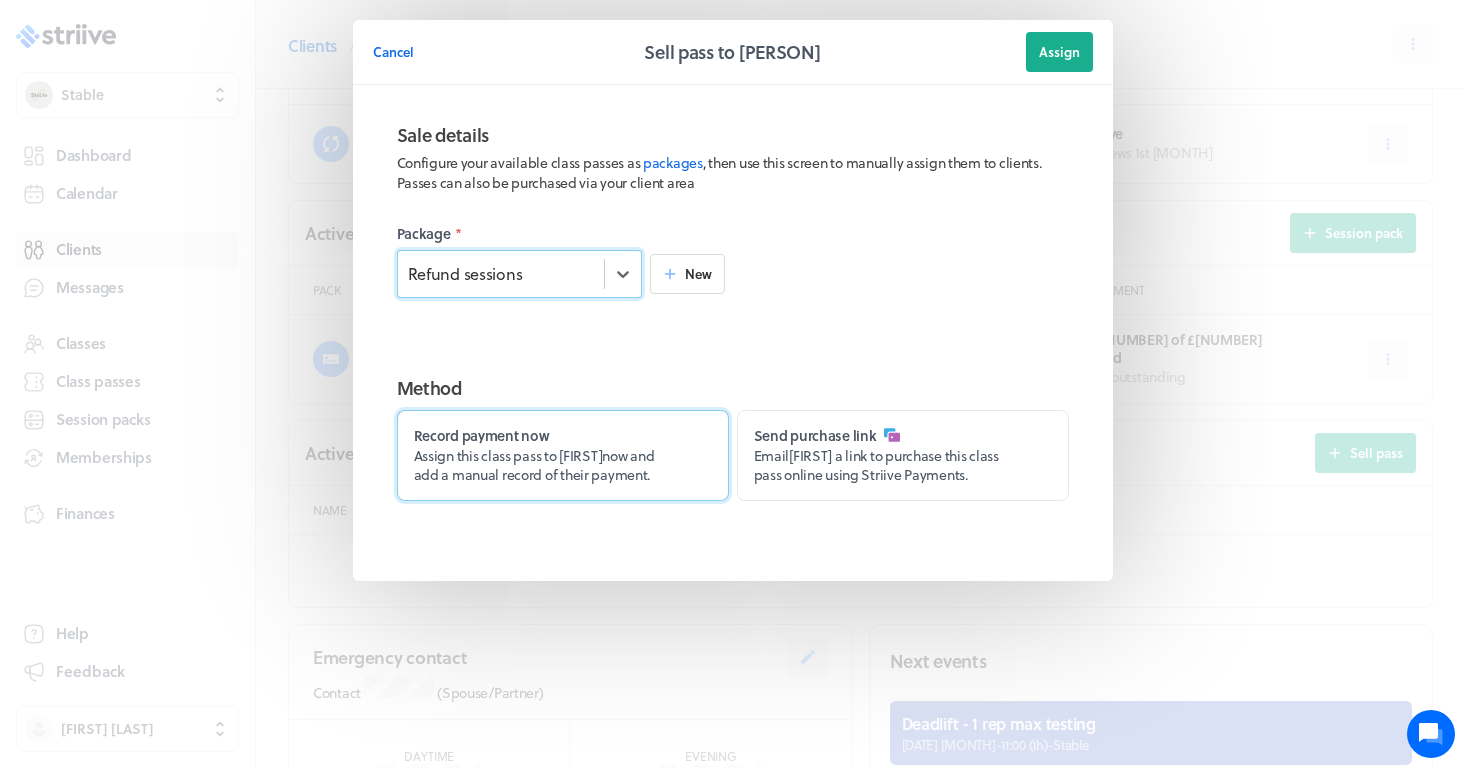 click on "Assign this class pass to [FIRST] now and add a manual record of their payment." at bounding box center [534, 465] 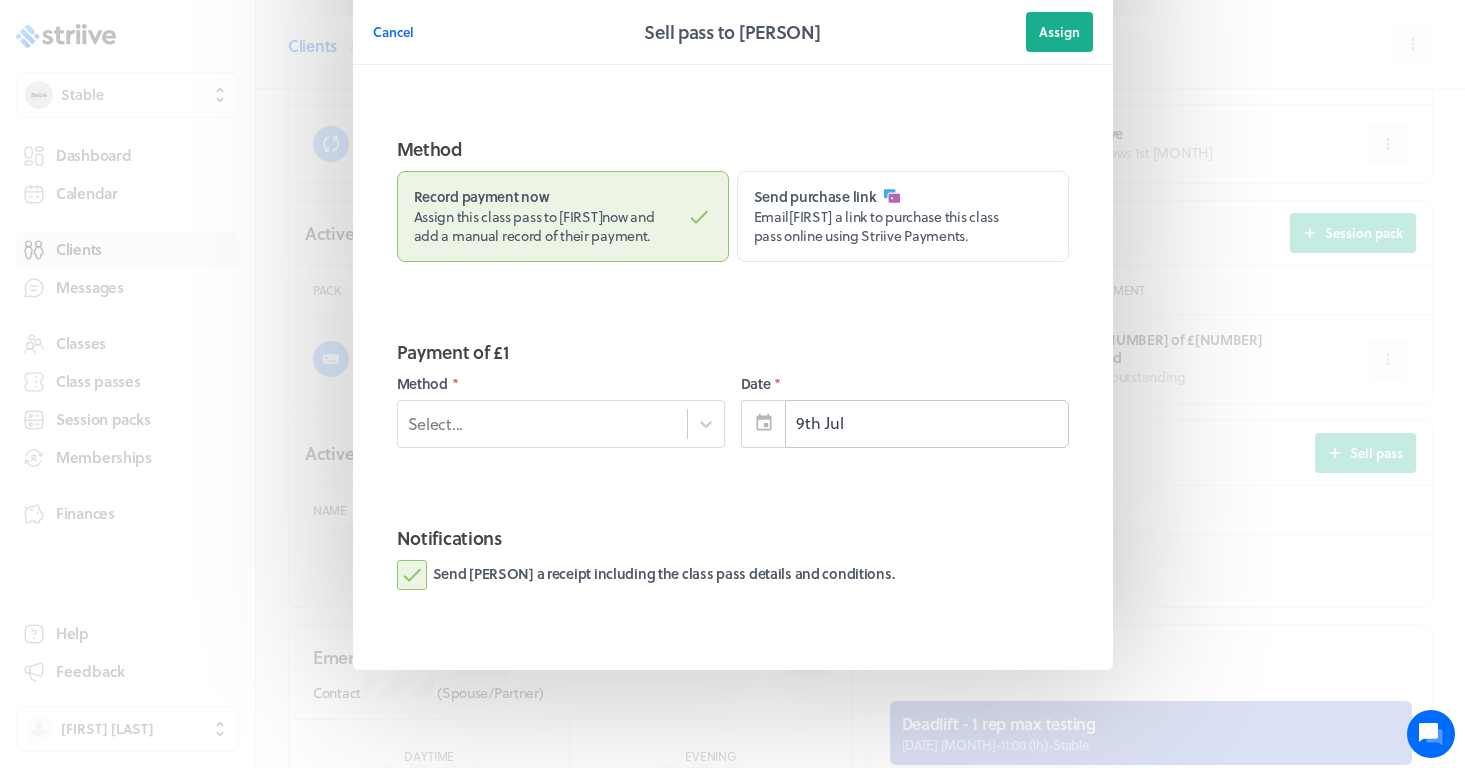 scroll, scrollTop: 238, scrollLeft: 0, axis: vertical 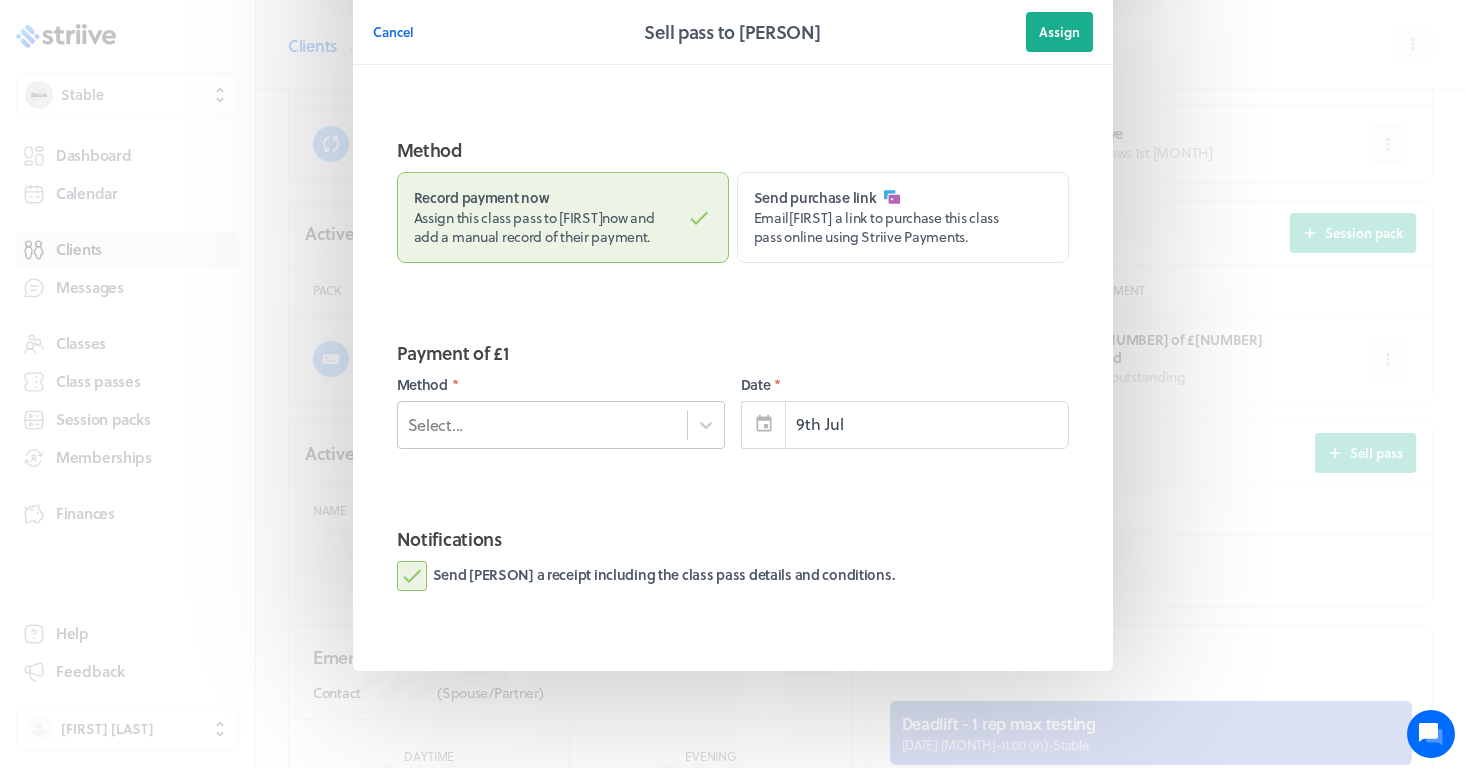 click on "Select..." at bounding box center [542, 425] 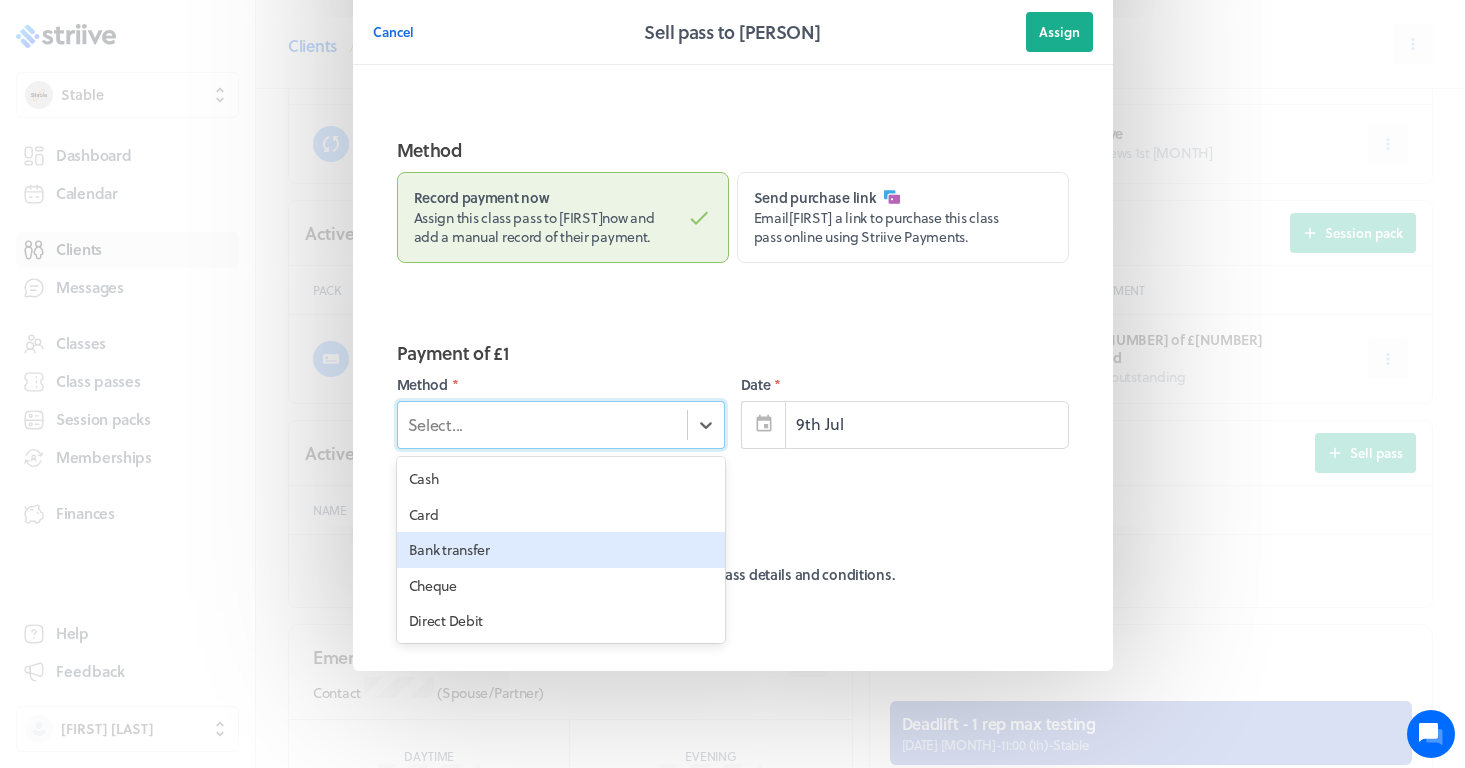 click on "Bank transfer" at bounding box center (561, 550) 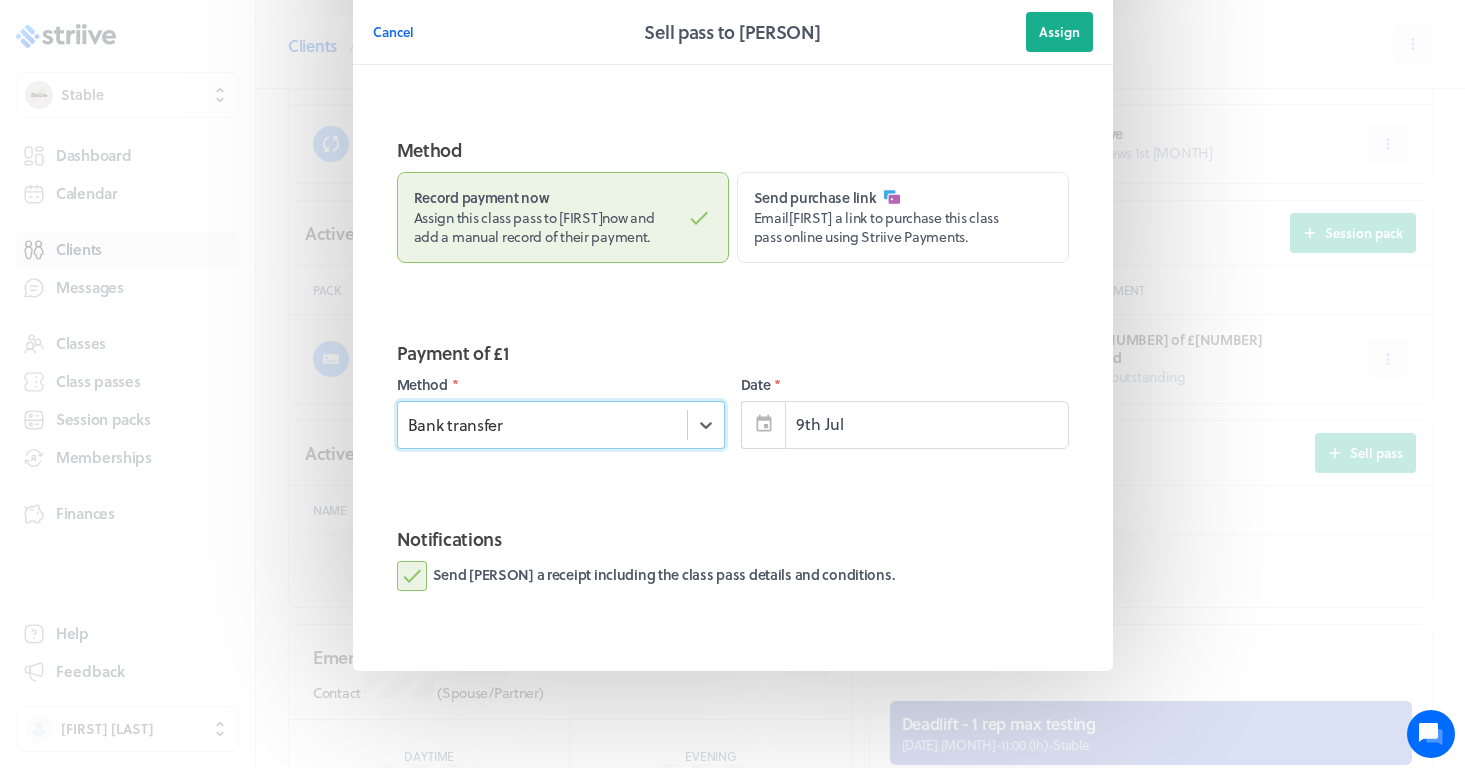 click on "Send [PERSON] a receipt including the class pass details and conditions." at bounding box center [646, 576] 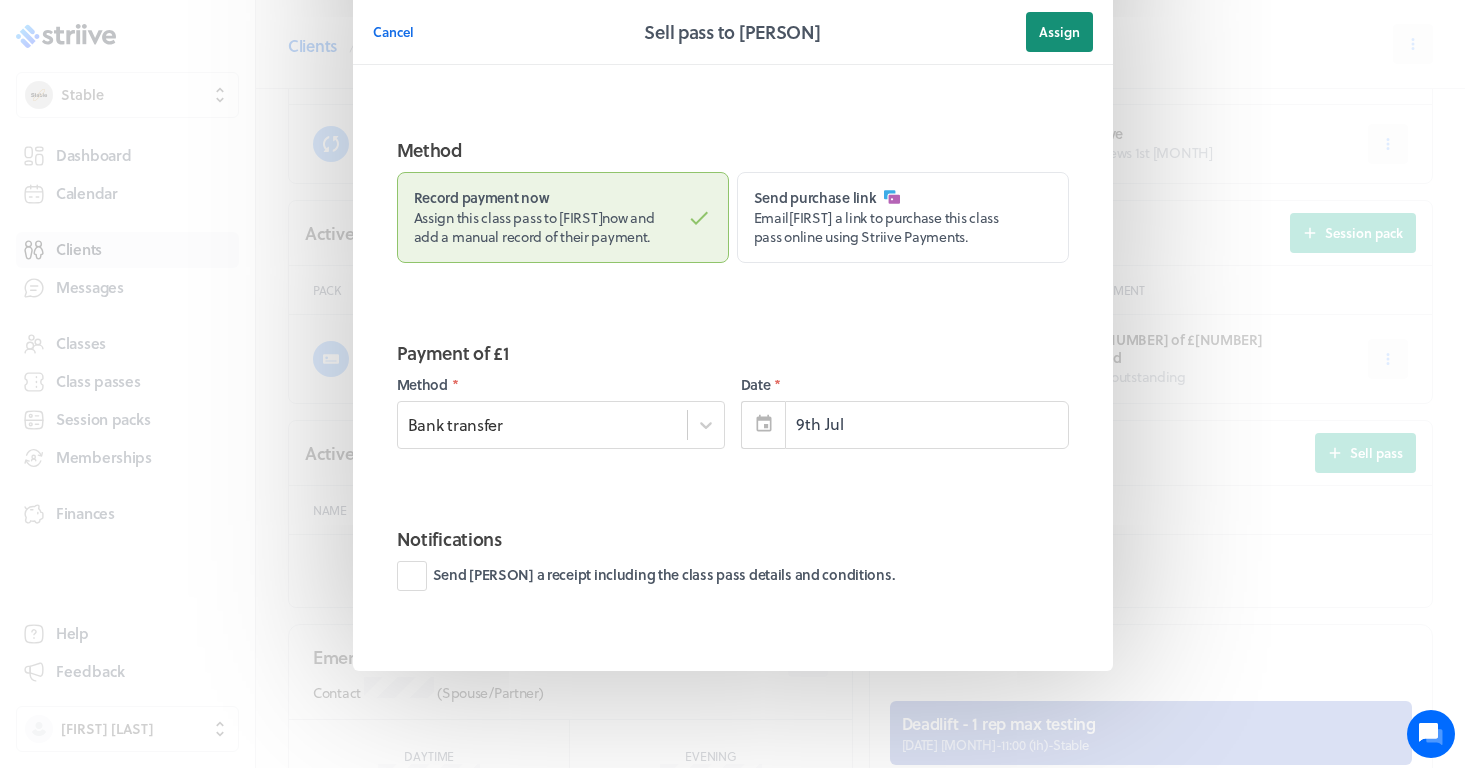 click on "Assign" at bounding box center (1059, 32) 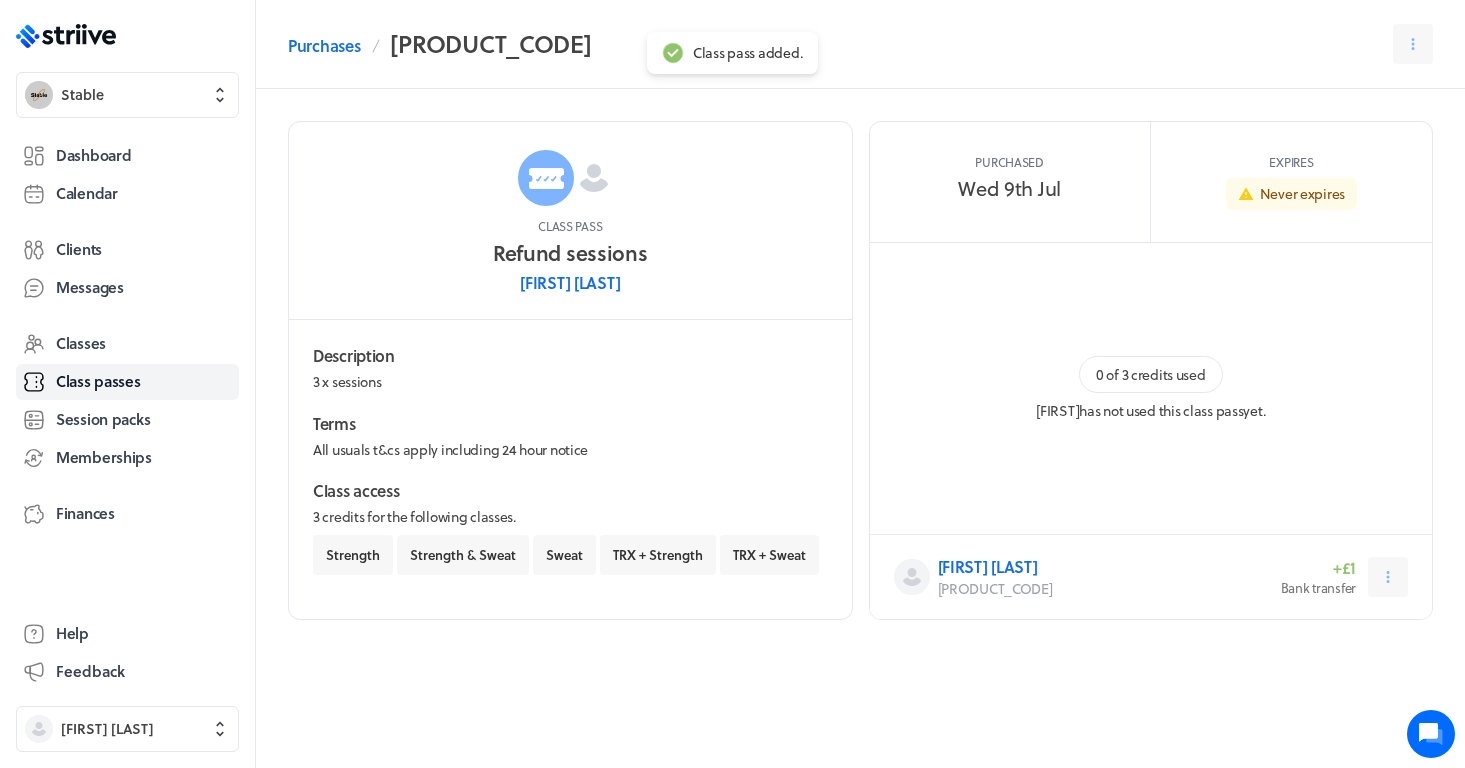 scroll, scrollTop: 0, scrollLeft: 0, axis: both 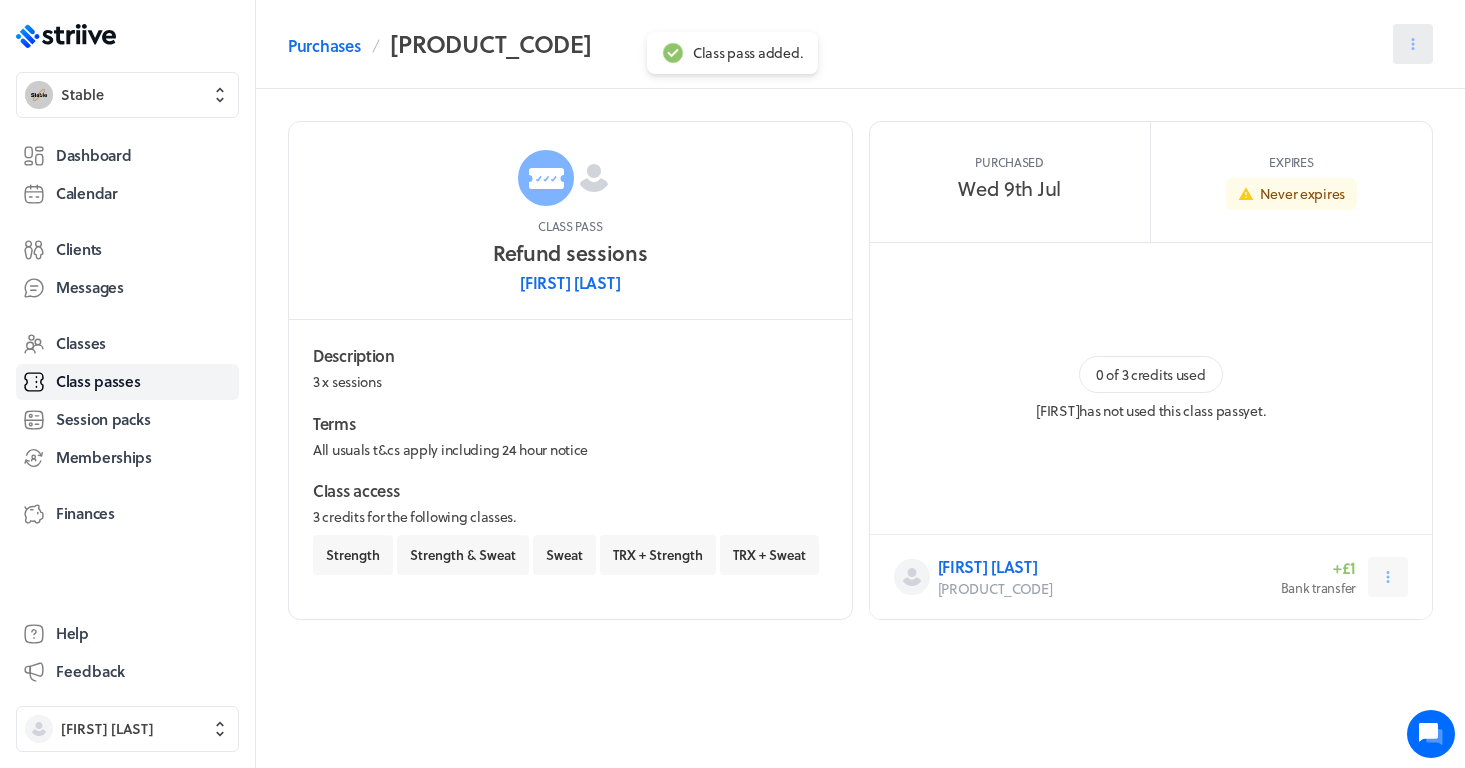click at bounding box center [1413, 44] 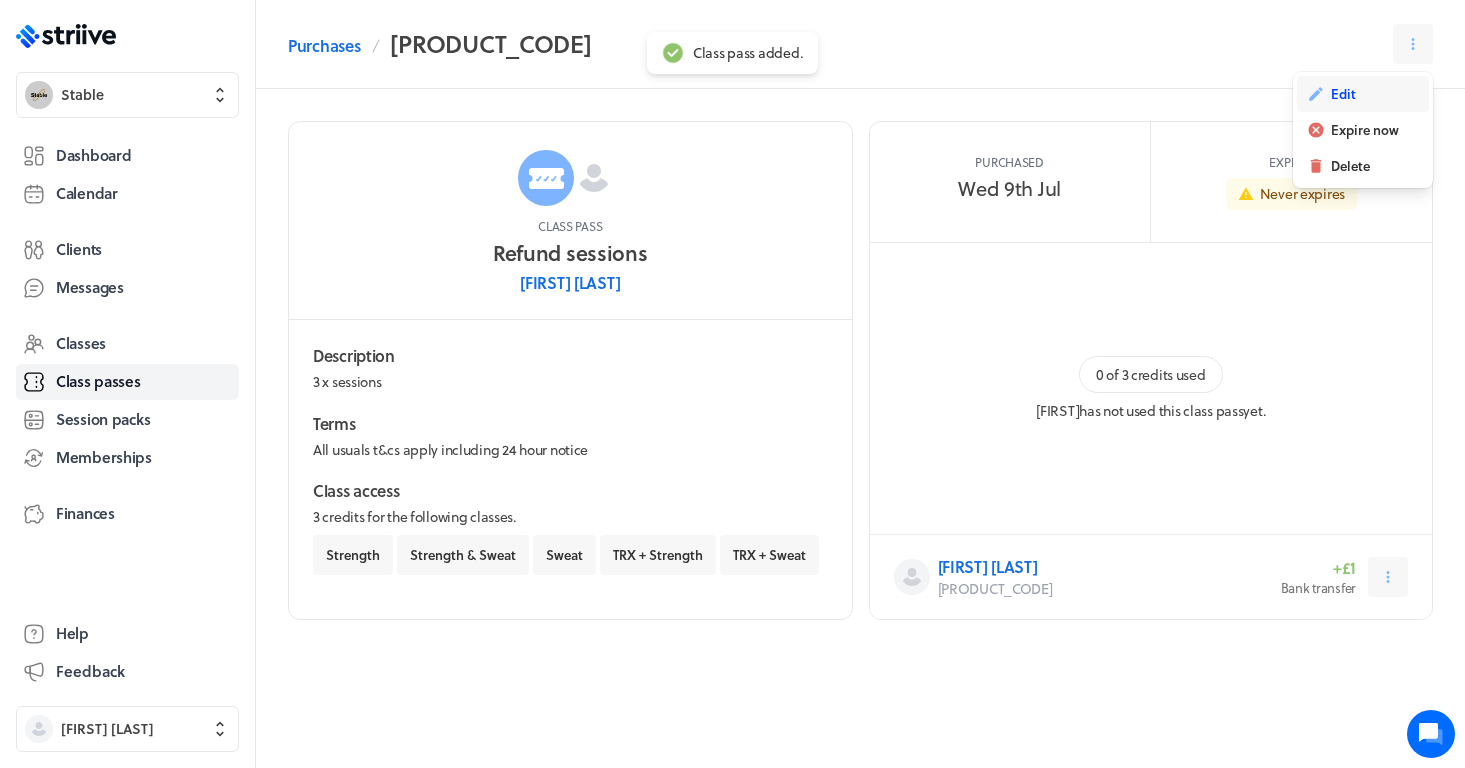 click on "Edit" at bounding box center [1343, 94] 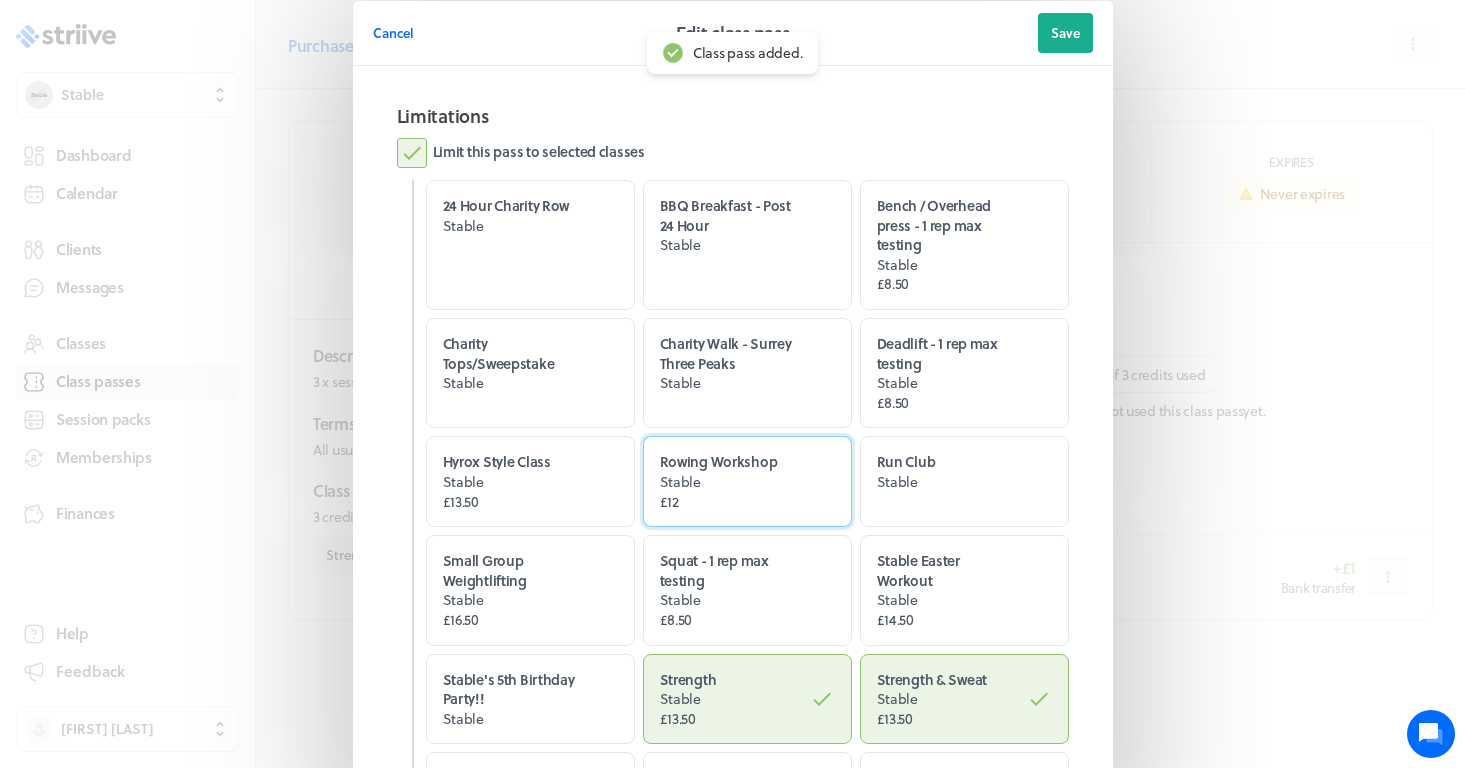scroll, scrollTop: 20, scrollLeft: 0, axis: vertical 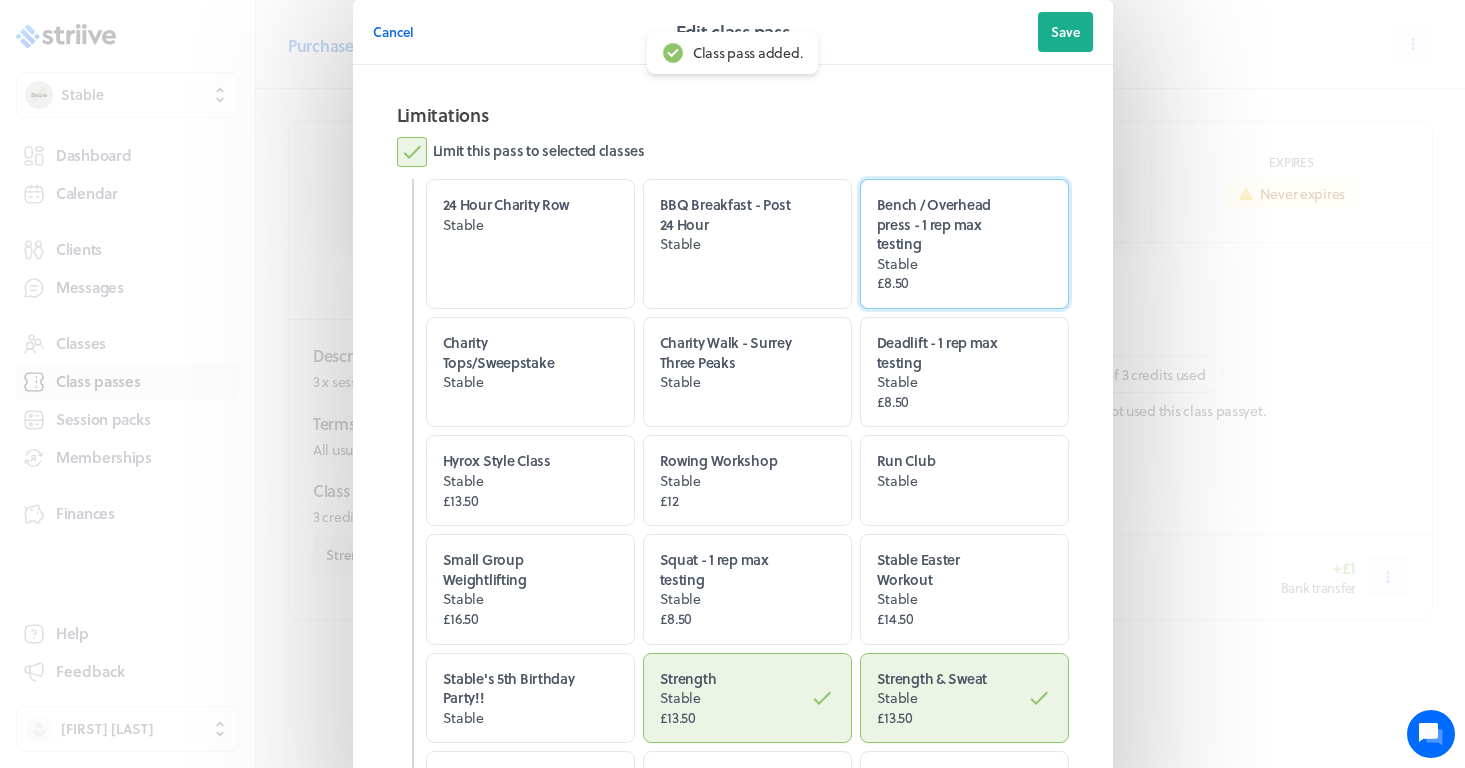 click on "£8.50" at bounding box center (947, 283) 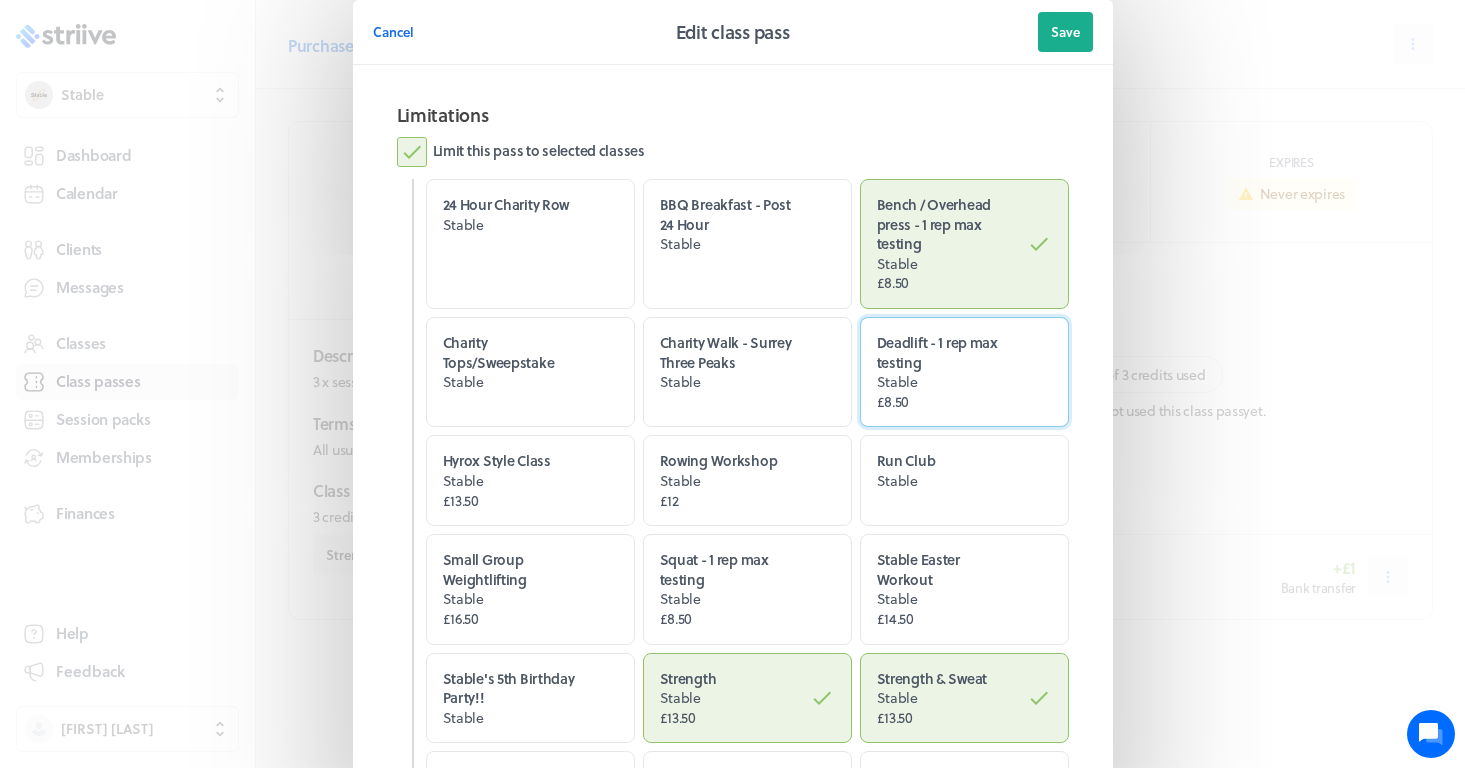 click on "Deadlift - 1 rep max testing" at bounding box center [947, 352] 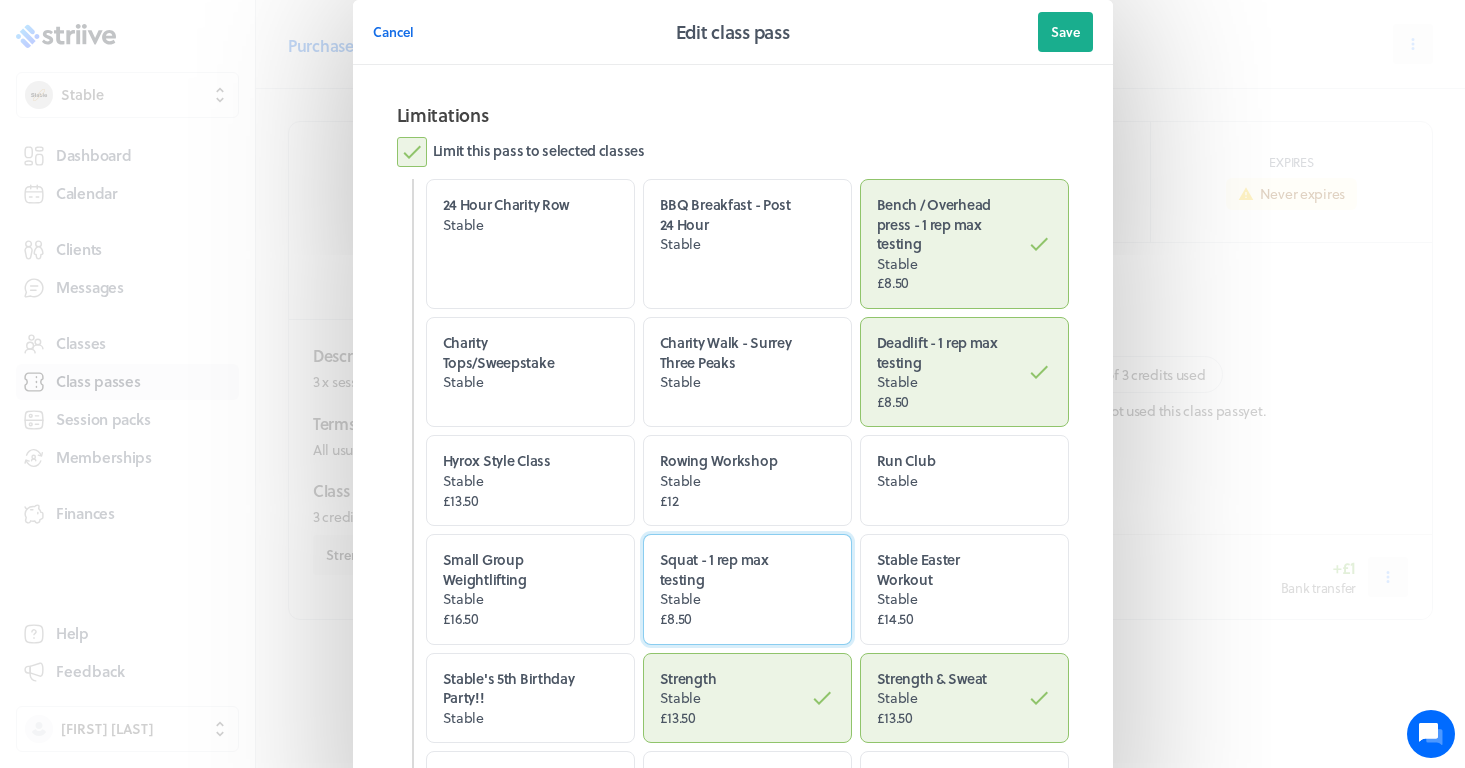 click on "Squat - 1 rep max testing Stable £8.50" at bounding box center [747, 589] 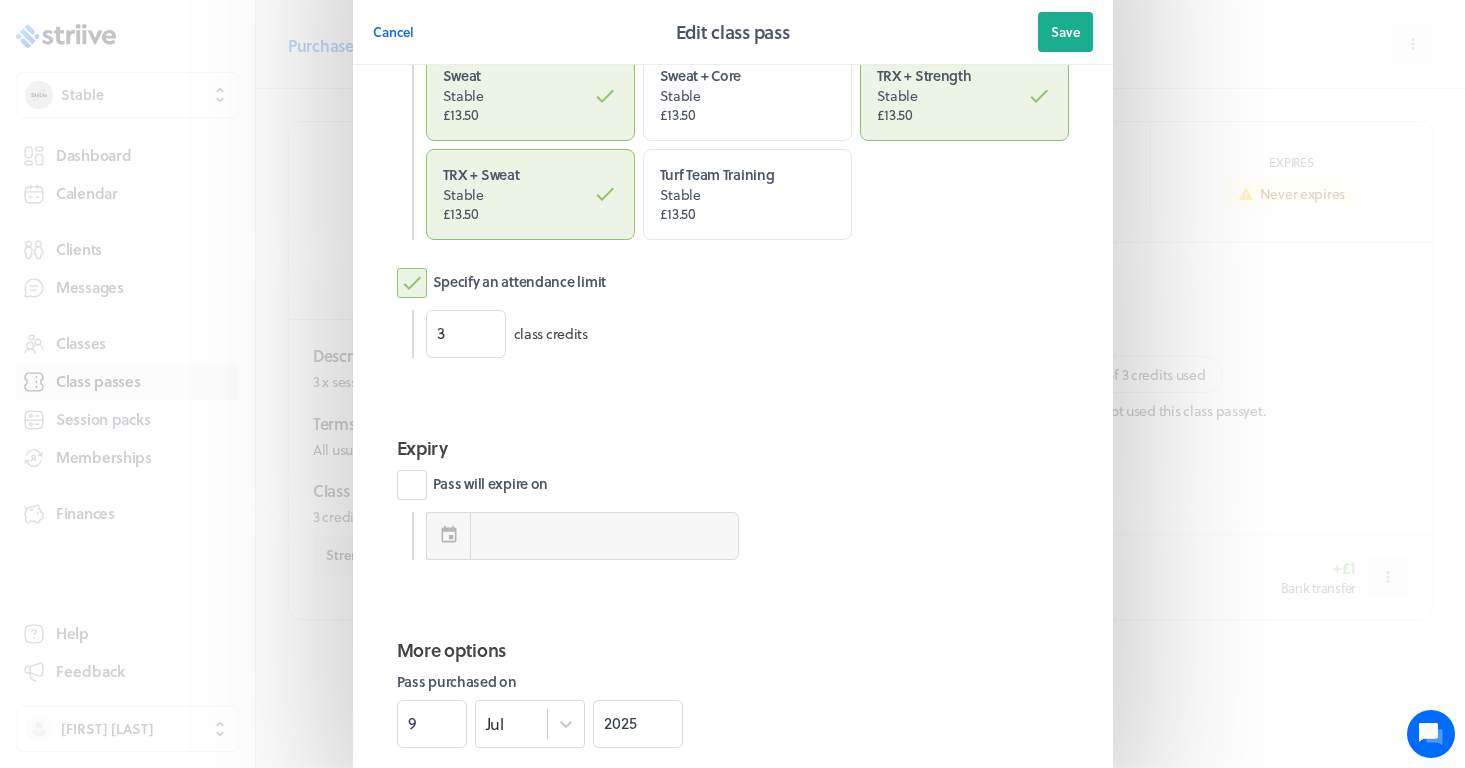 scroll, scrollTop: 945, scrollLeft: 0, axis: vertical 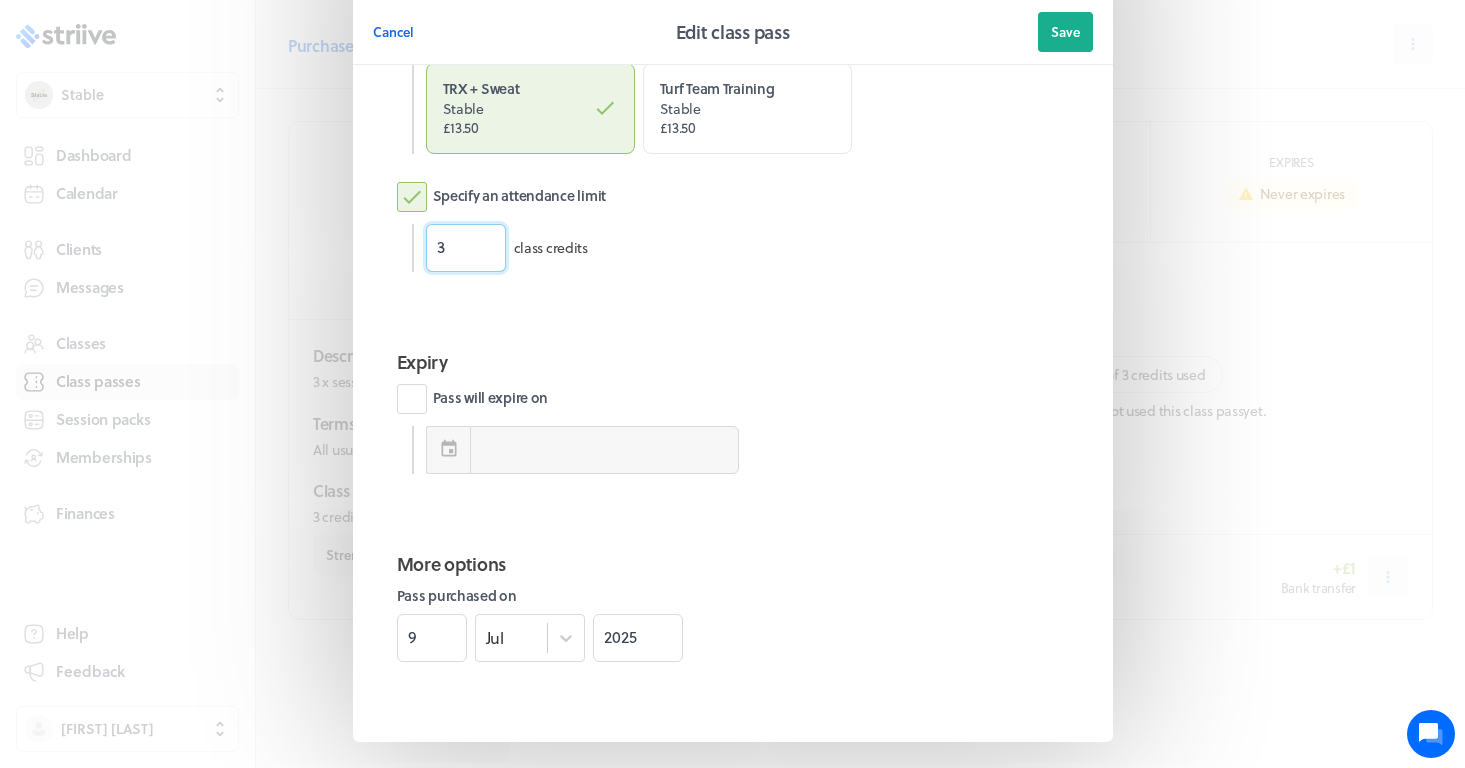 click on "3" at bounding box center [466, 248] 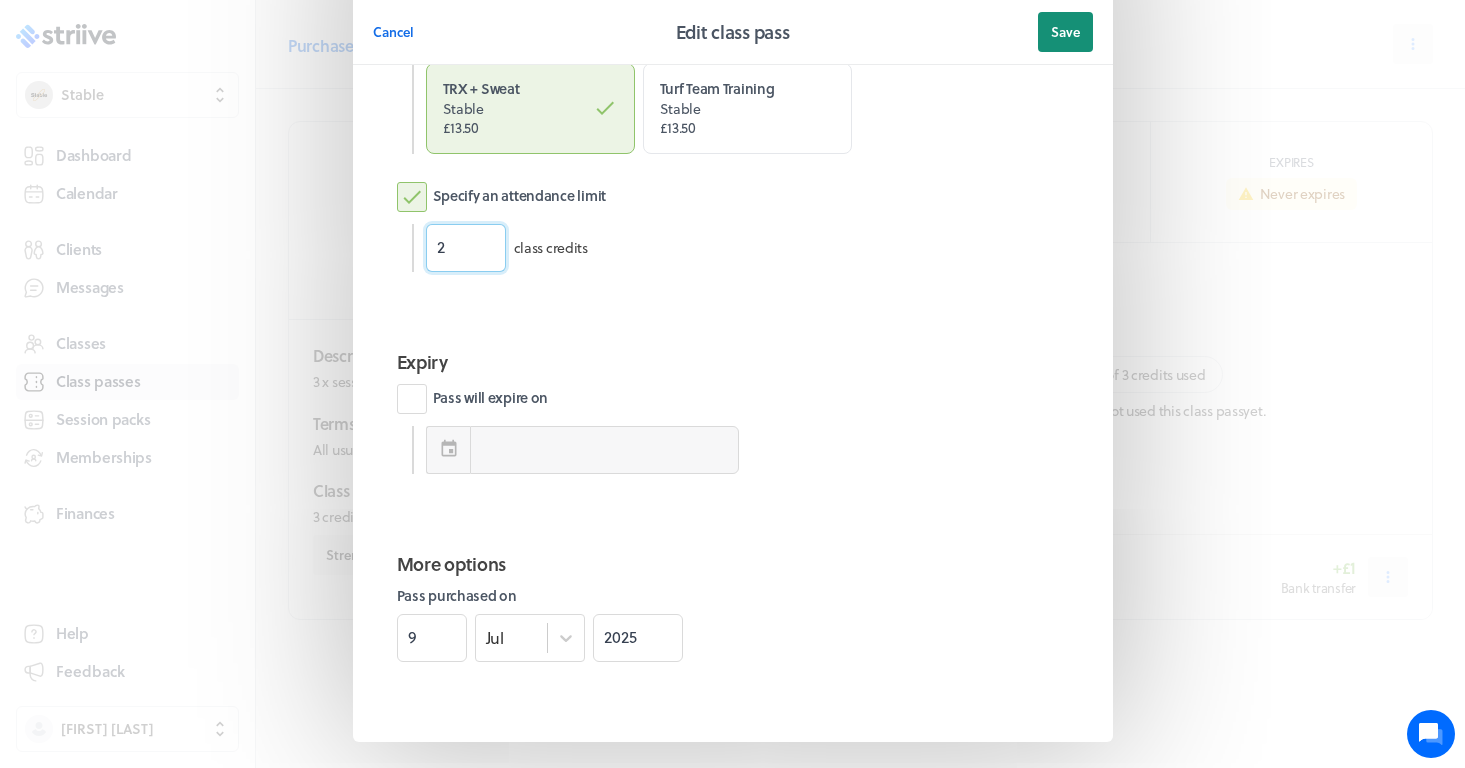 type on "2" 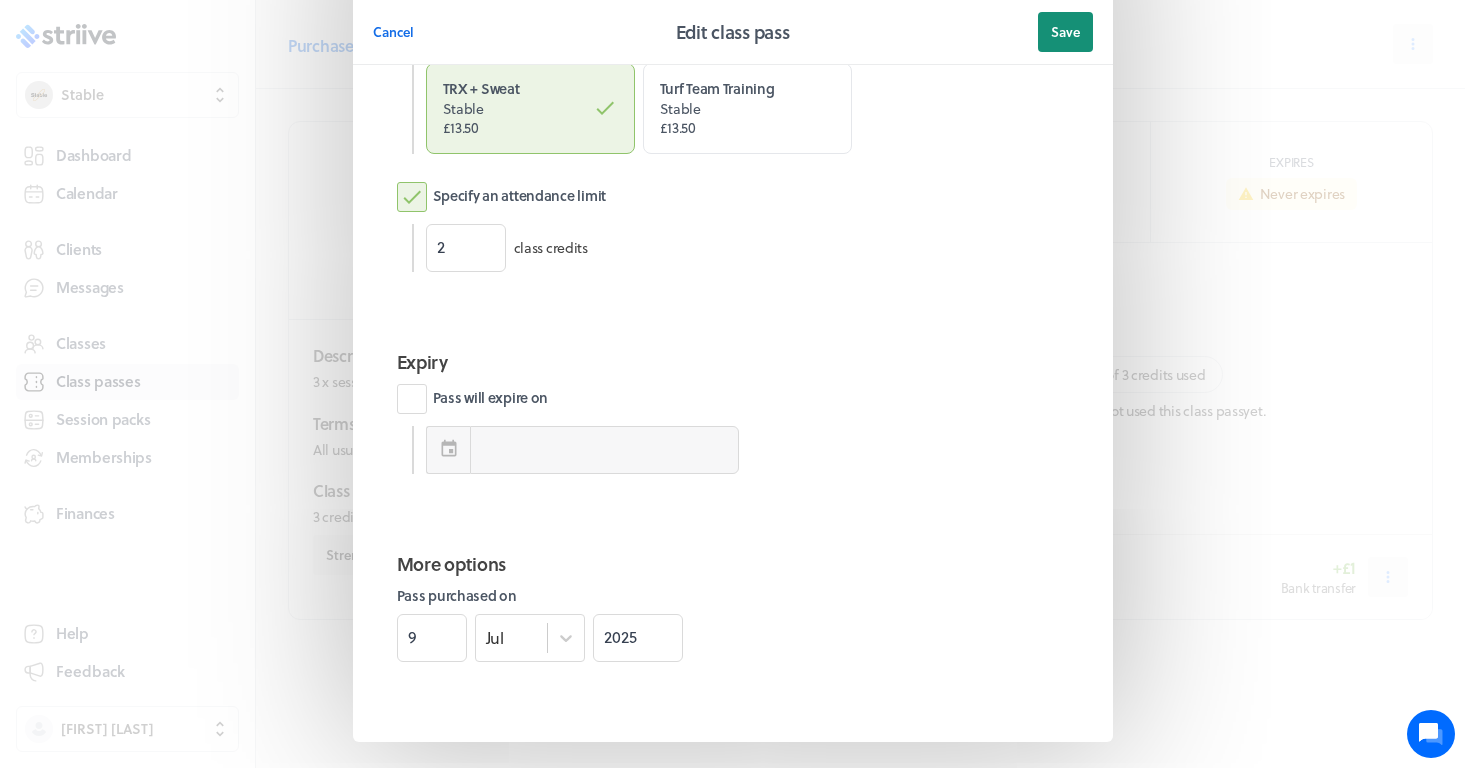 click on "Save" at bounding box center [1065, 32] 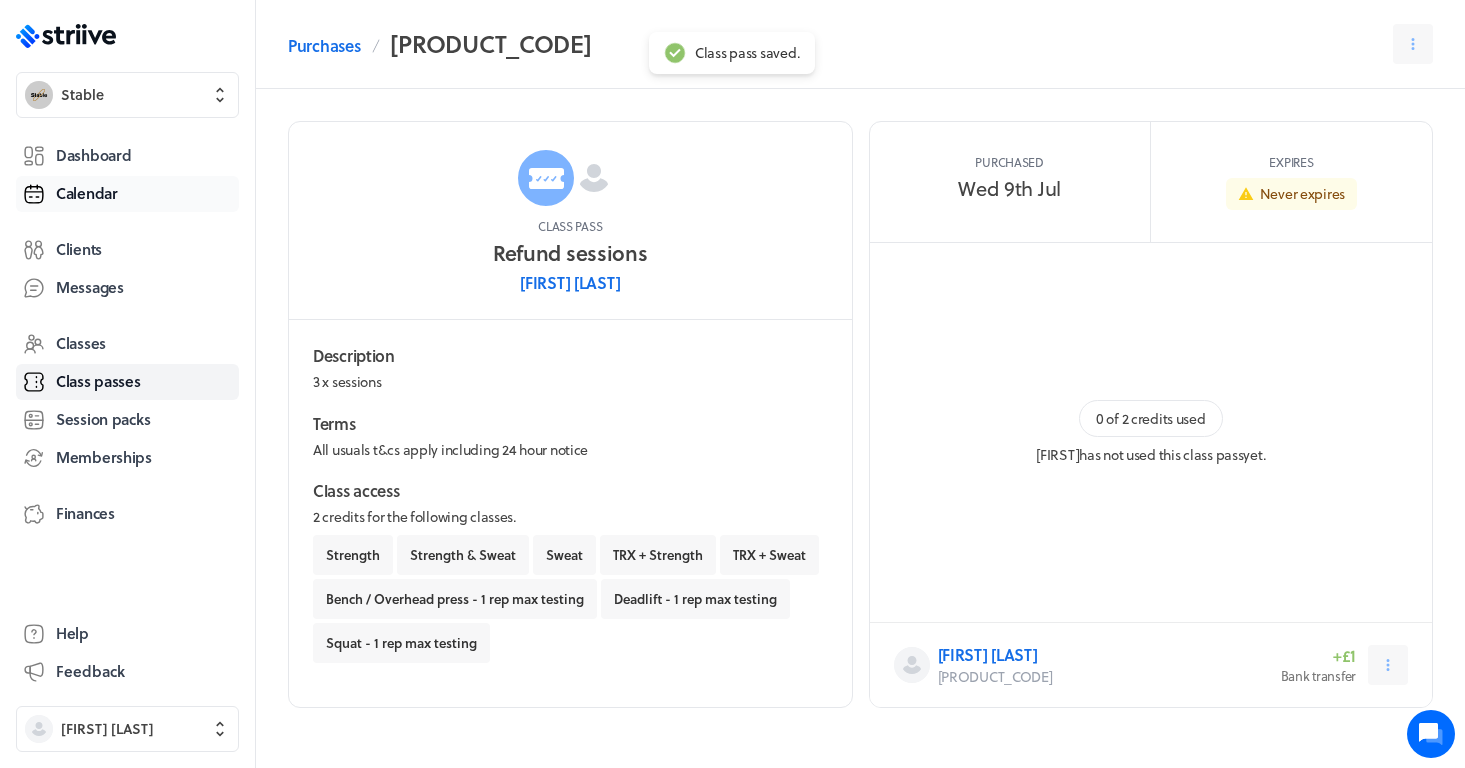 click on "Calendar" at bounding box center (87, 193) 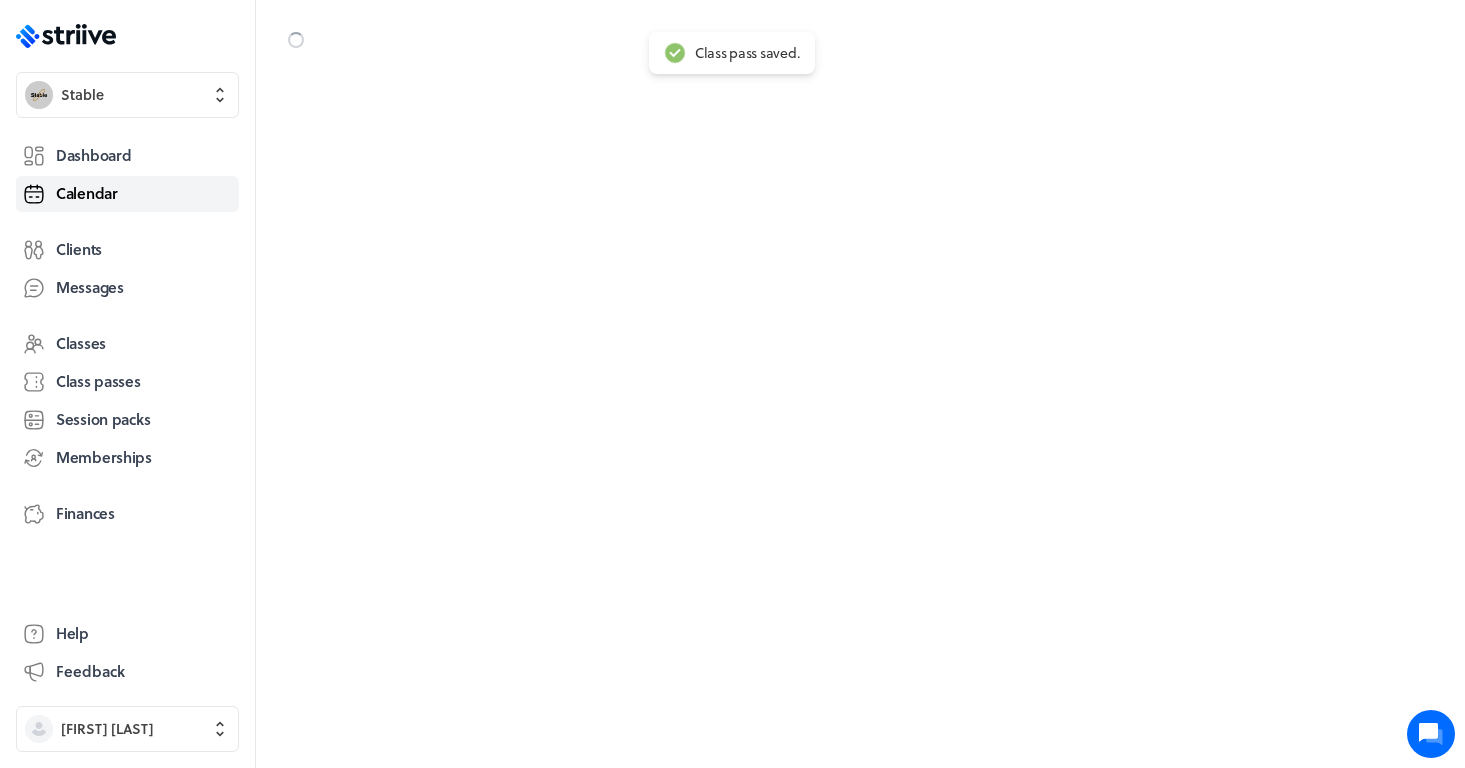scroll, scrollTop: 600, scrollLeft: 0, axis: vertical 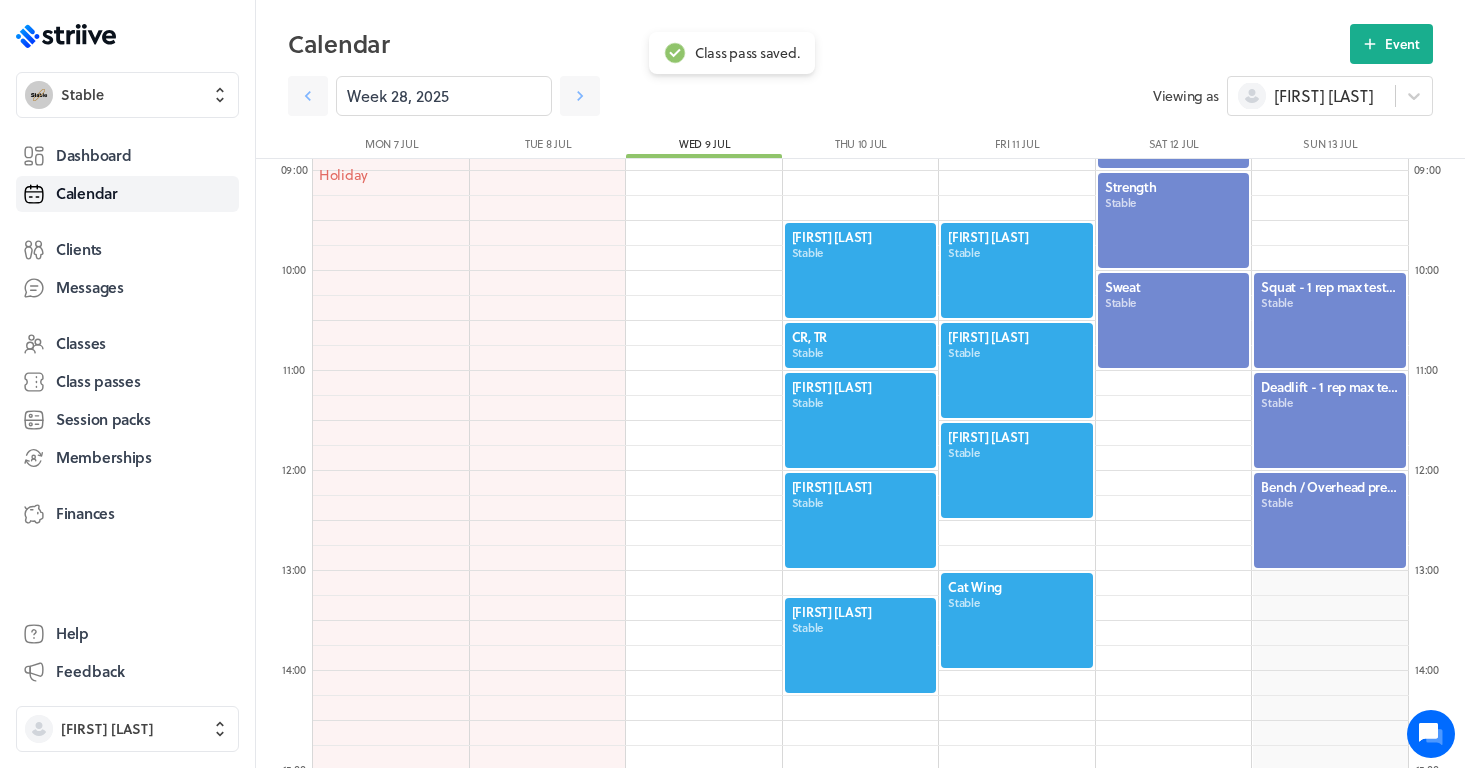 click at bounding box center [1330, 320] 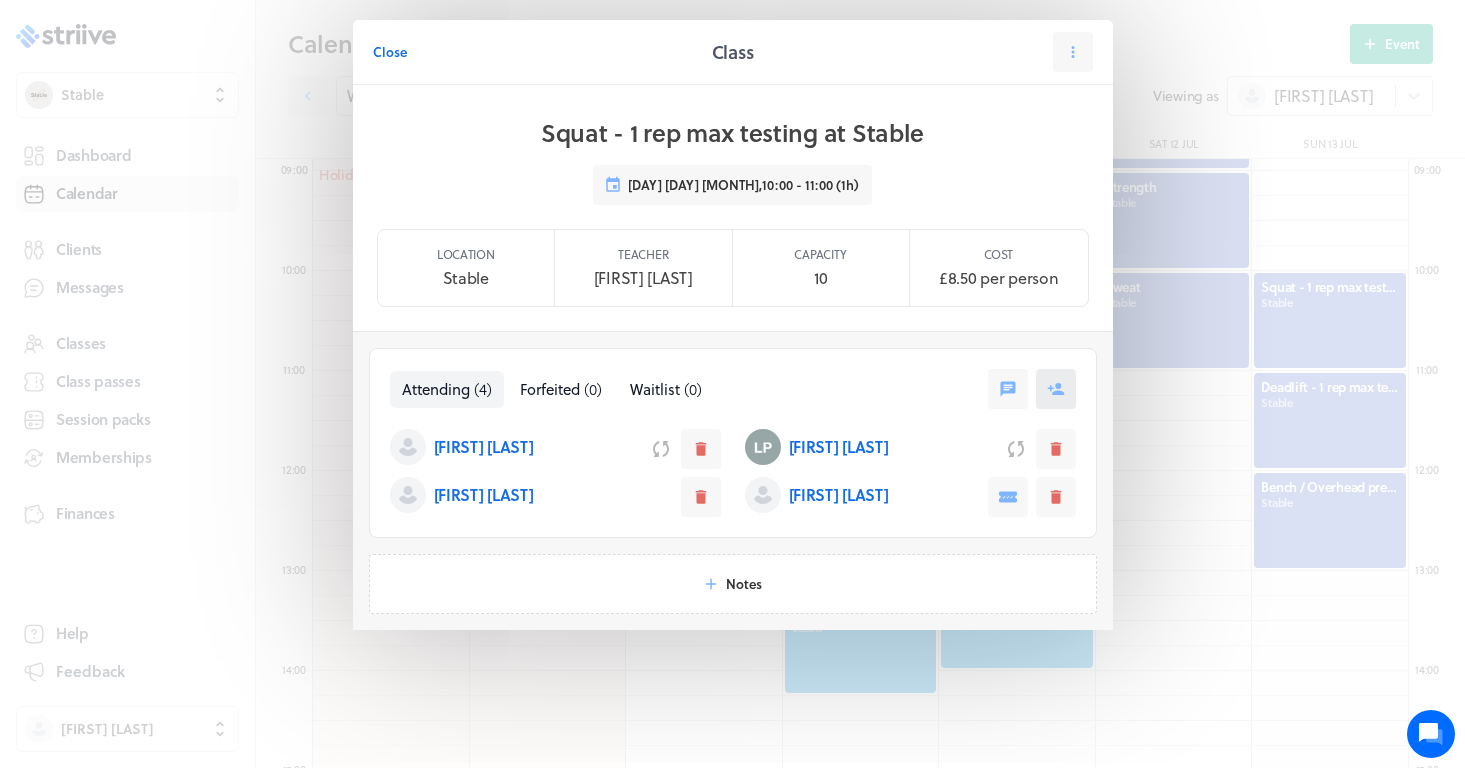 click at bounding box center (1056, 389) 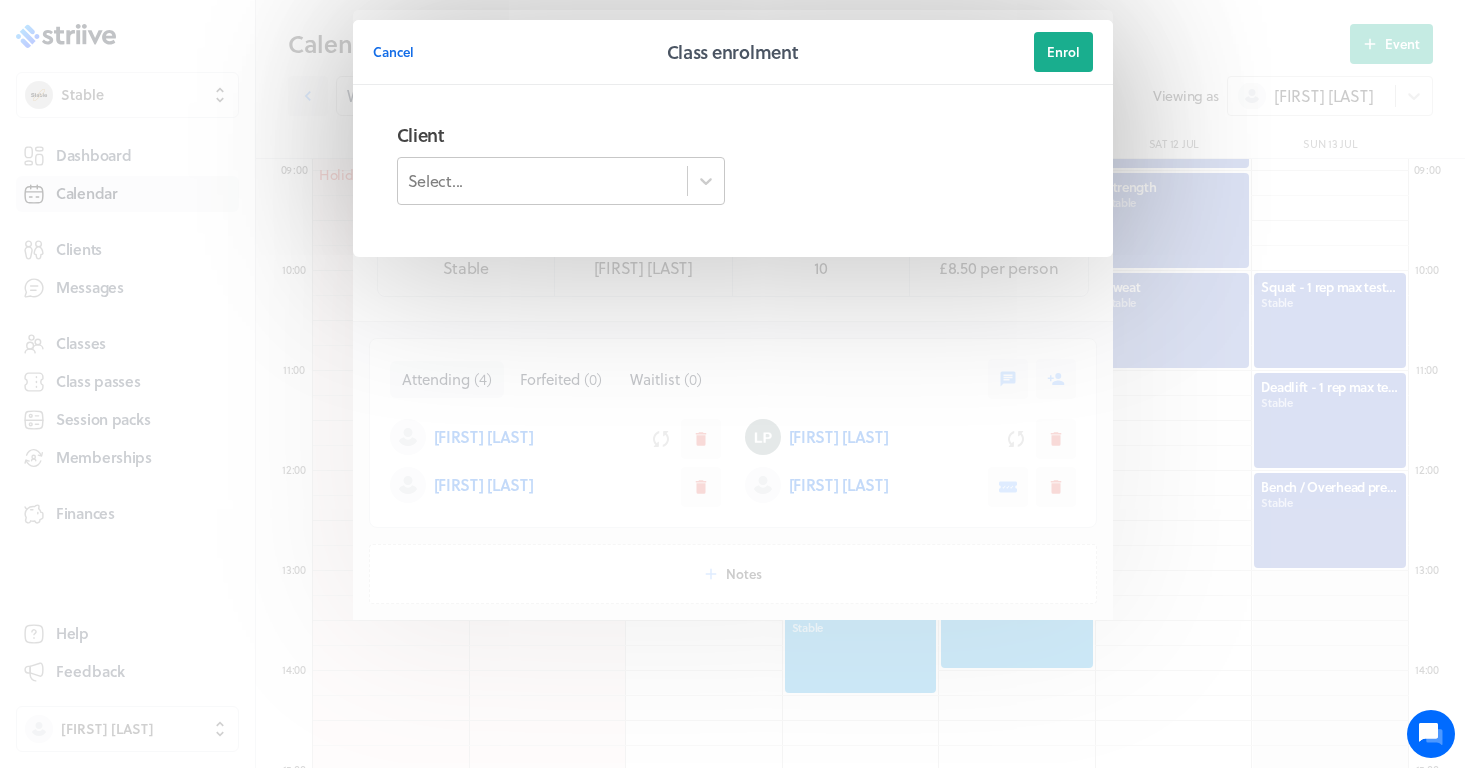 click on "Select..." at bounding box center (542, 181) 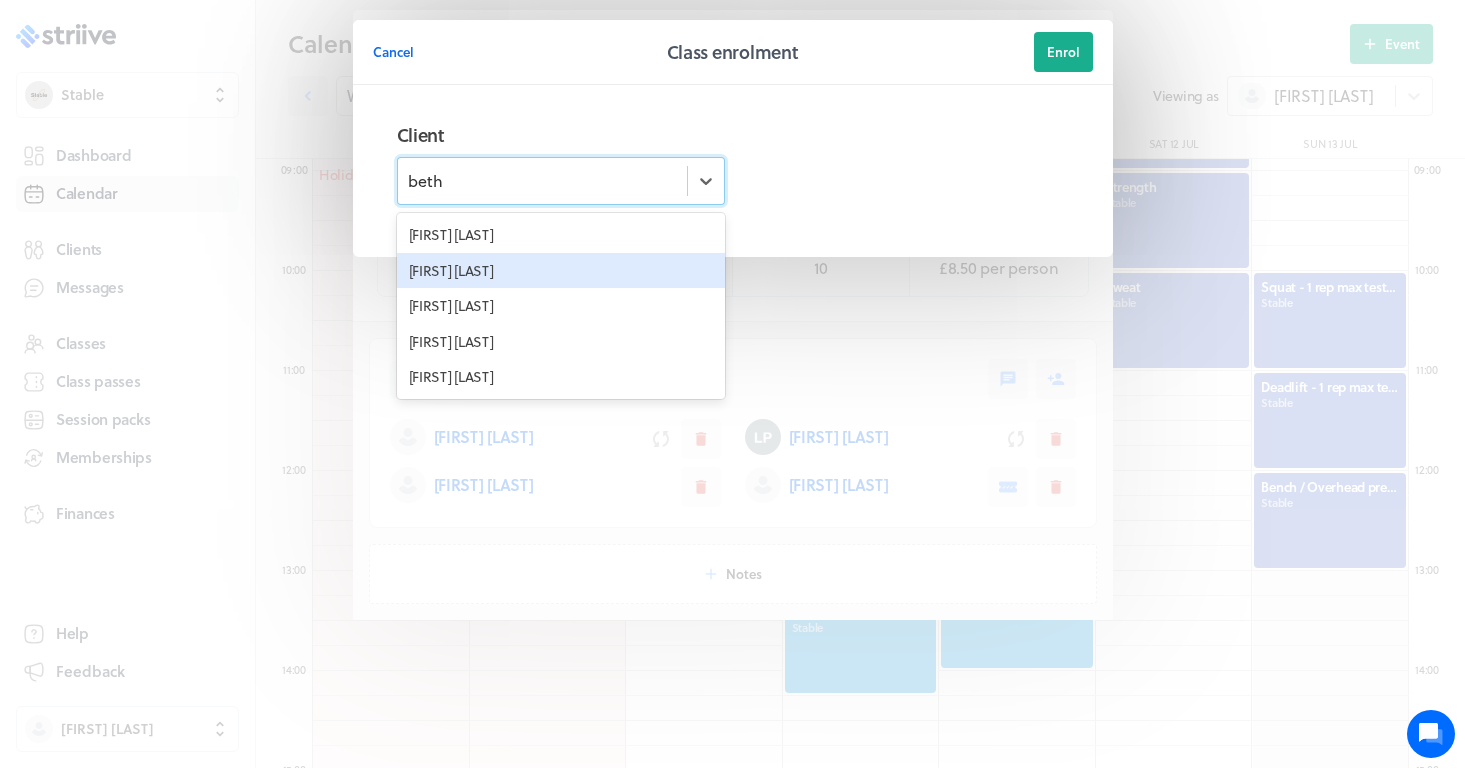 click on "[FIRST] [LAST]" at bounding box center (561, 271) 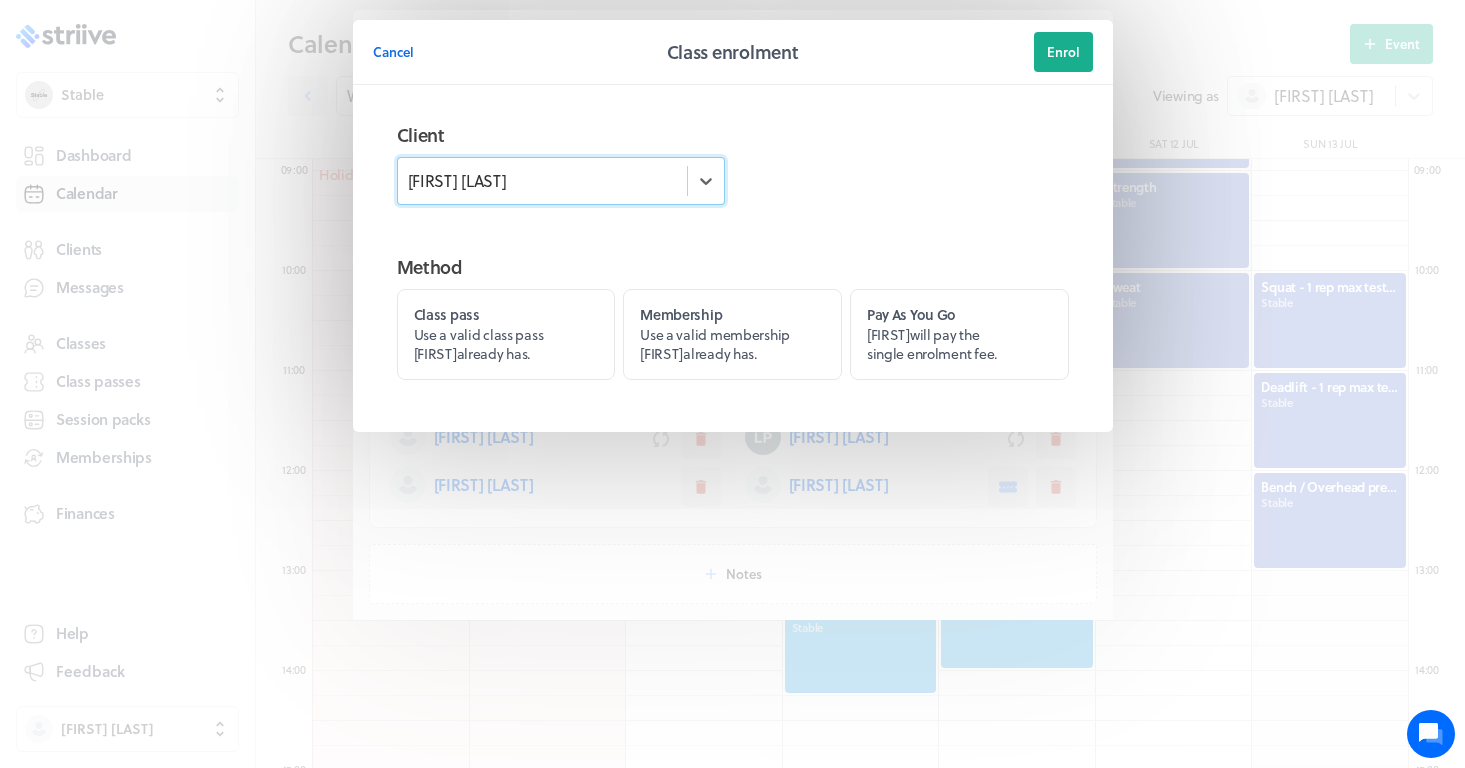 click on "Use a valid class pass   [PERSON]  already has." at bounding box center (479, 344) 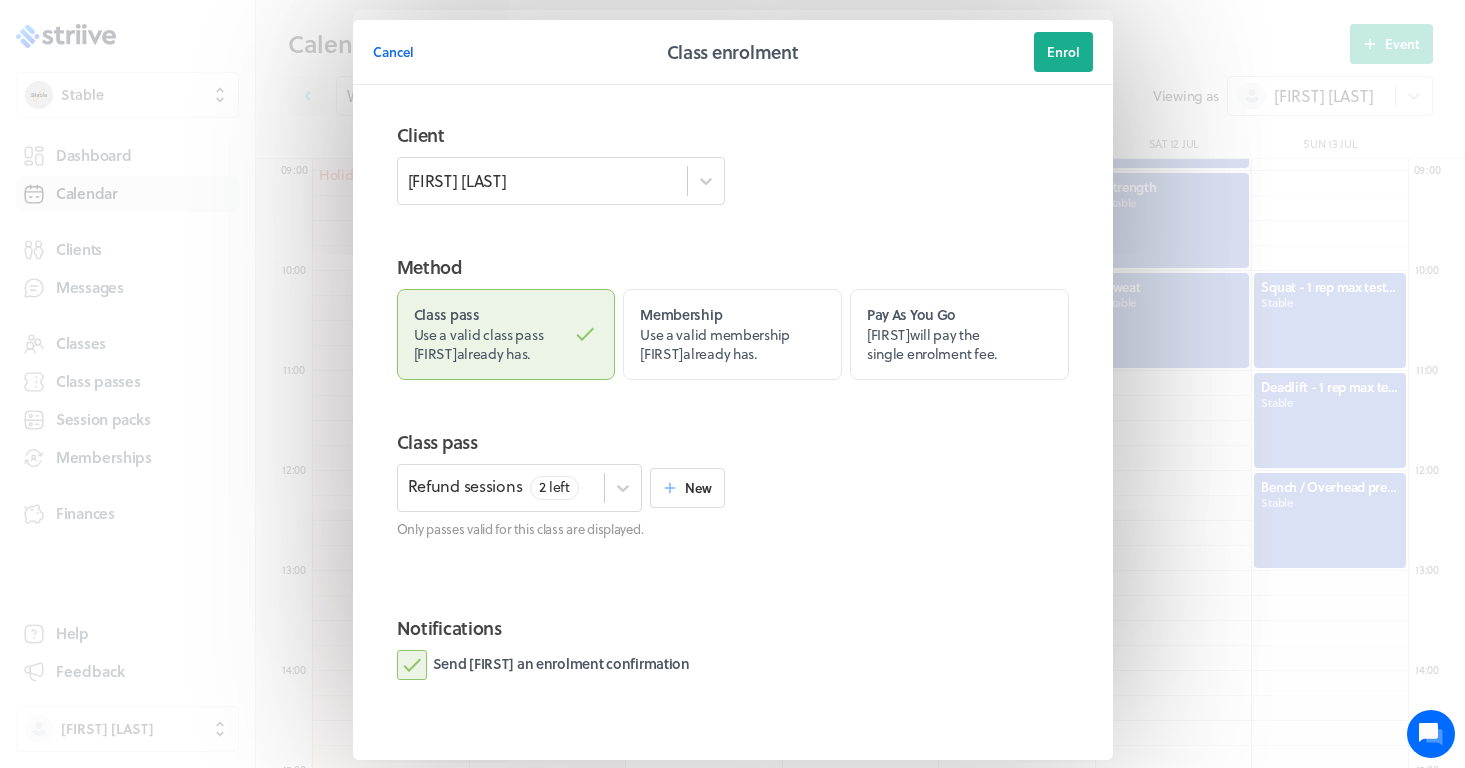 click on "Send [FIRST] an enrolment confirmation" at bounding box center (543, 665) 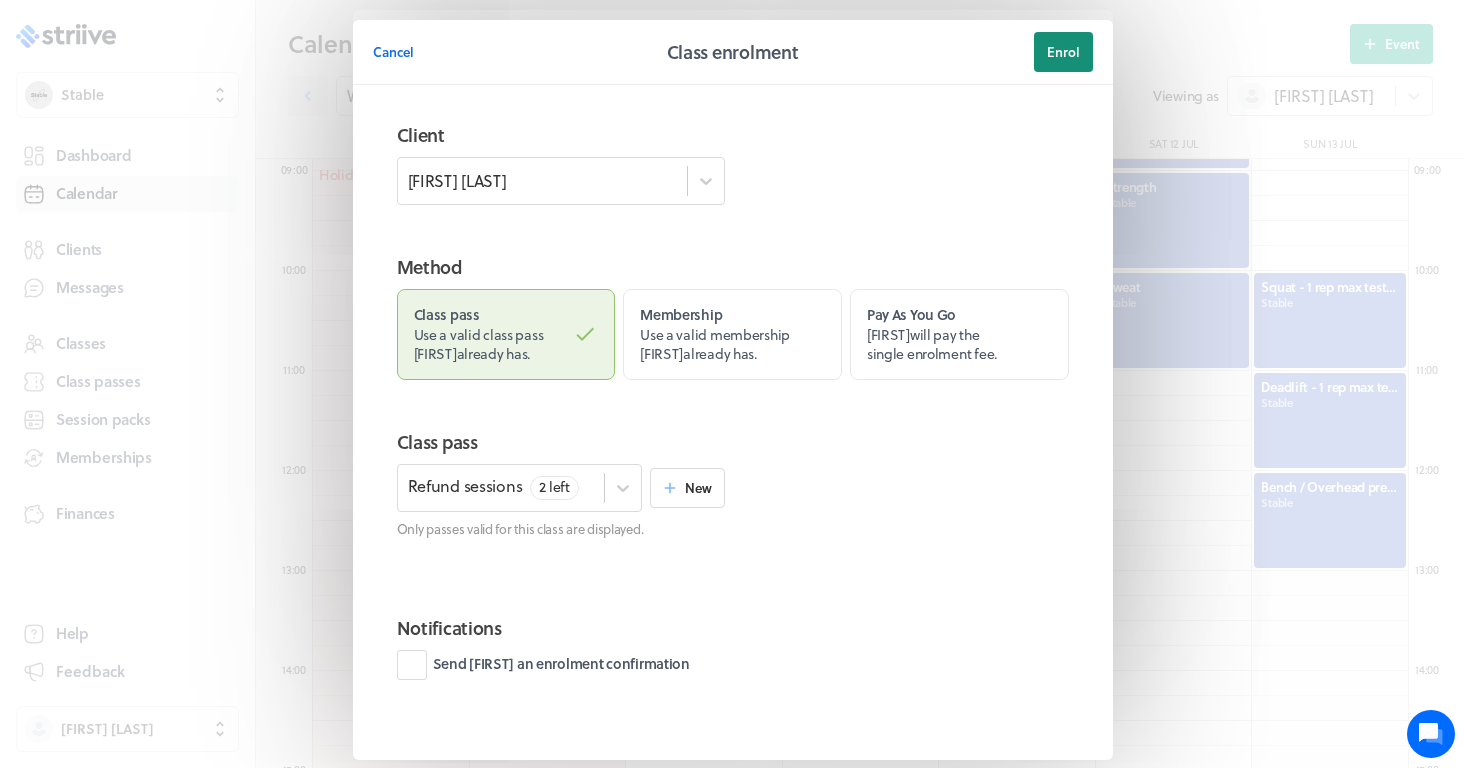 click on "Enrol" at bounding box center (1063, 52) 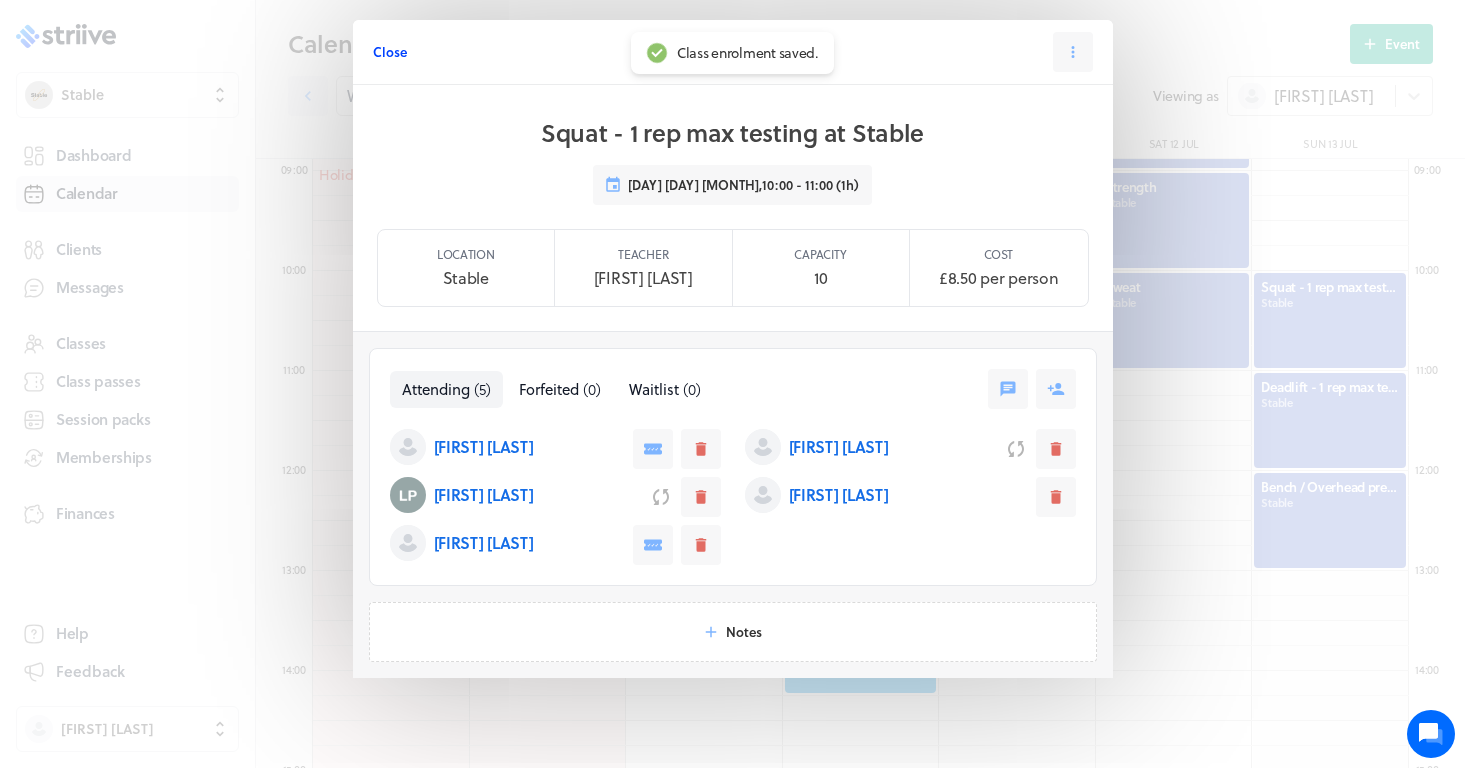 click on "Close" at bounding box center (390, 52) 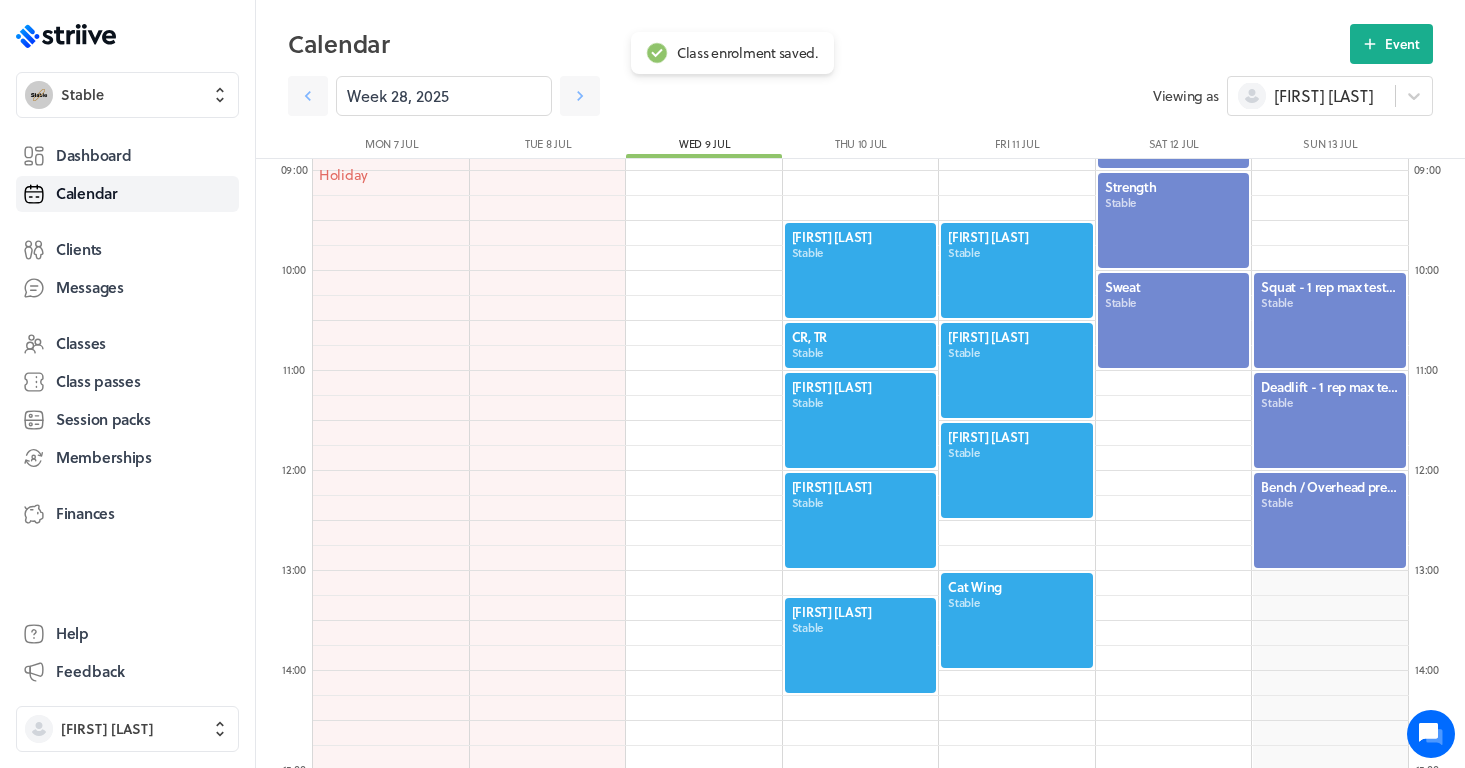 click at bounding box center [1330, 420] 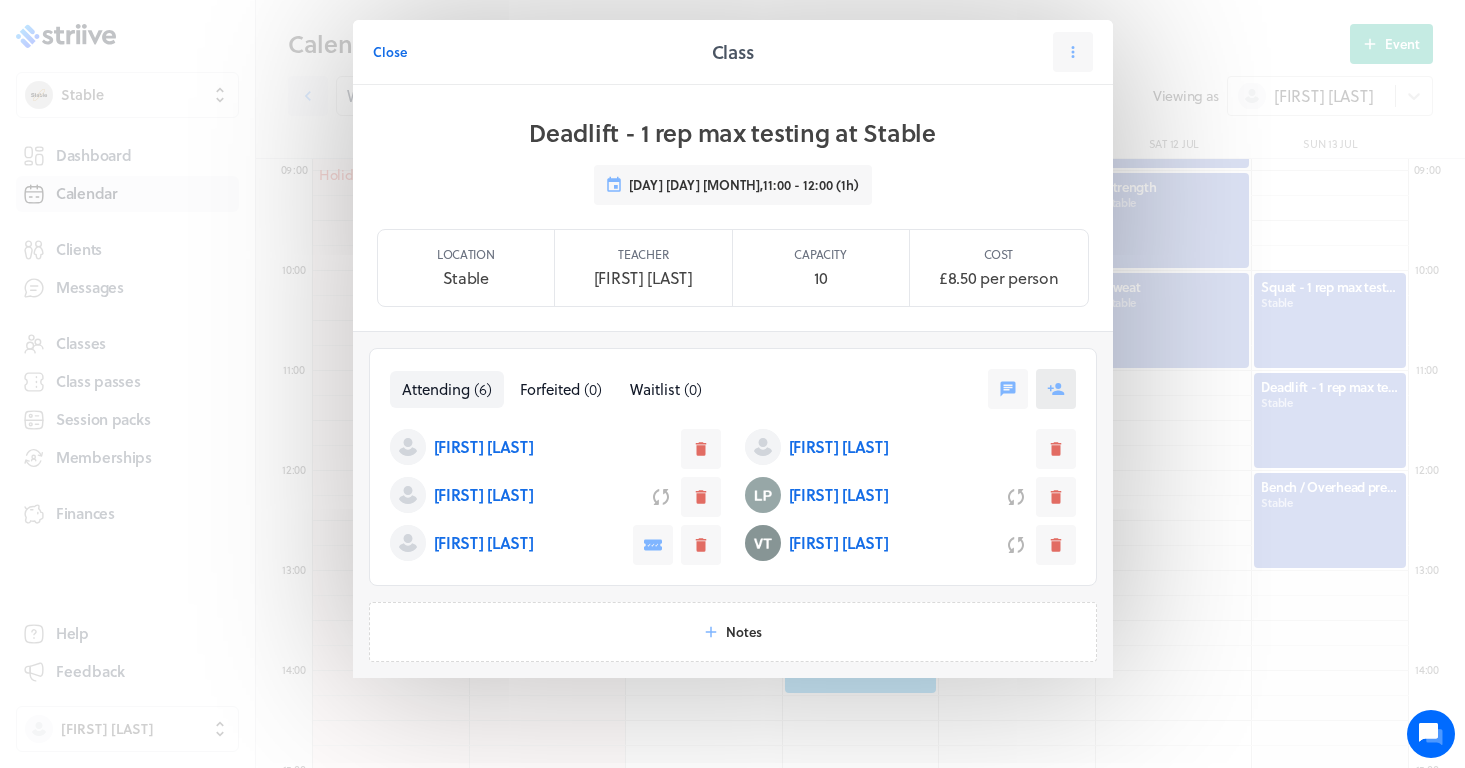 click at bounding box center [1008, 389] 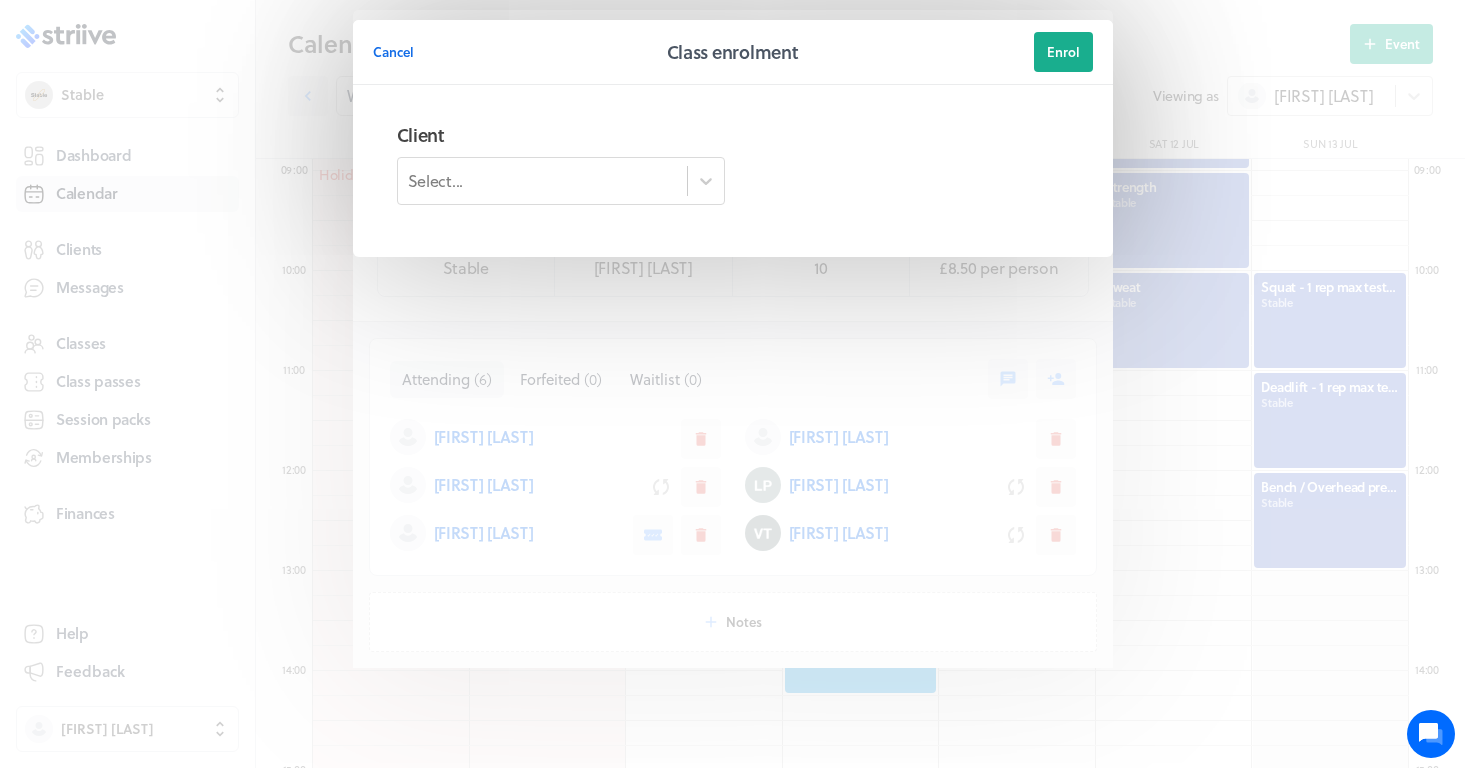click on "Select..." at bounding box center (542, 181) 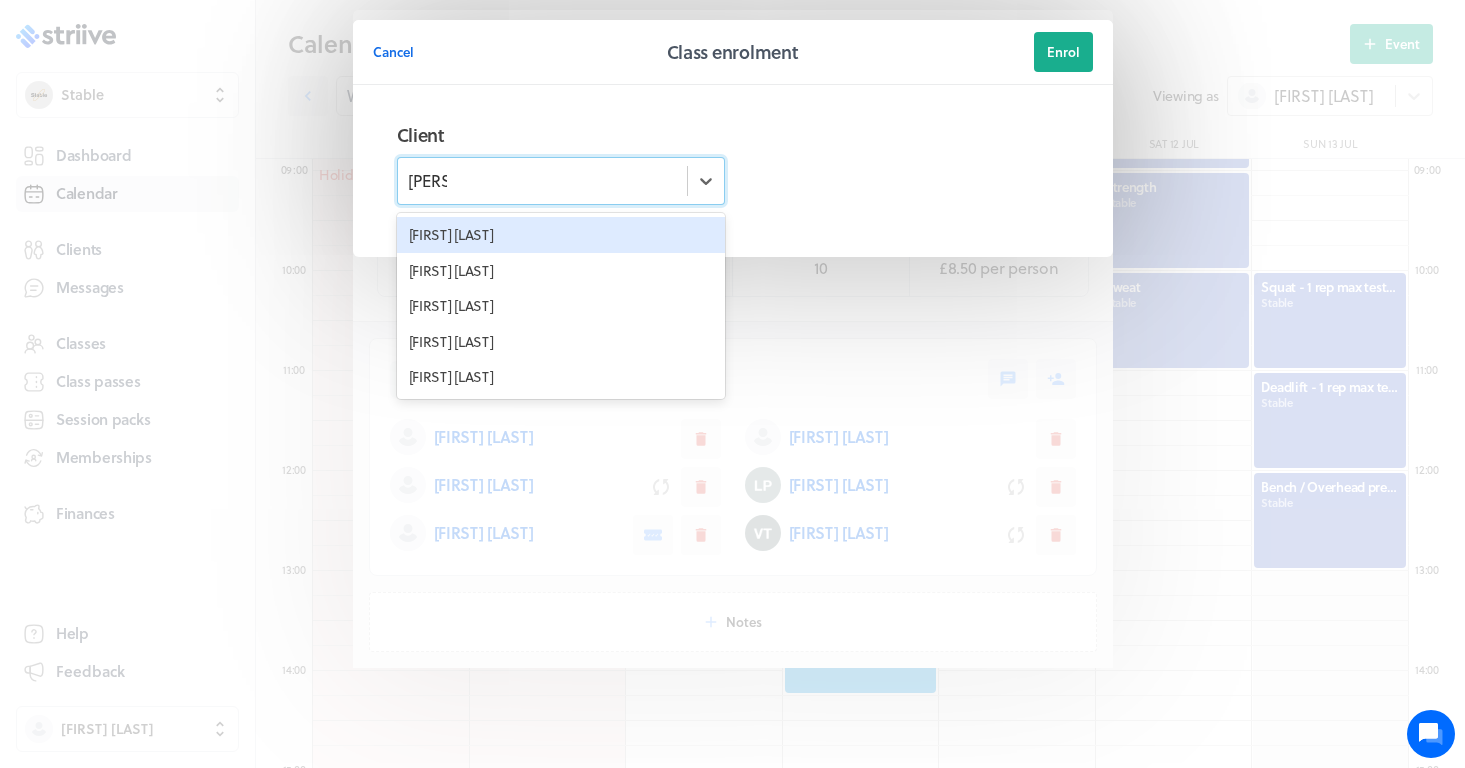 scroll, scrollTop: 0, scrollLeft: 0, axis: both 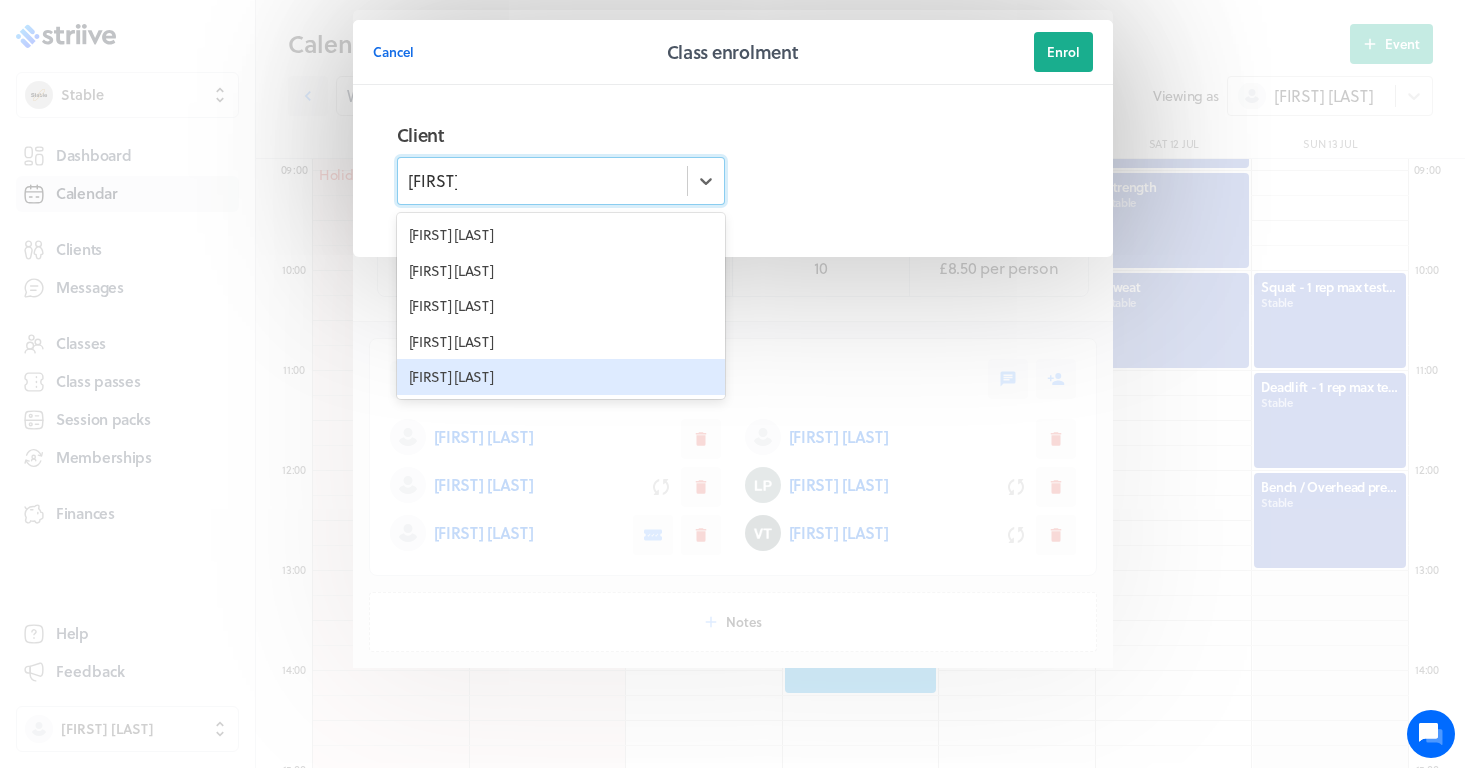 click on "[FIRST] [LAST]" at bounding box center [561, 377] 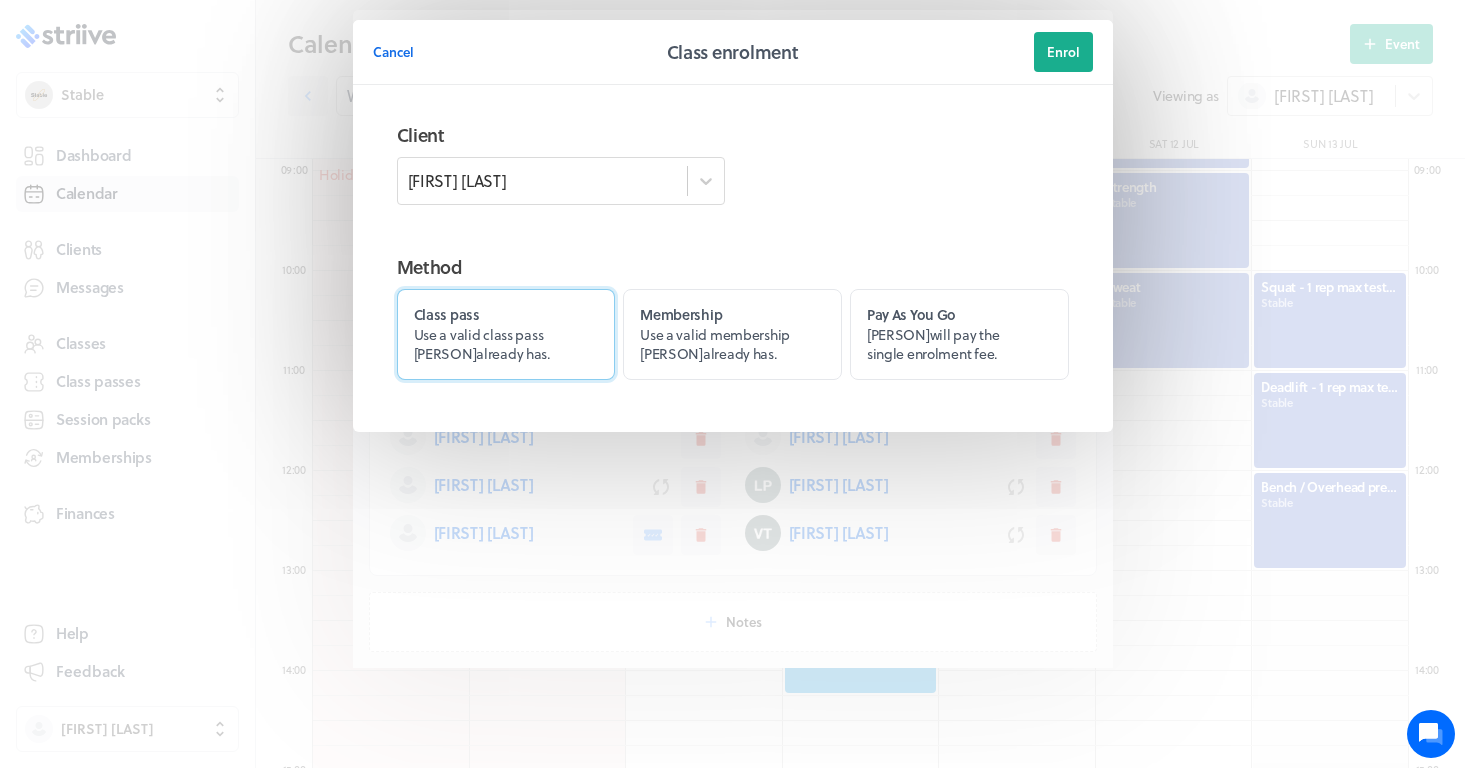 click on "Class pass Use a valid class pass [FIRST] already has." at bounding box center (506, 334) 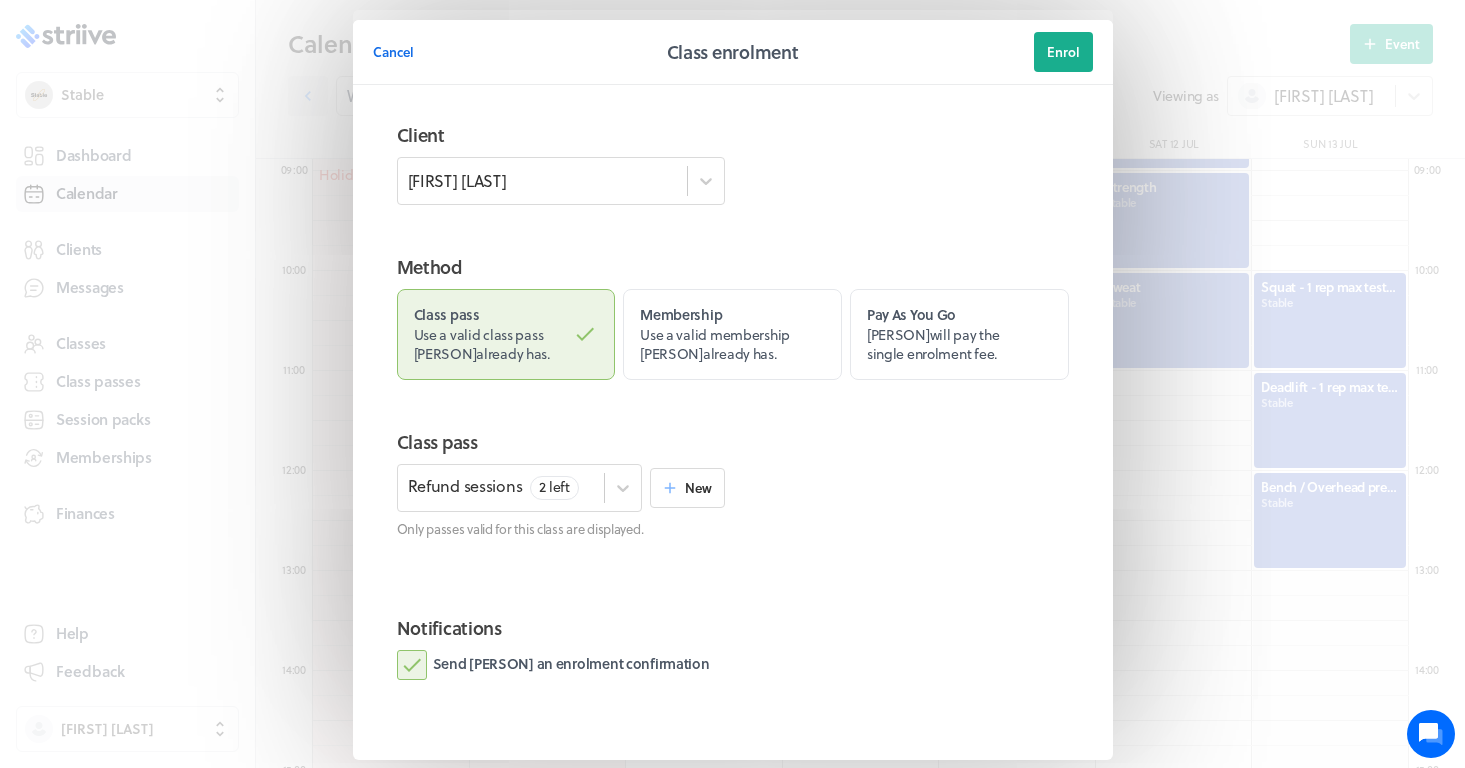 click on "Notifications Send [PERSON] an enrolment confirmation" at bounding box center [733, 669] 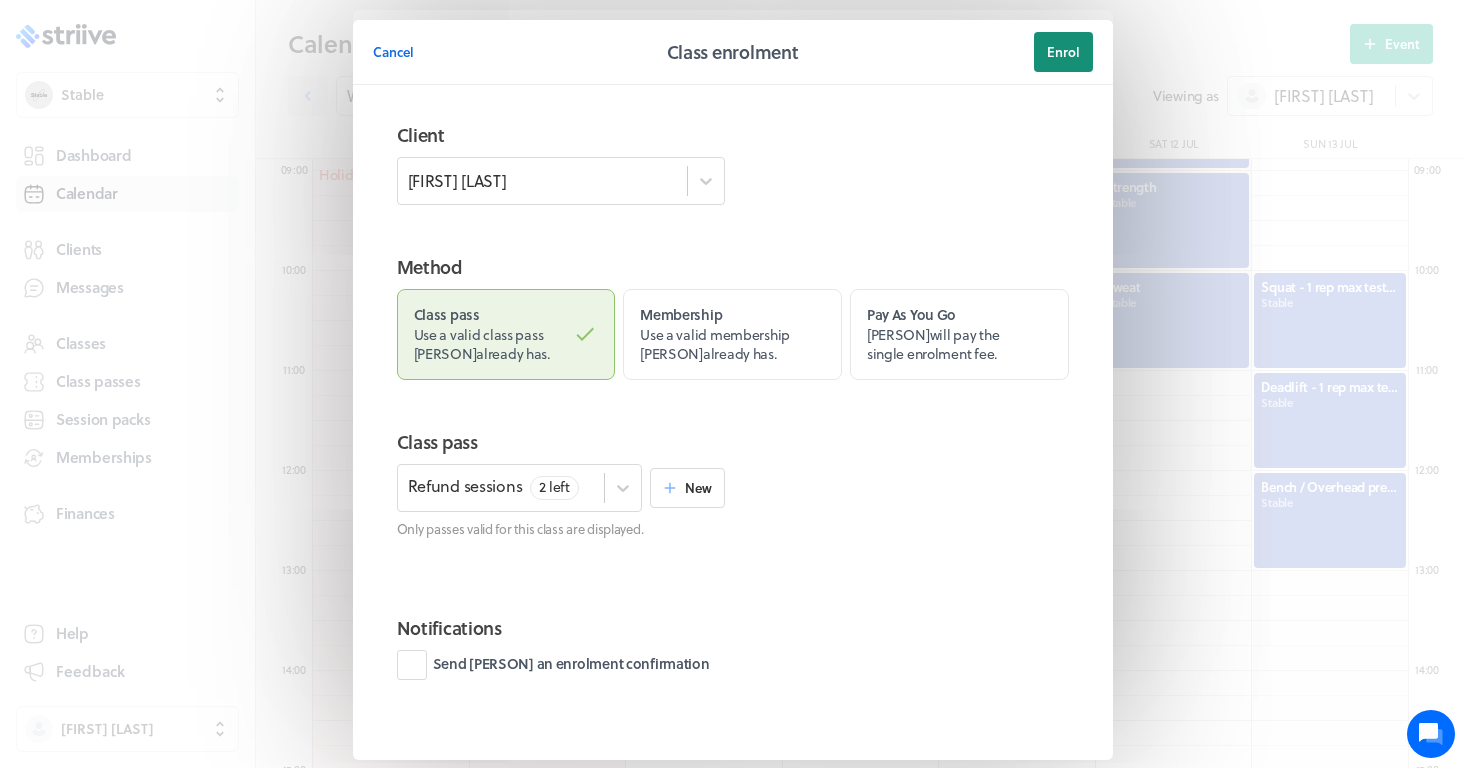 click on "Enrol" at bounding box center [1063, 52] 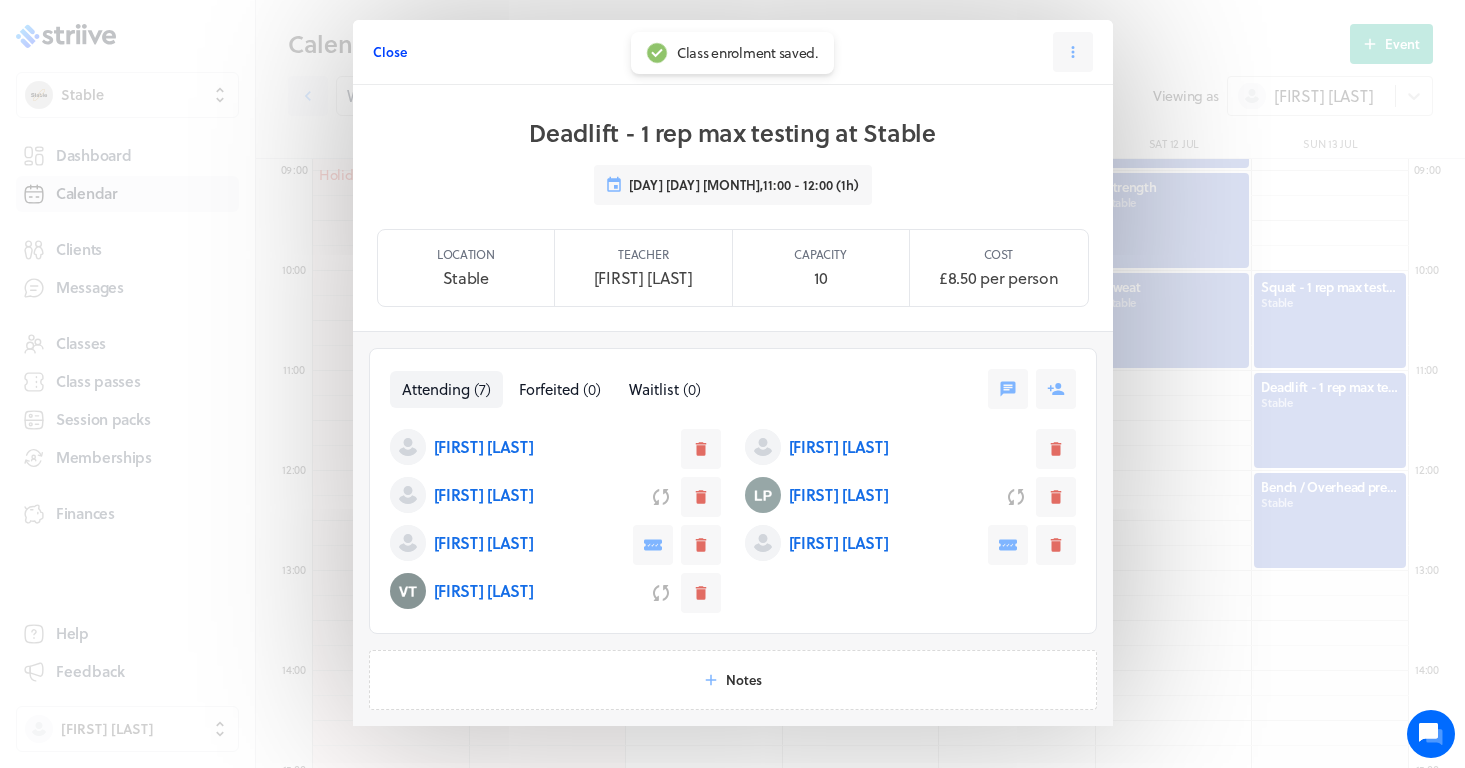 click on "Close" at bounding box center [390, 52] 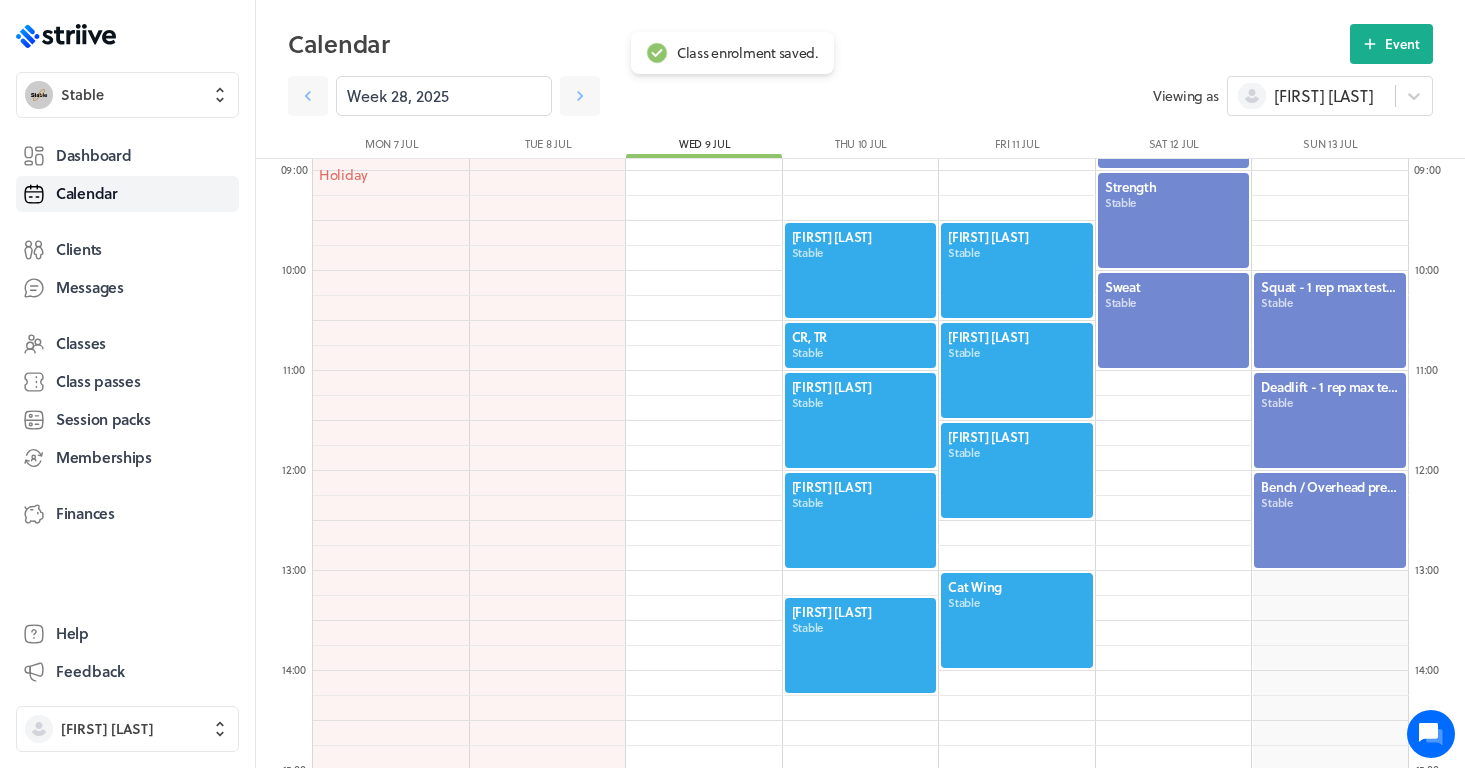 click at bounding box center [1330, 520] 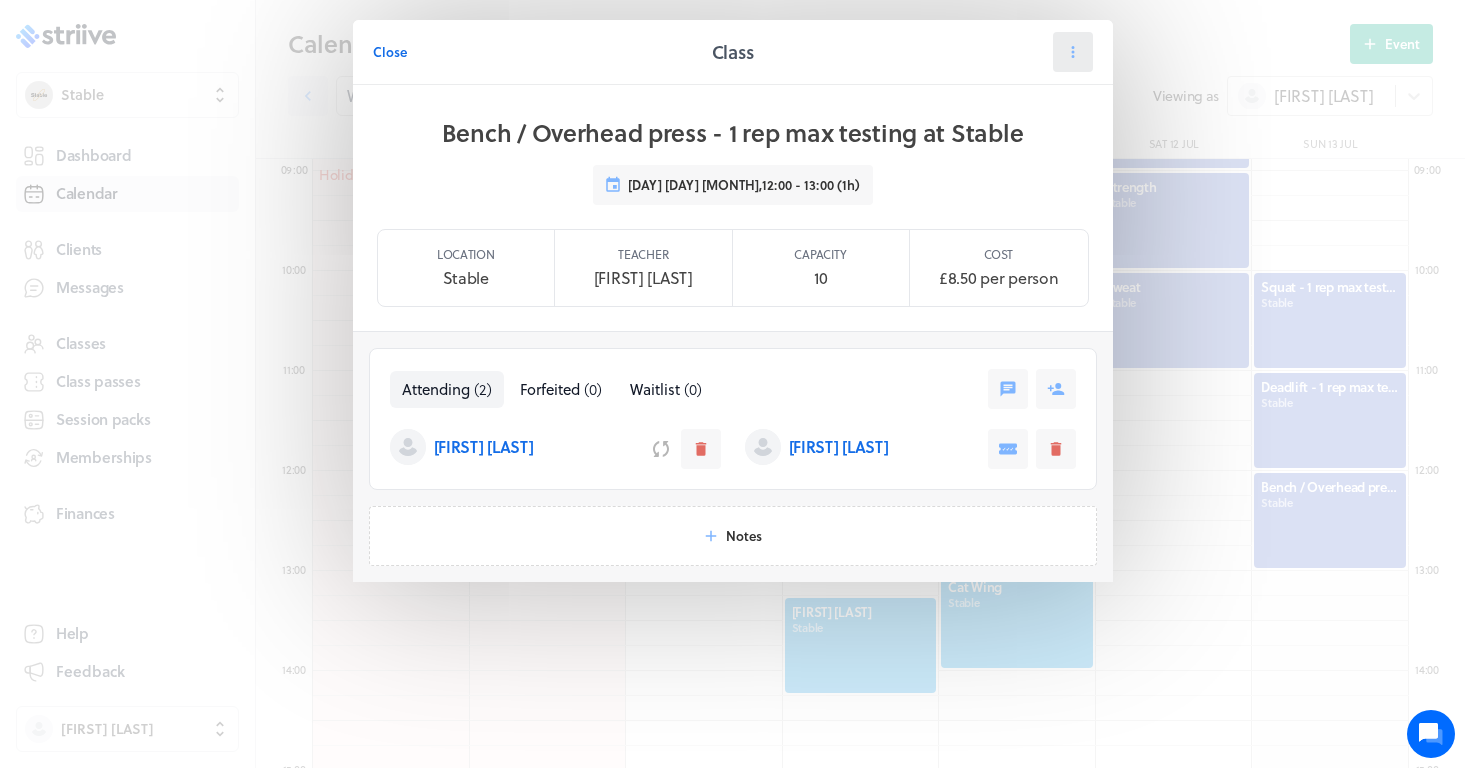 click at bounding box center (1073, 52) 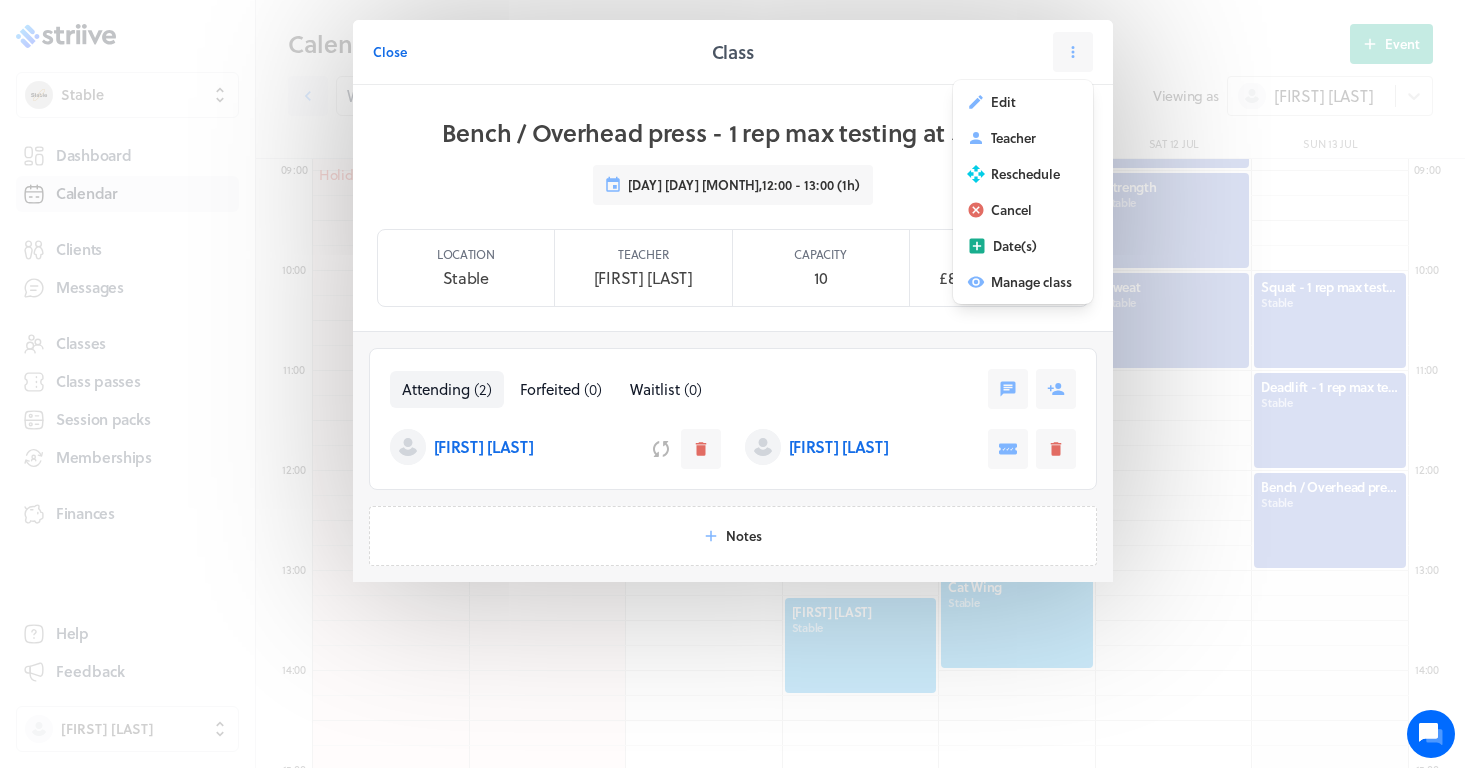 click on "Bench / Overhead press - 1 rep max testing at Stable Sun [DATE], 12:00 - 13:00 (1h)" at bounding box center (733, 157) 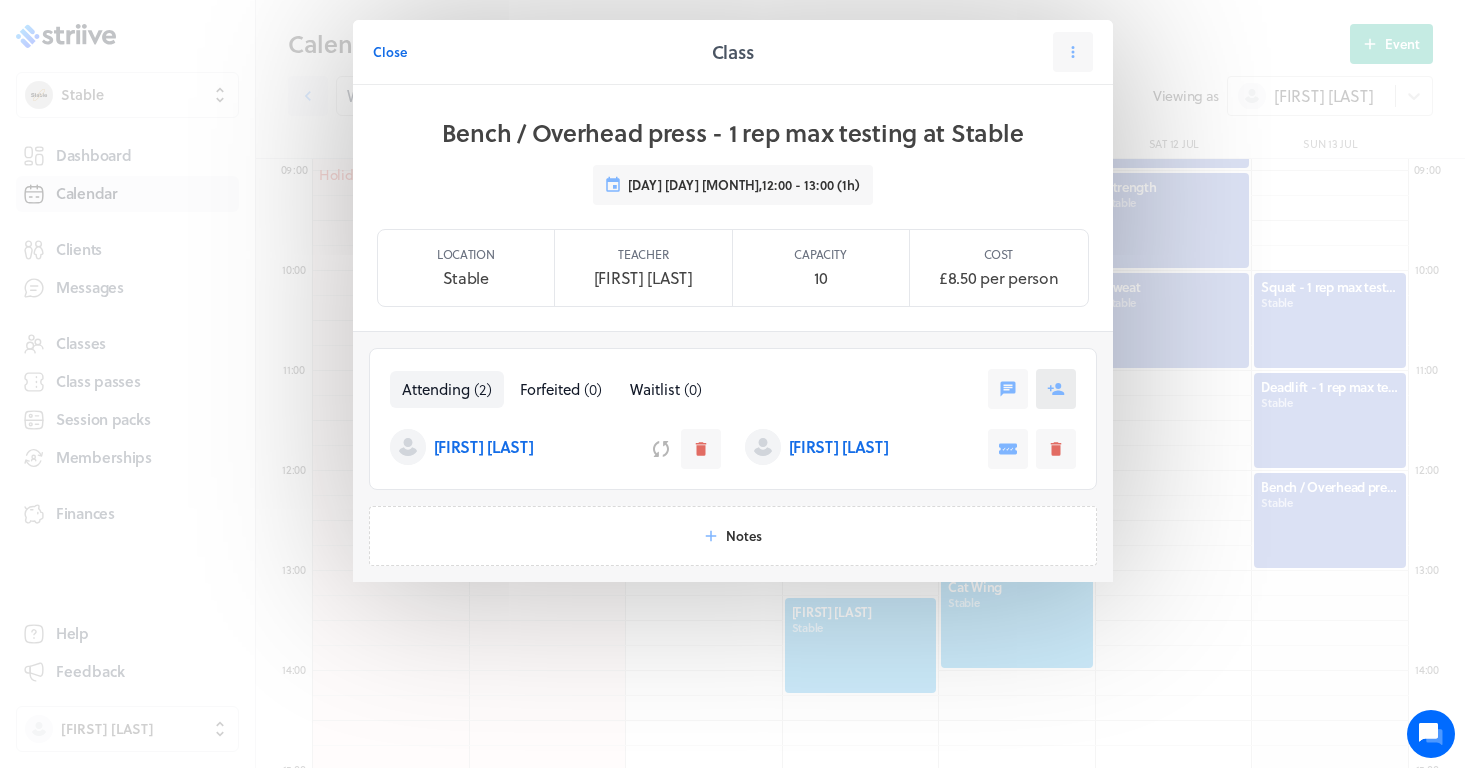 click at bounding box center [1008, 389] 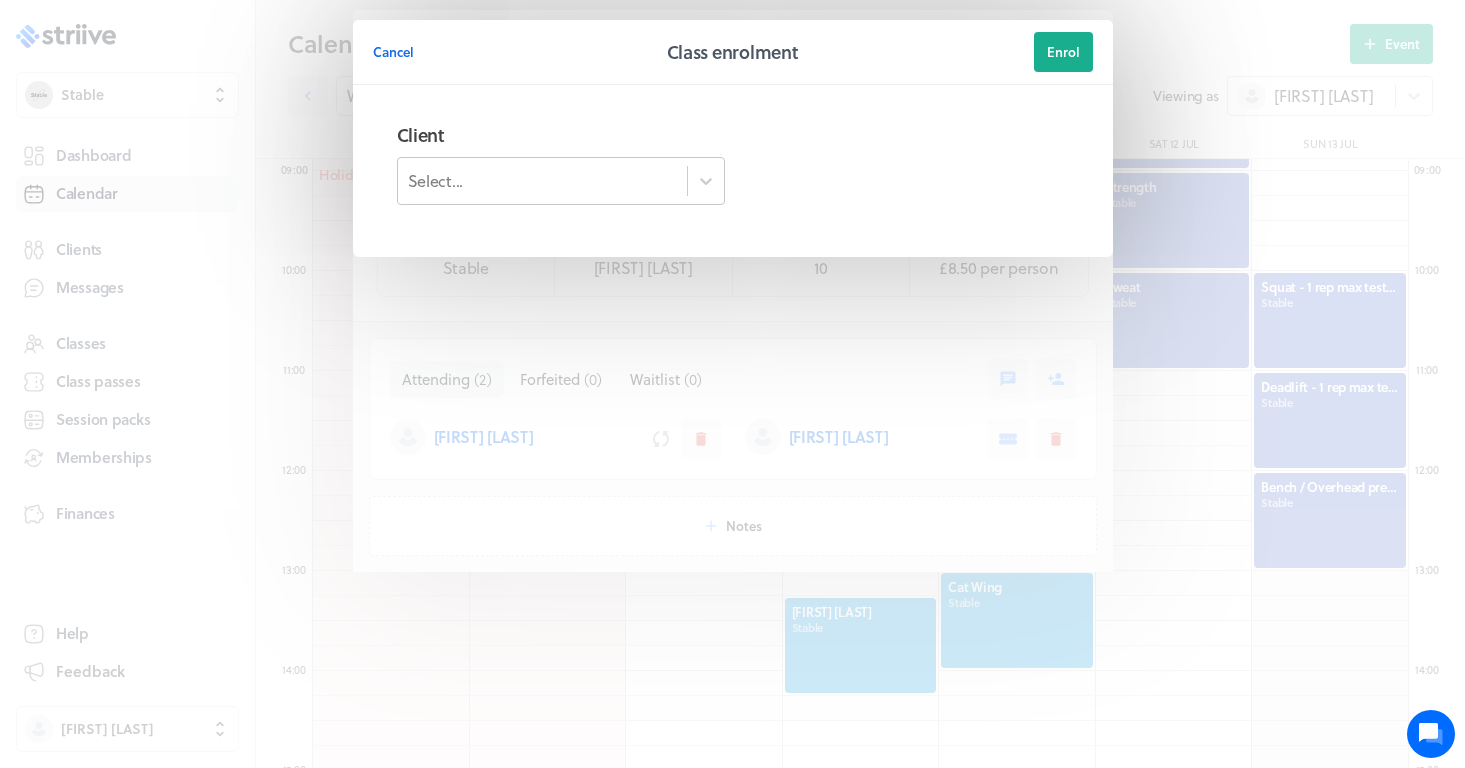 click on "Select..." at bounding box center [561, 181] 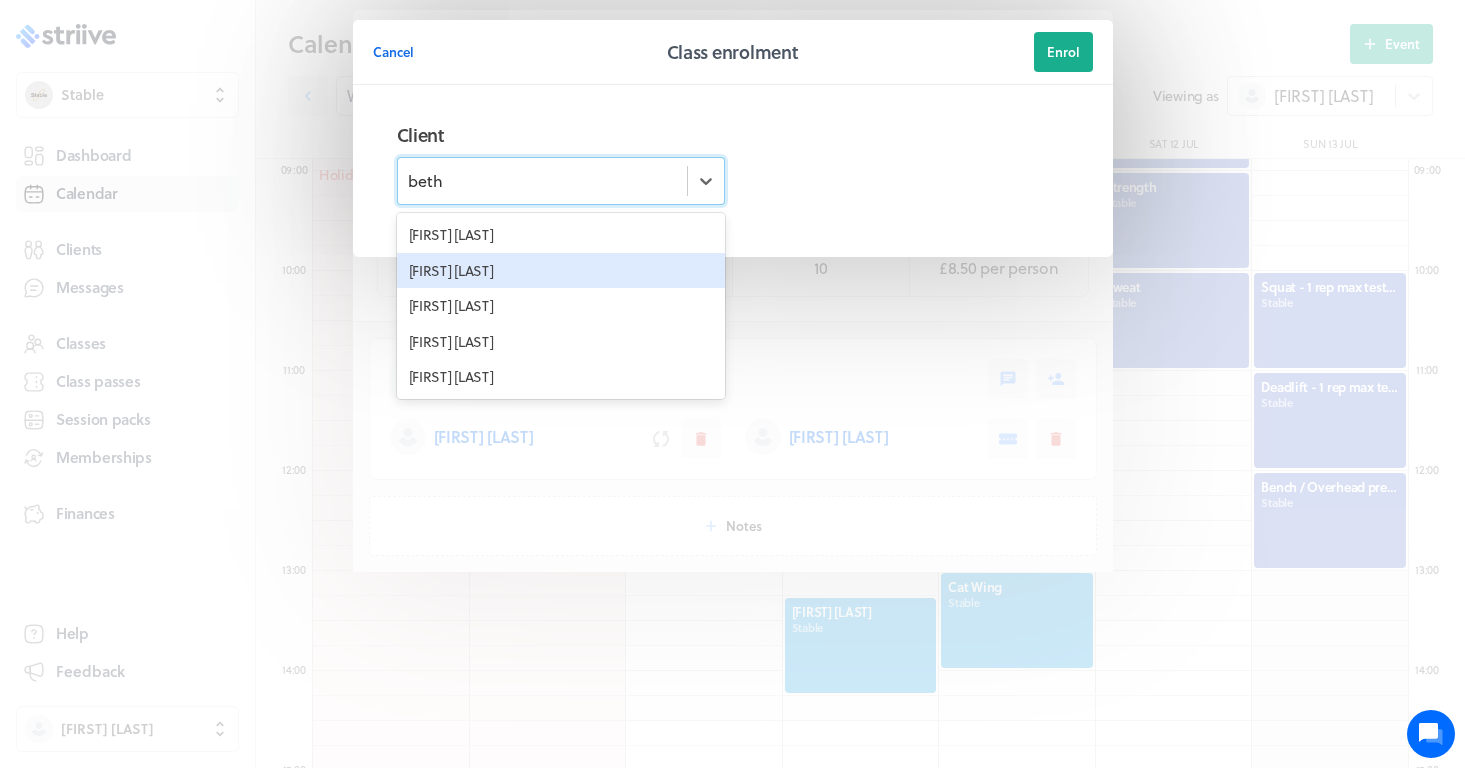 click on "[FIRST] [LAST]" at bounding box center (561, 271) 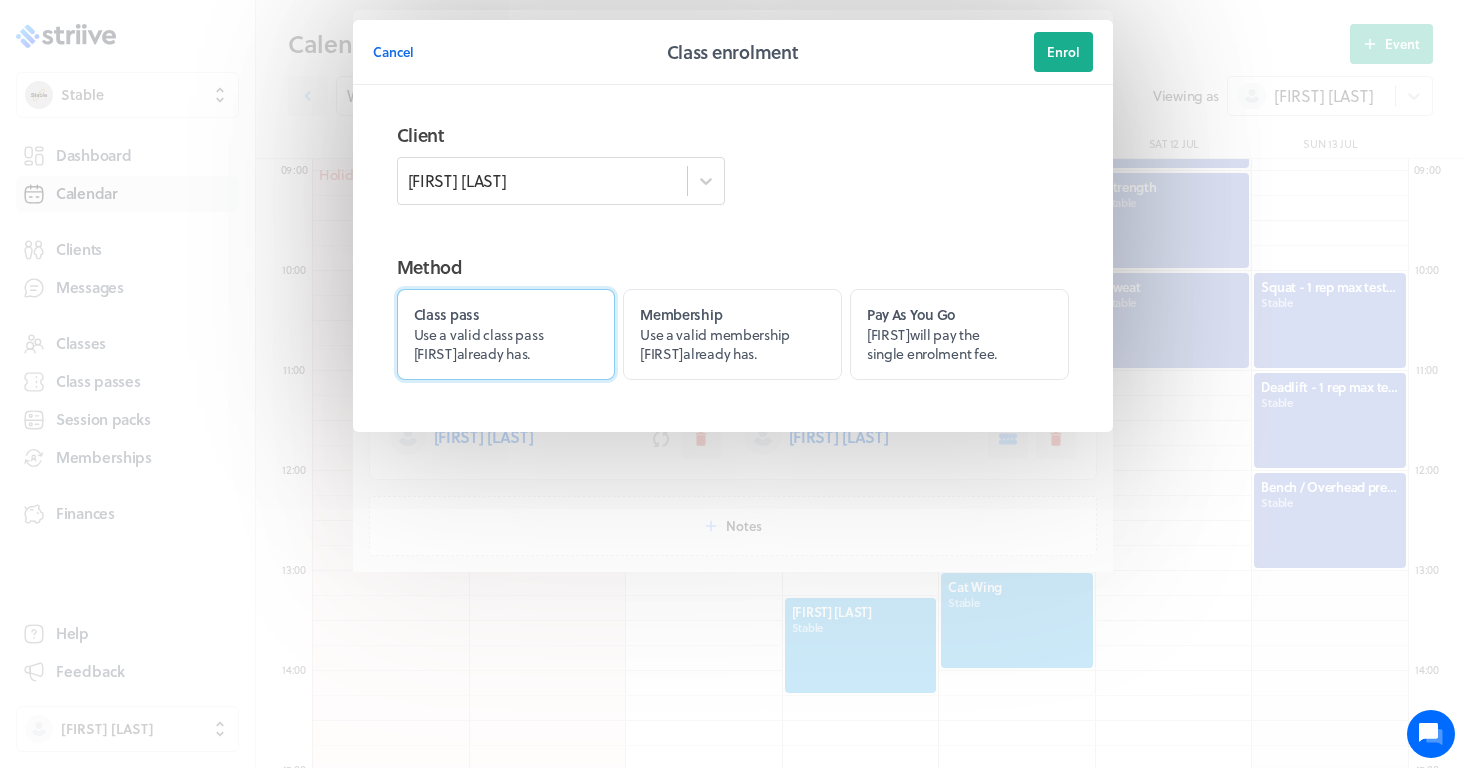 click on "Use a valid class pass   [PERSON]  already has." at bounding box center [479, 344] 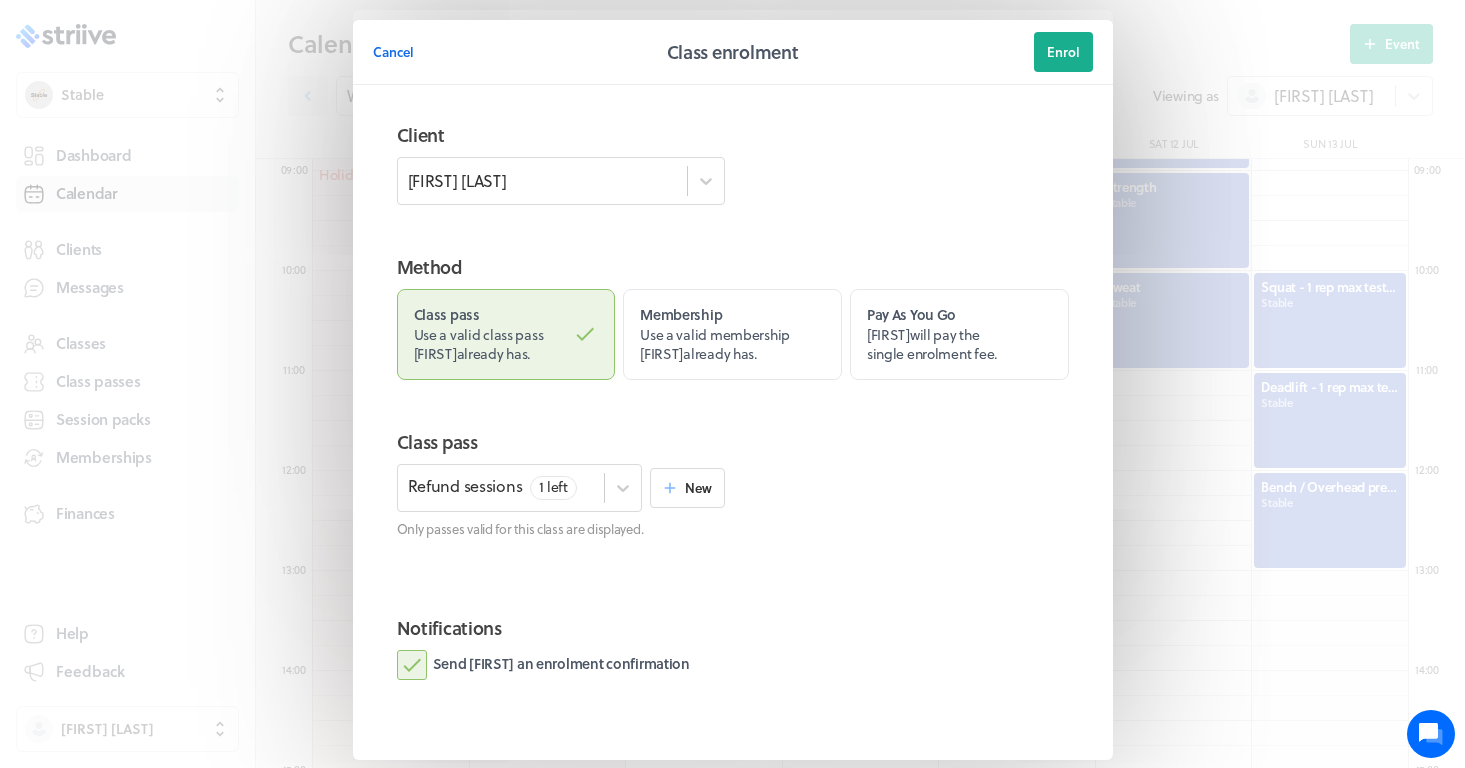 click on "Notifications Send [PERSON] an enrolment confirmation" at bounding box center [733, 669] 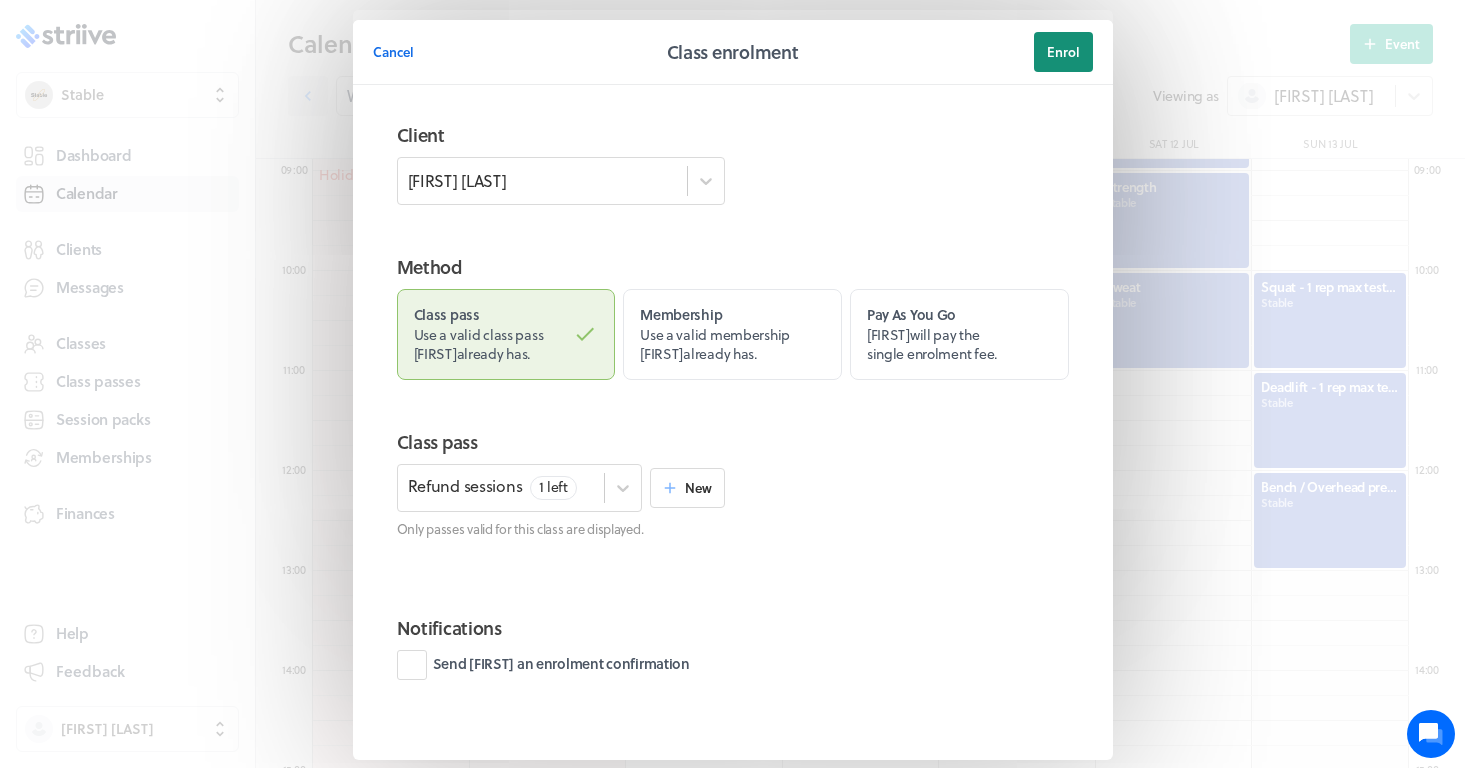 click on "Enrol" at bounding box center [1063, 52] 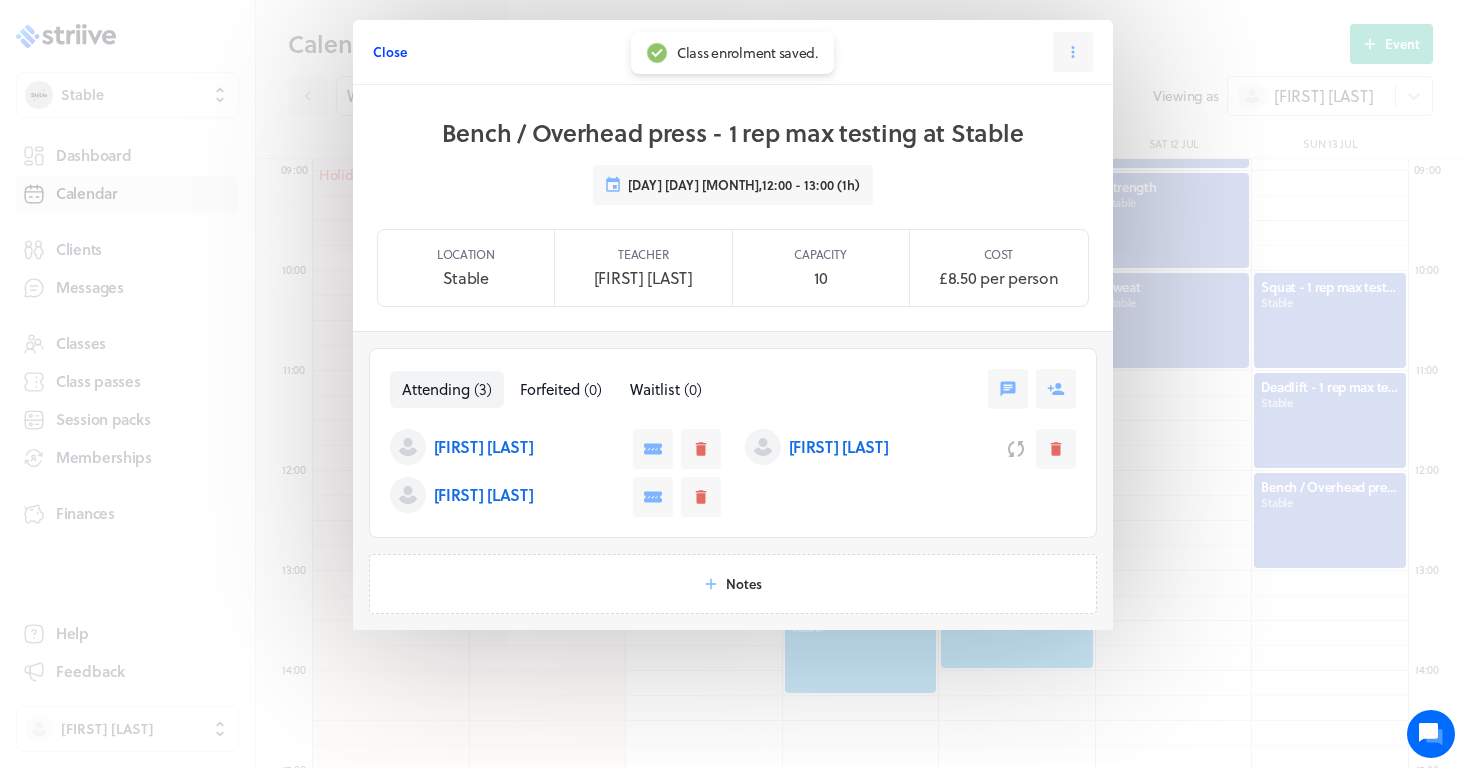 click on "Close" at bounding box center [390, 52] 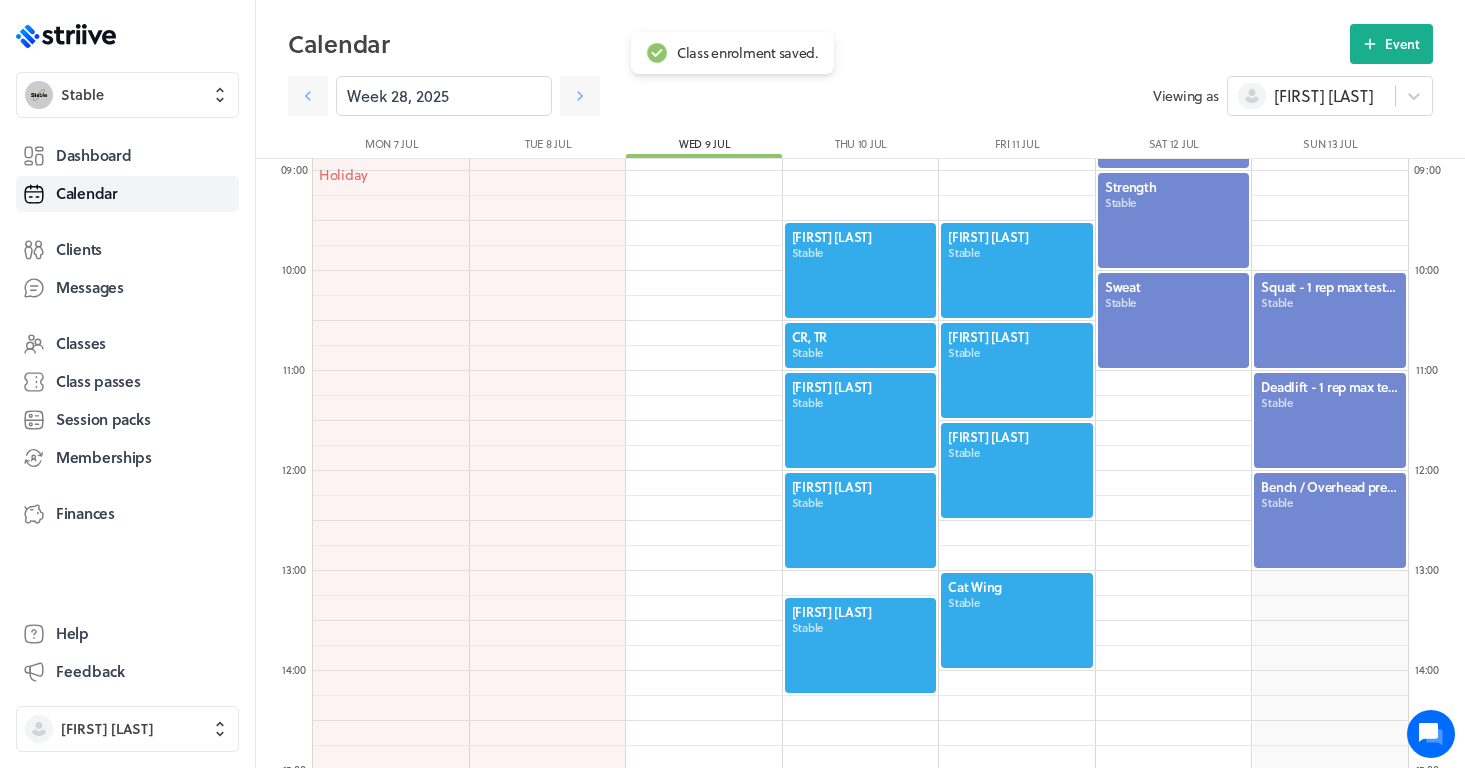 click at bounding box center (1330, 520) 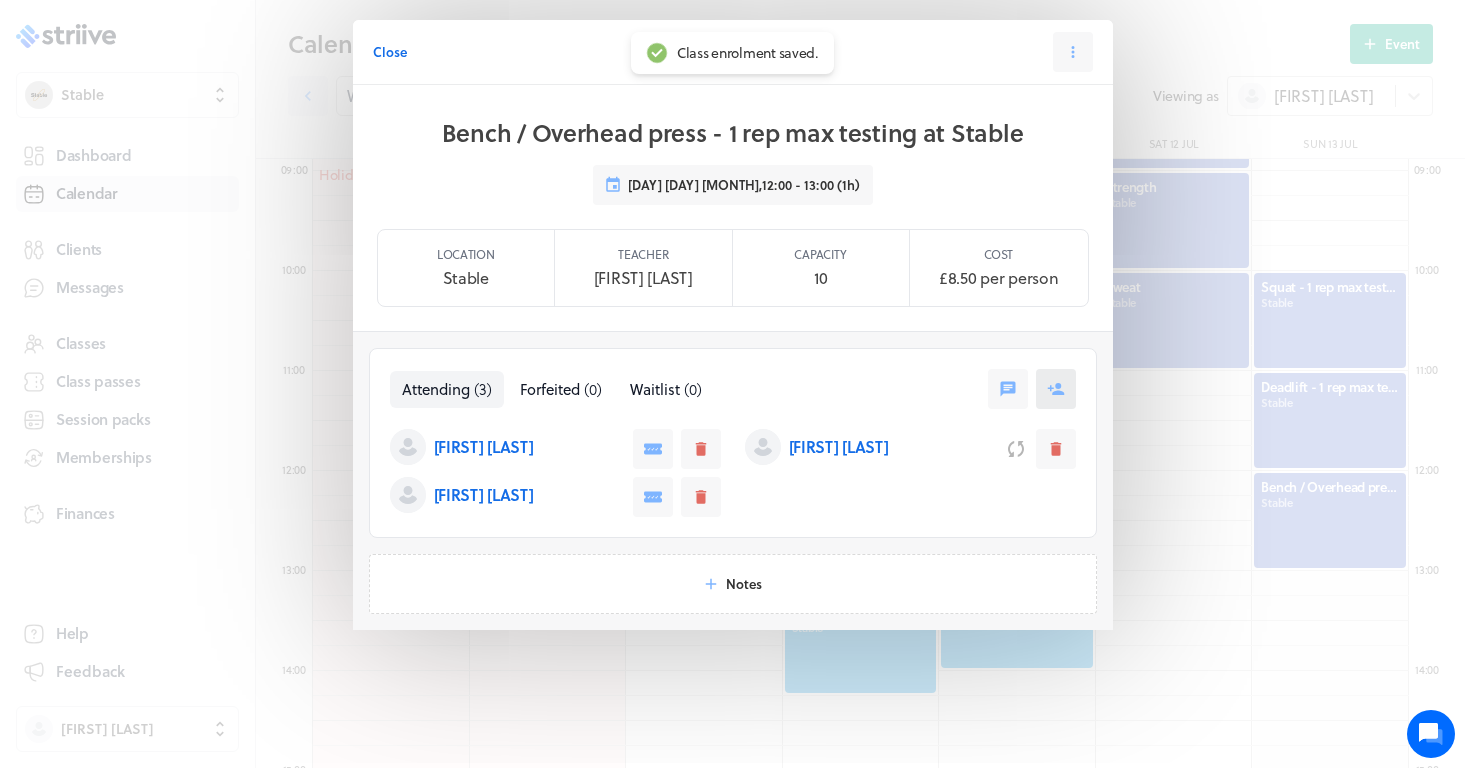 click at bounding box center [1056, 389] 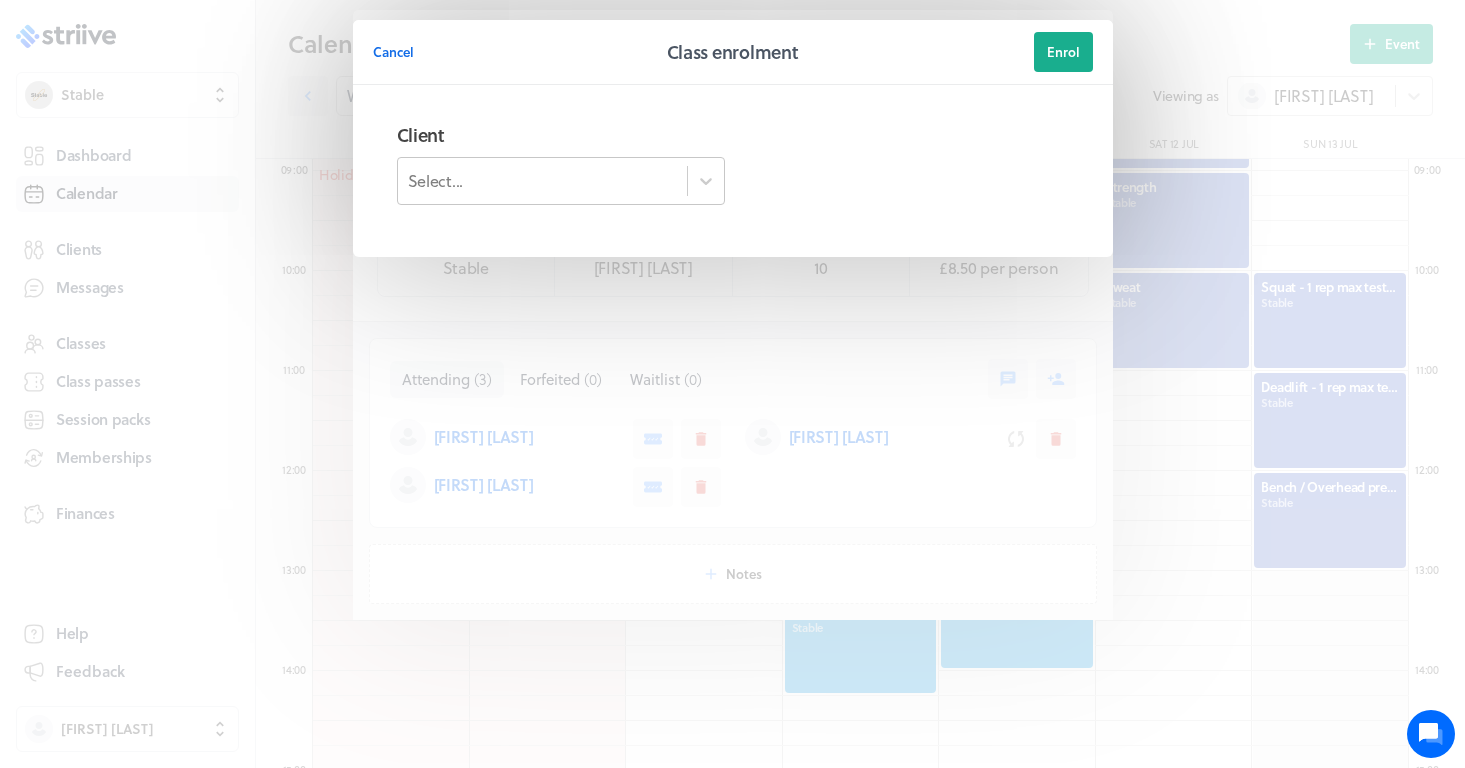 click on "Select..." at bounding box center [542, 181] 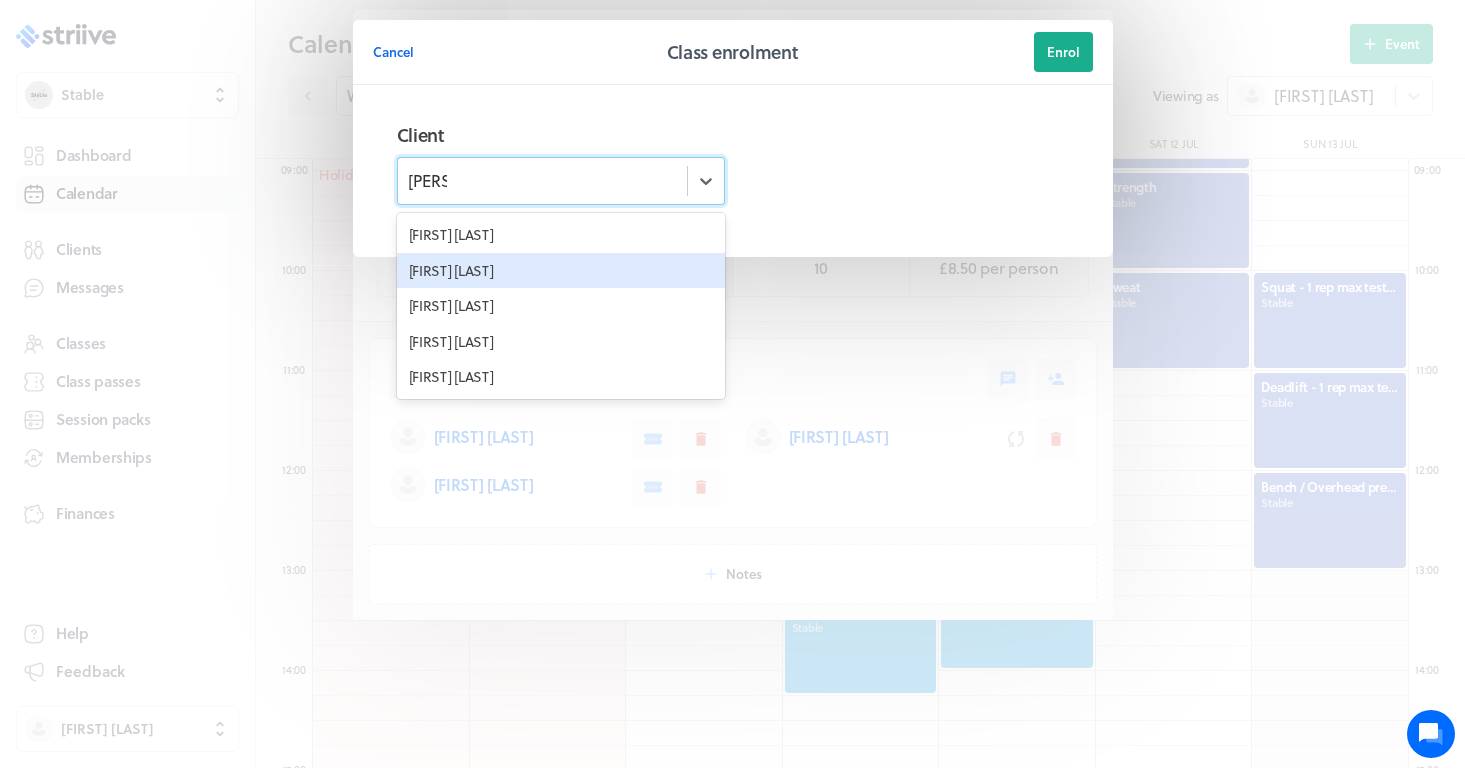 scroll, scrollTop: 0, scrollLeft: 0, axis: both 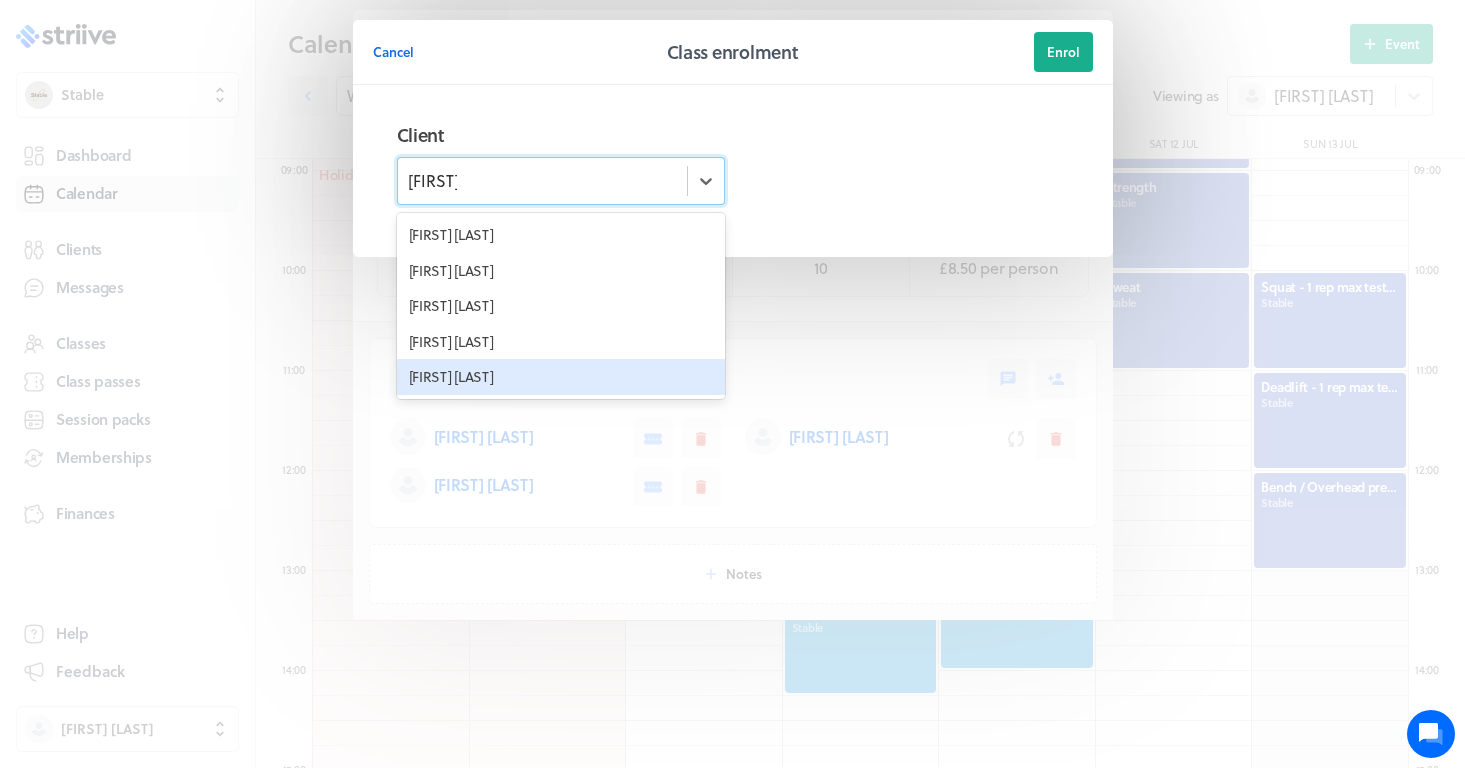 click on "[FIRST] [LAST]" at bounding box center (561, 377) 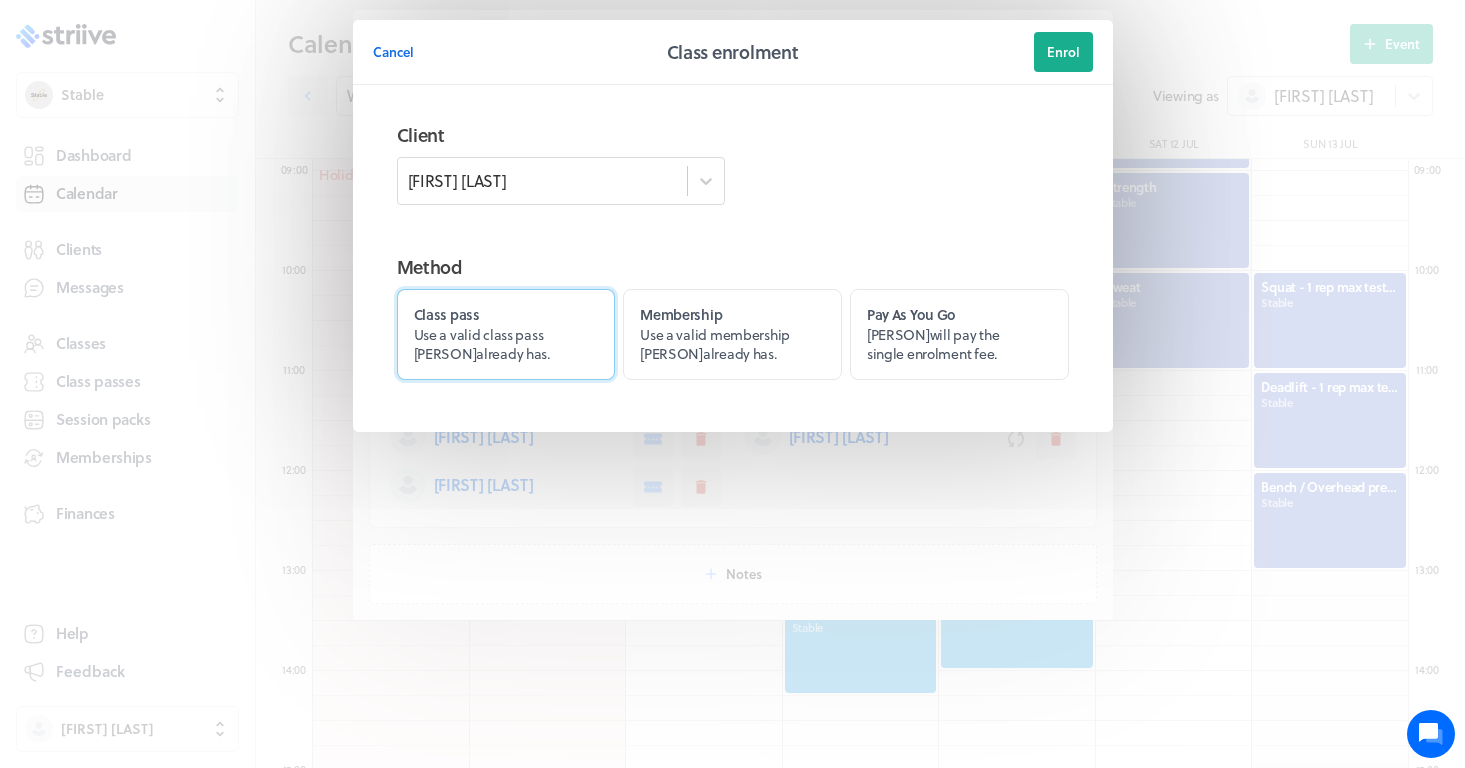 click on "Use a valid class pass   [PERSON]  already has." at bounding box center (482, 344) 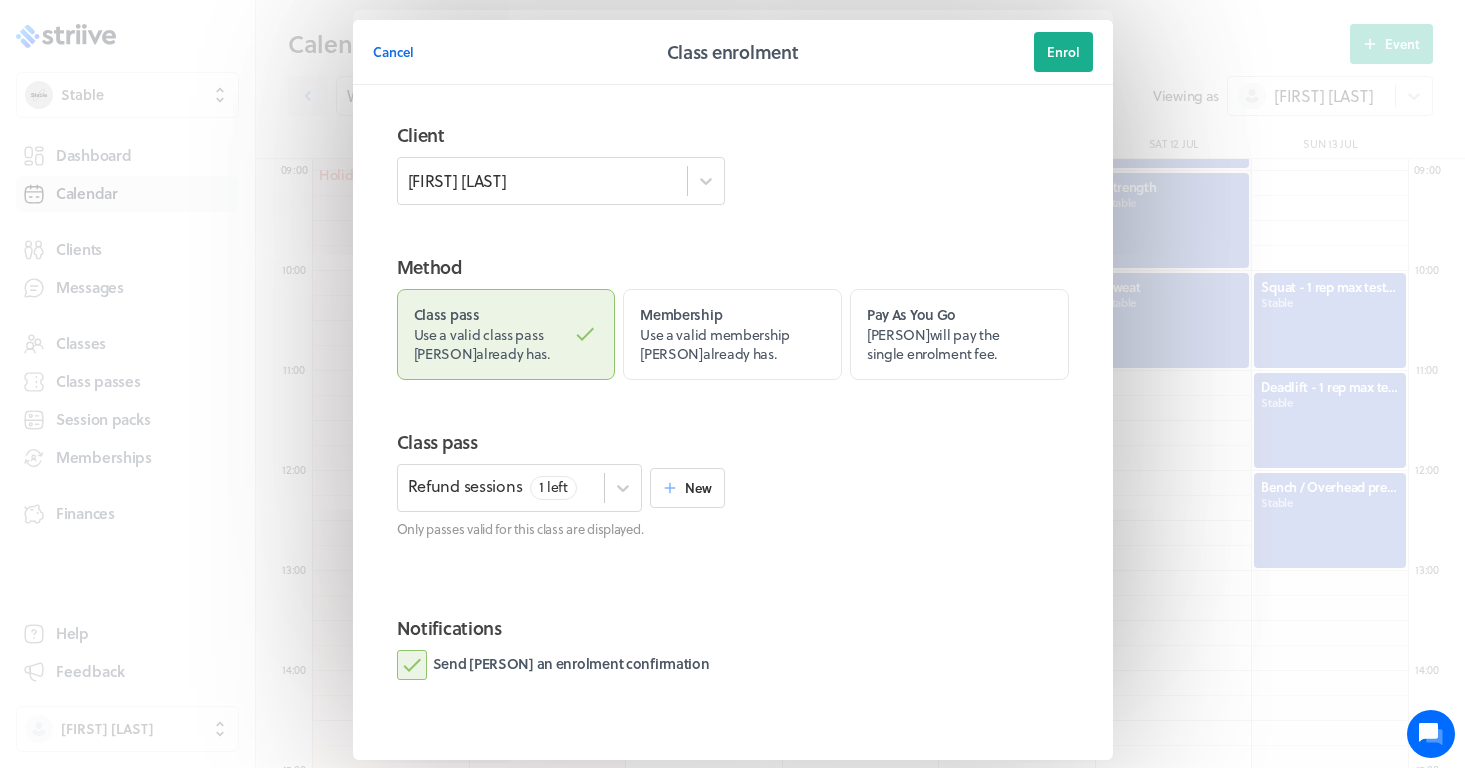 click on "Send [PERSON] an enrolment confirmation" at bounding box center (553, 665) 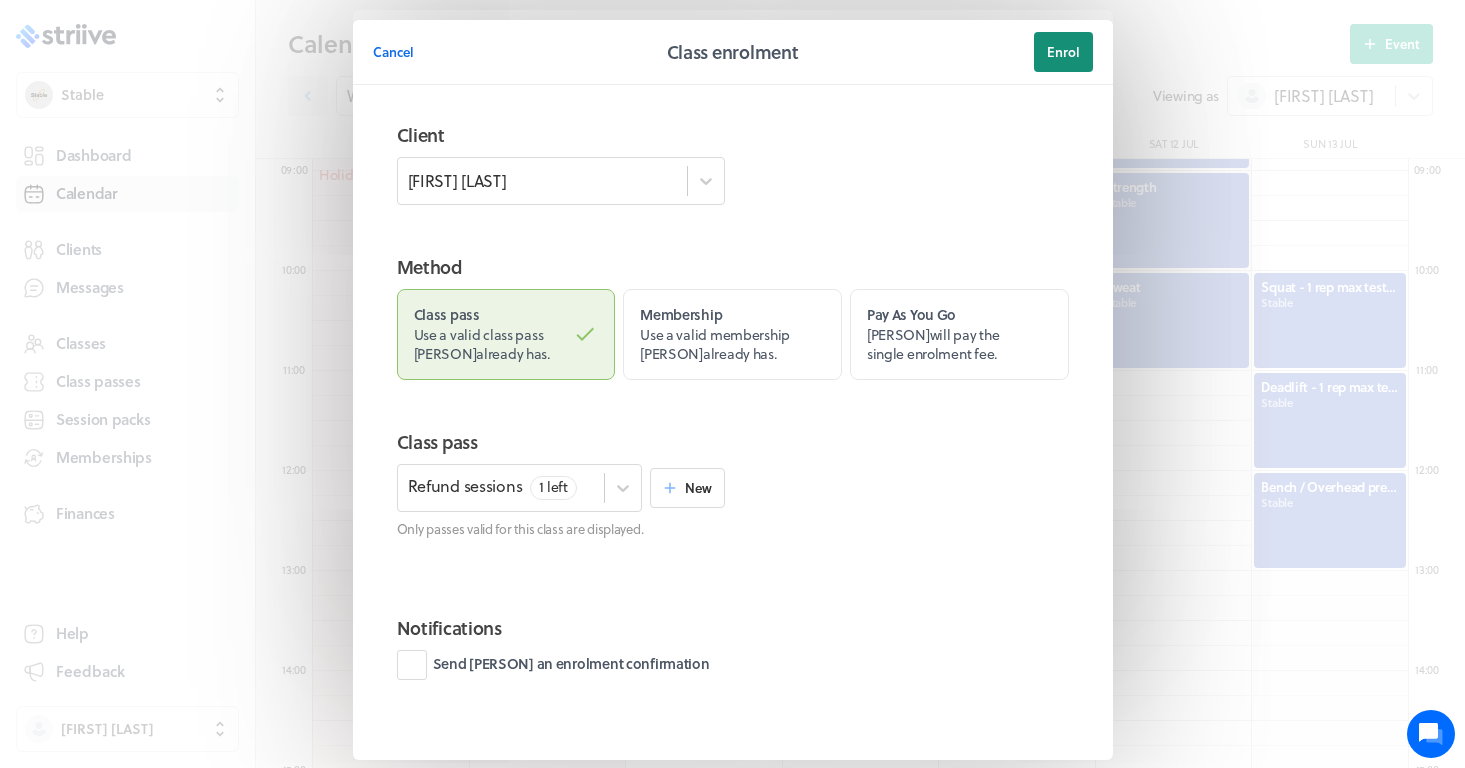 click on "Enrol" at bounding box center [1063, 52] 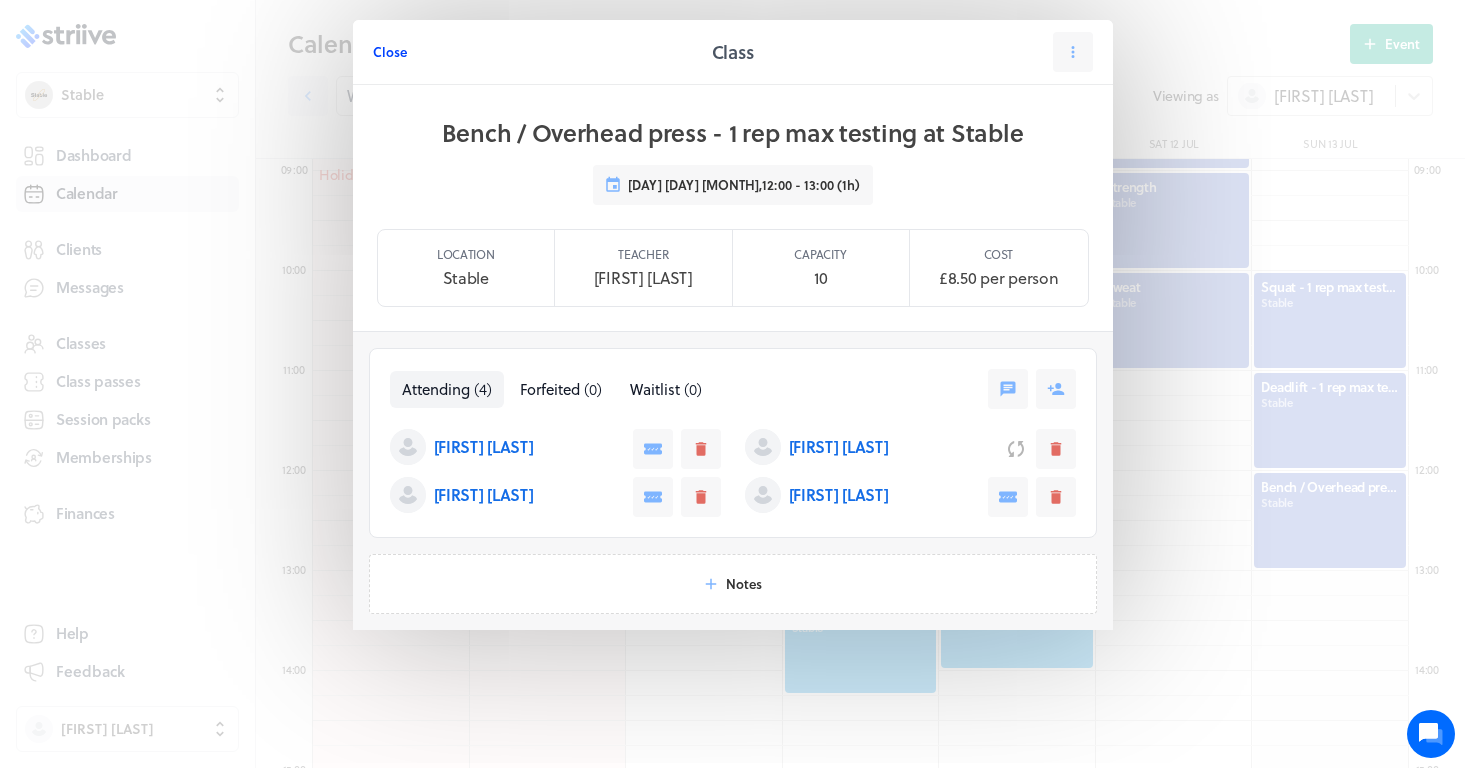 click on "Close" at bounding box center (390, 52) 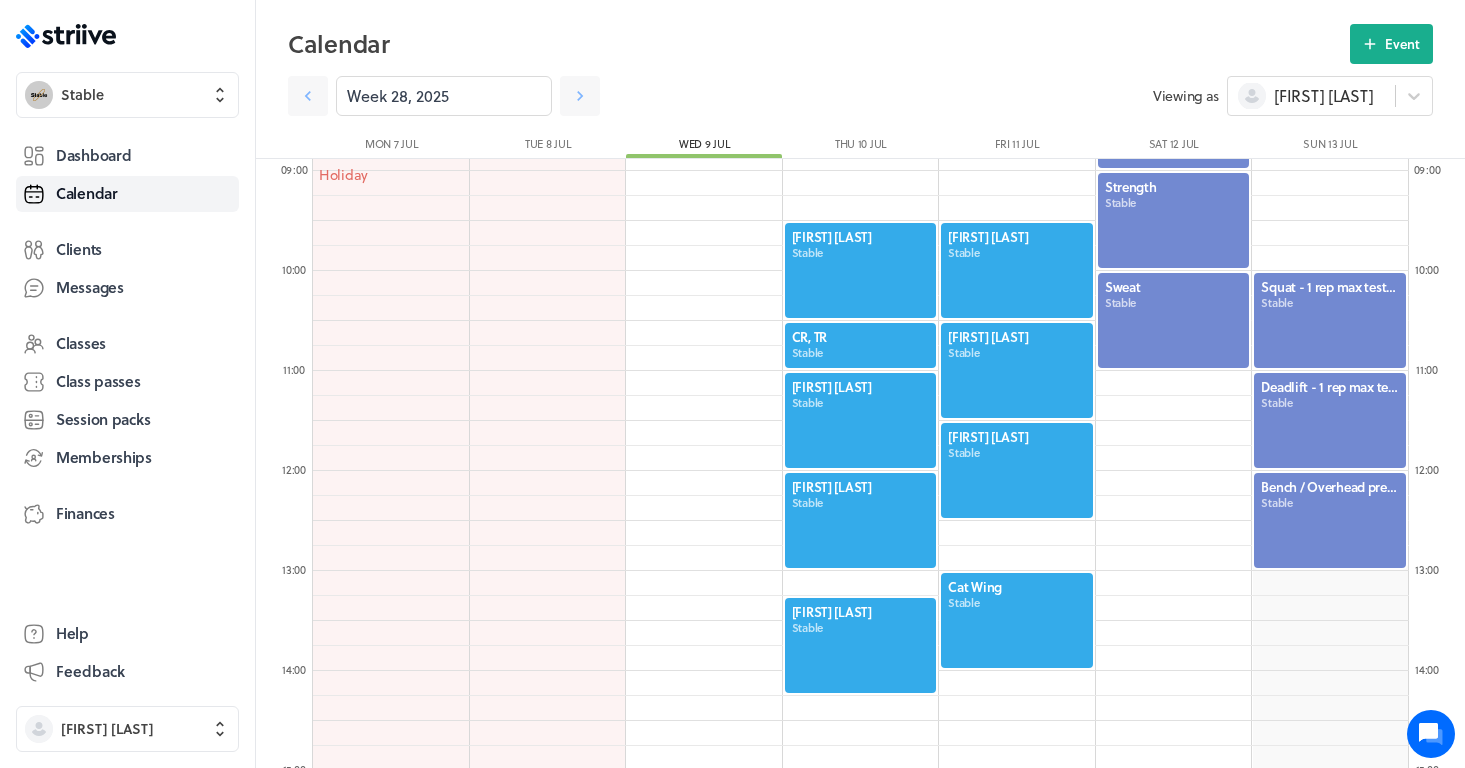 click at bounding box center (1330, 320) 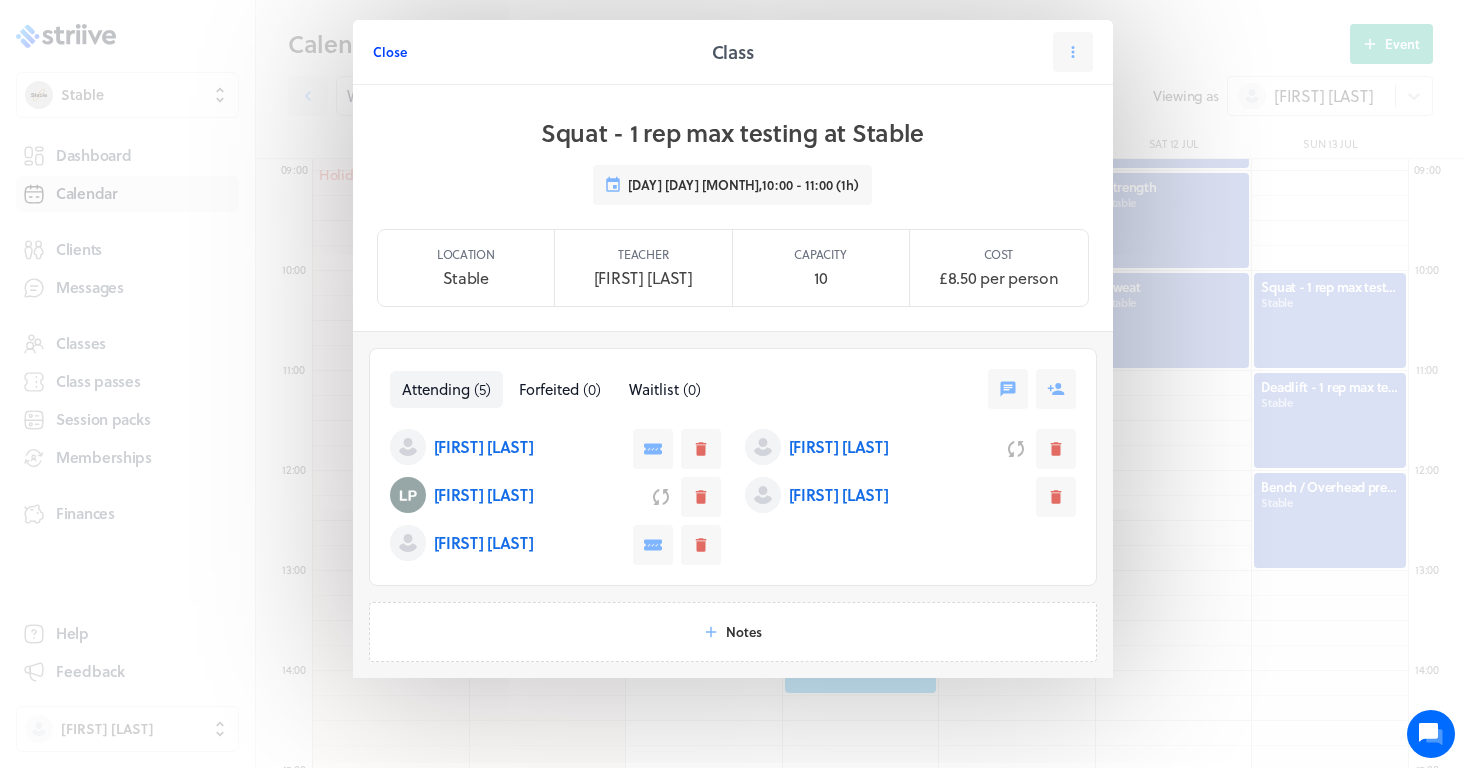 click on "Close" at bounding box center (390, 52) 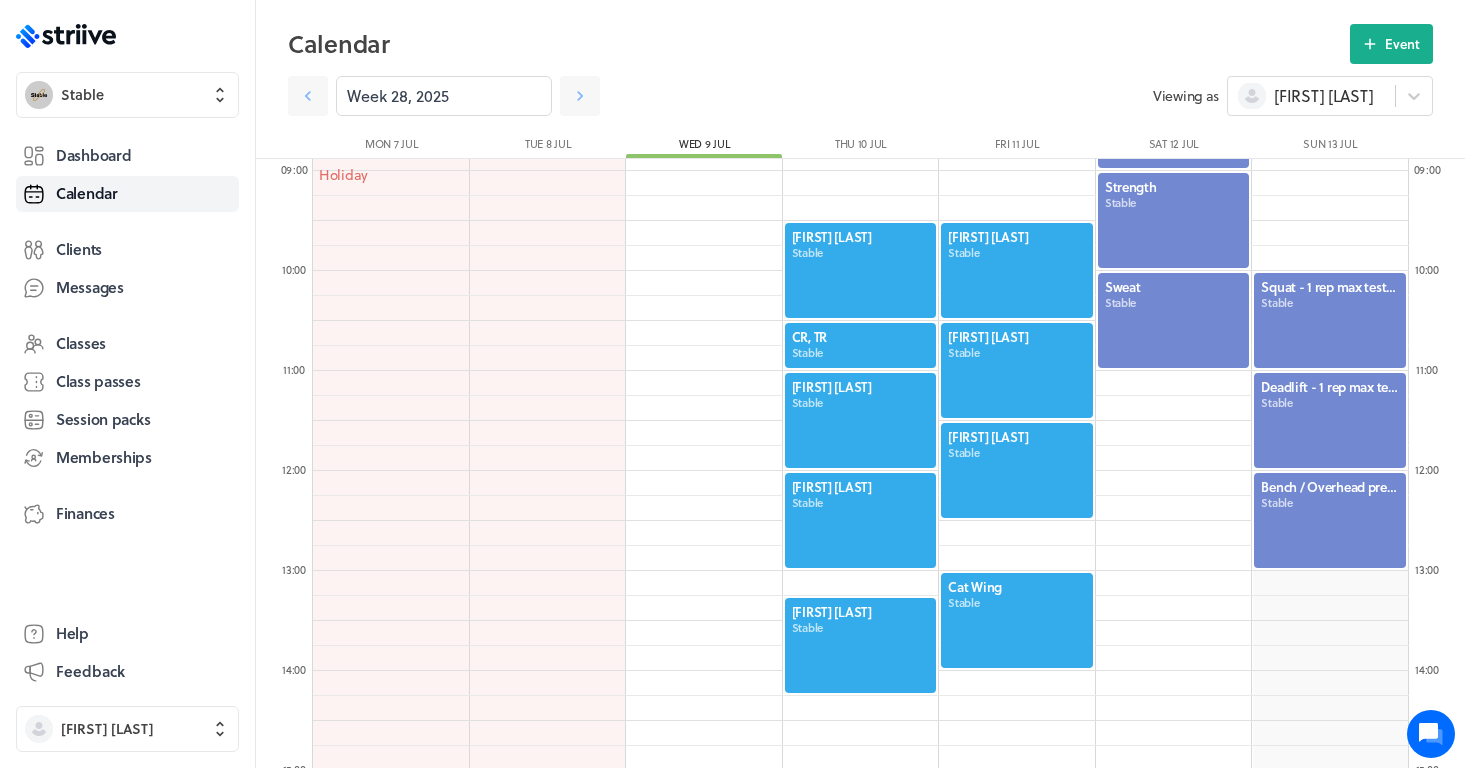 click at bounding box center [1330, 420] 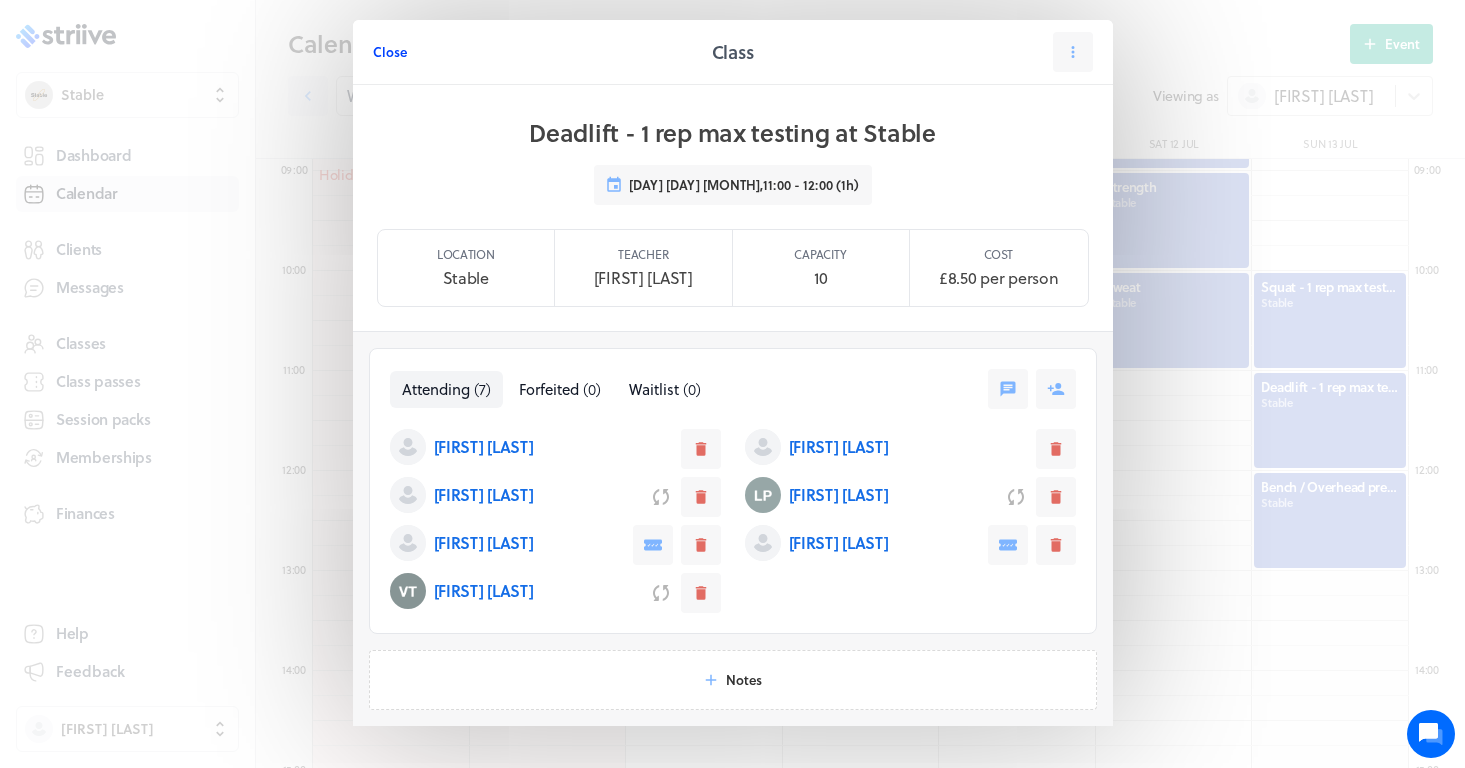 click on "Close" at bounding box center [390, 52] 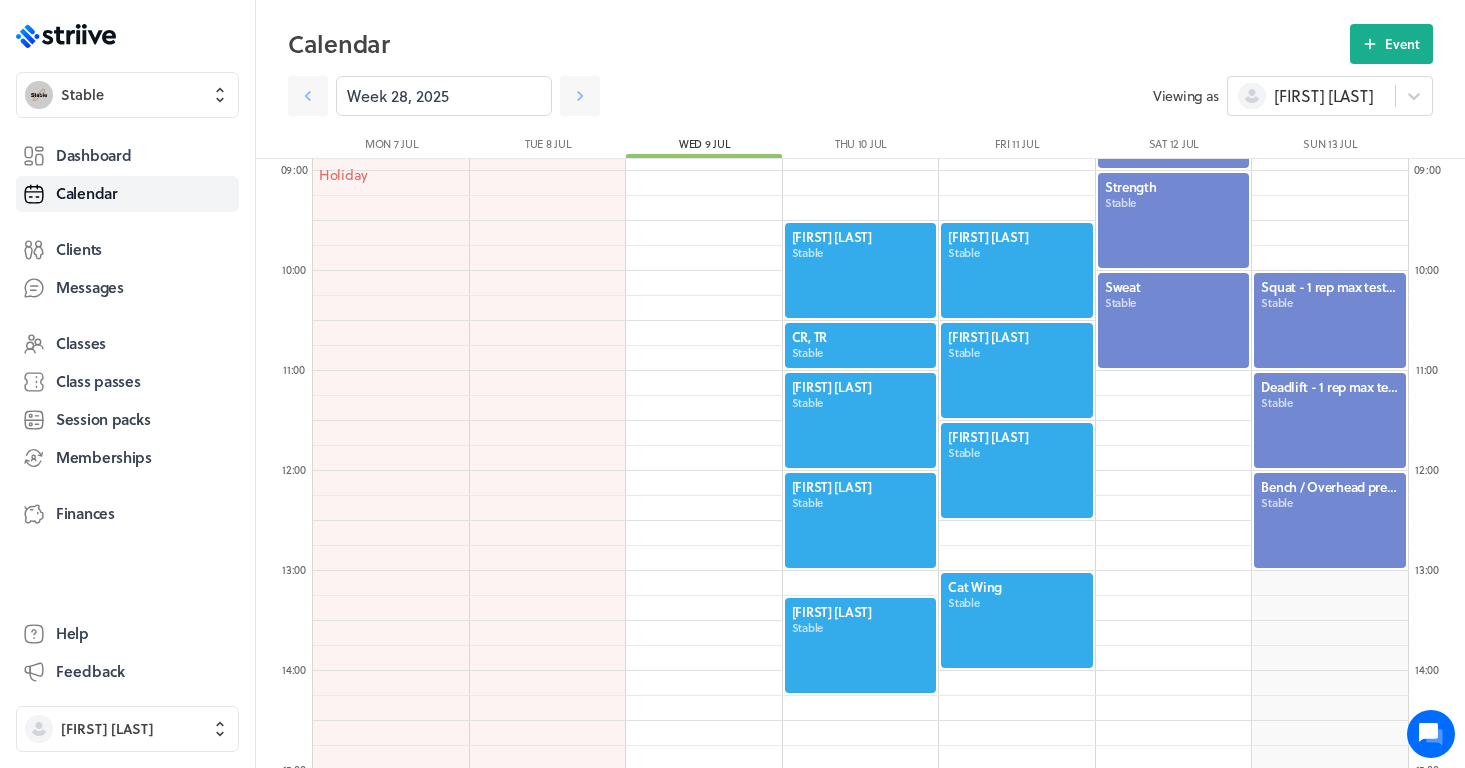 click at bounding box center (1330, 320) 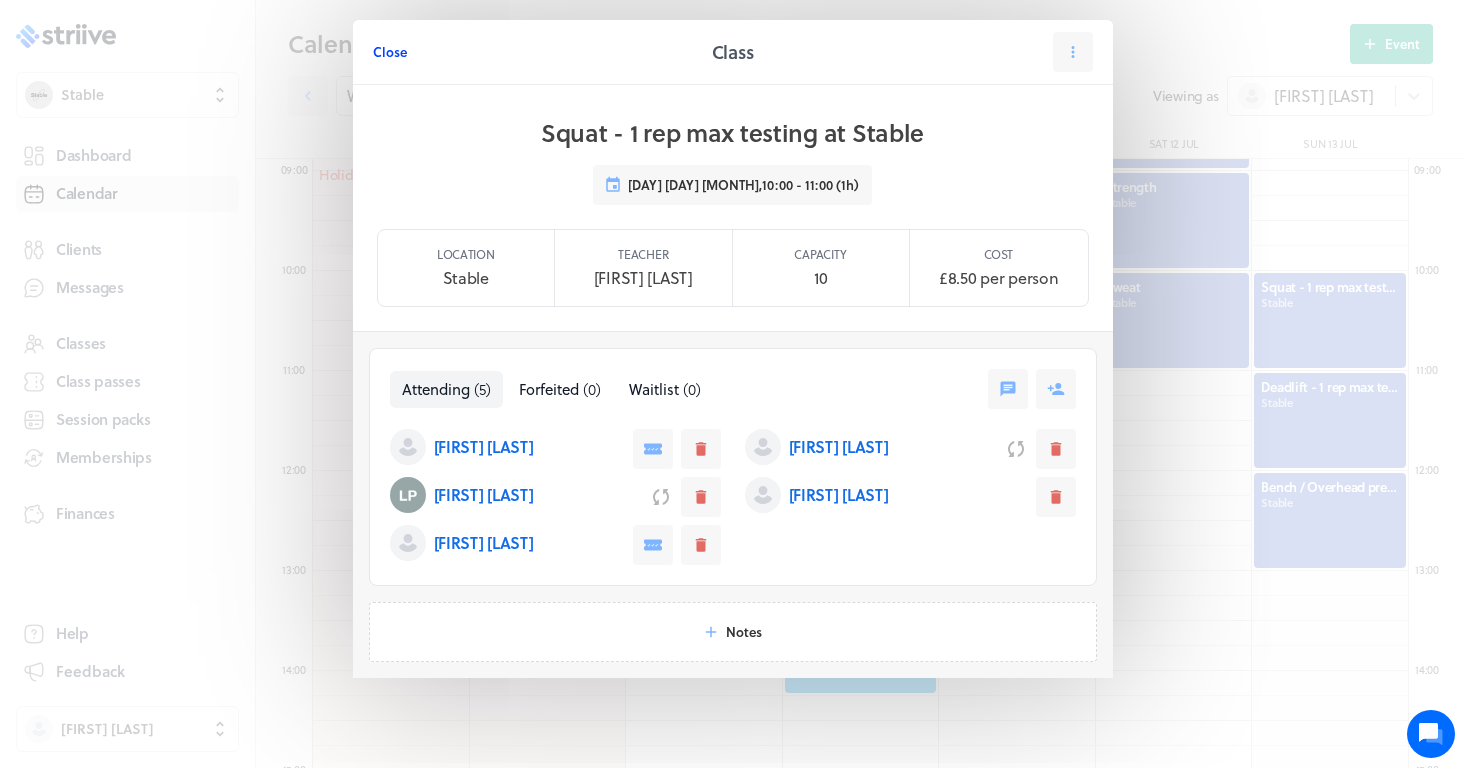 click on "Close" at bounding box center [390, 52] 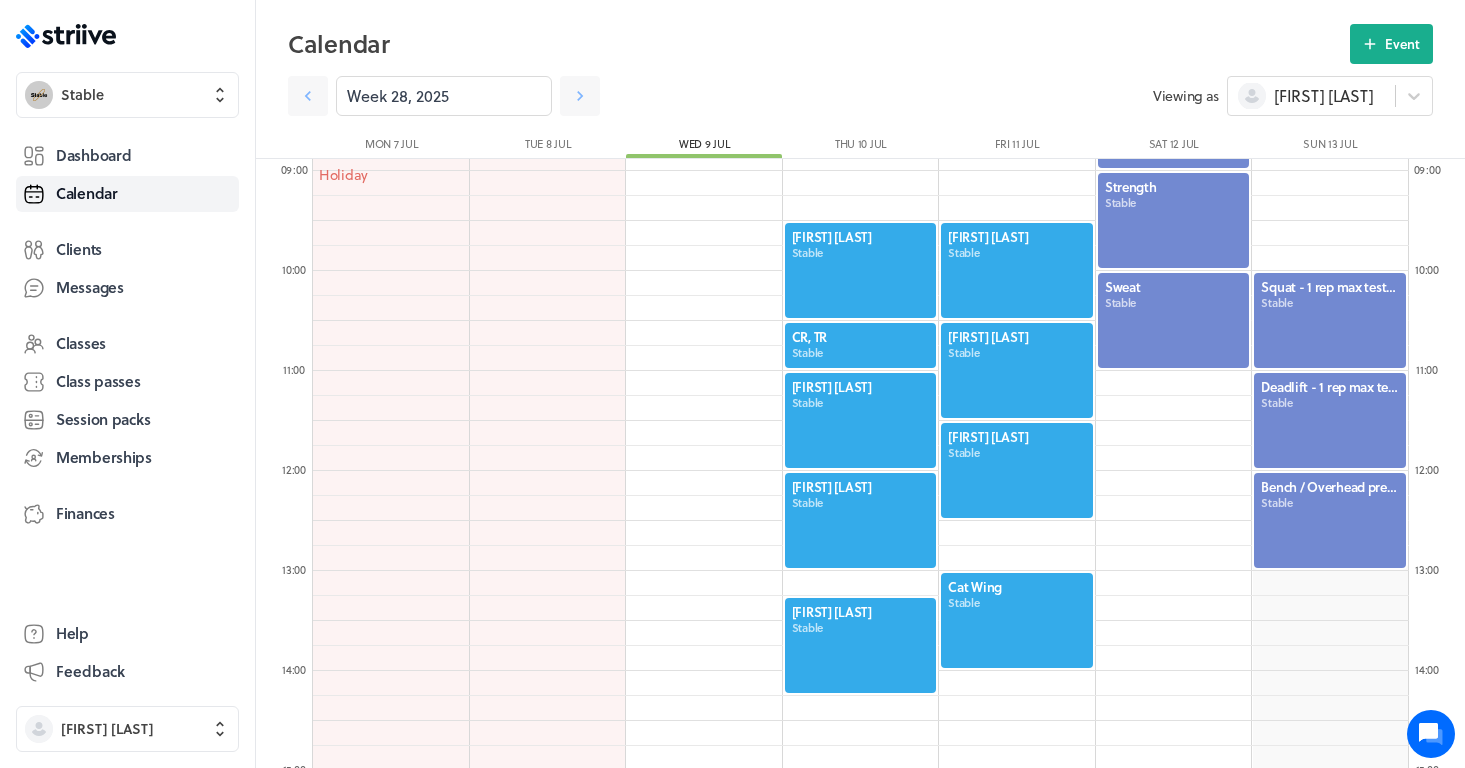click at bounding box center [1330, 320] 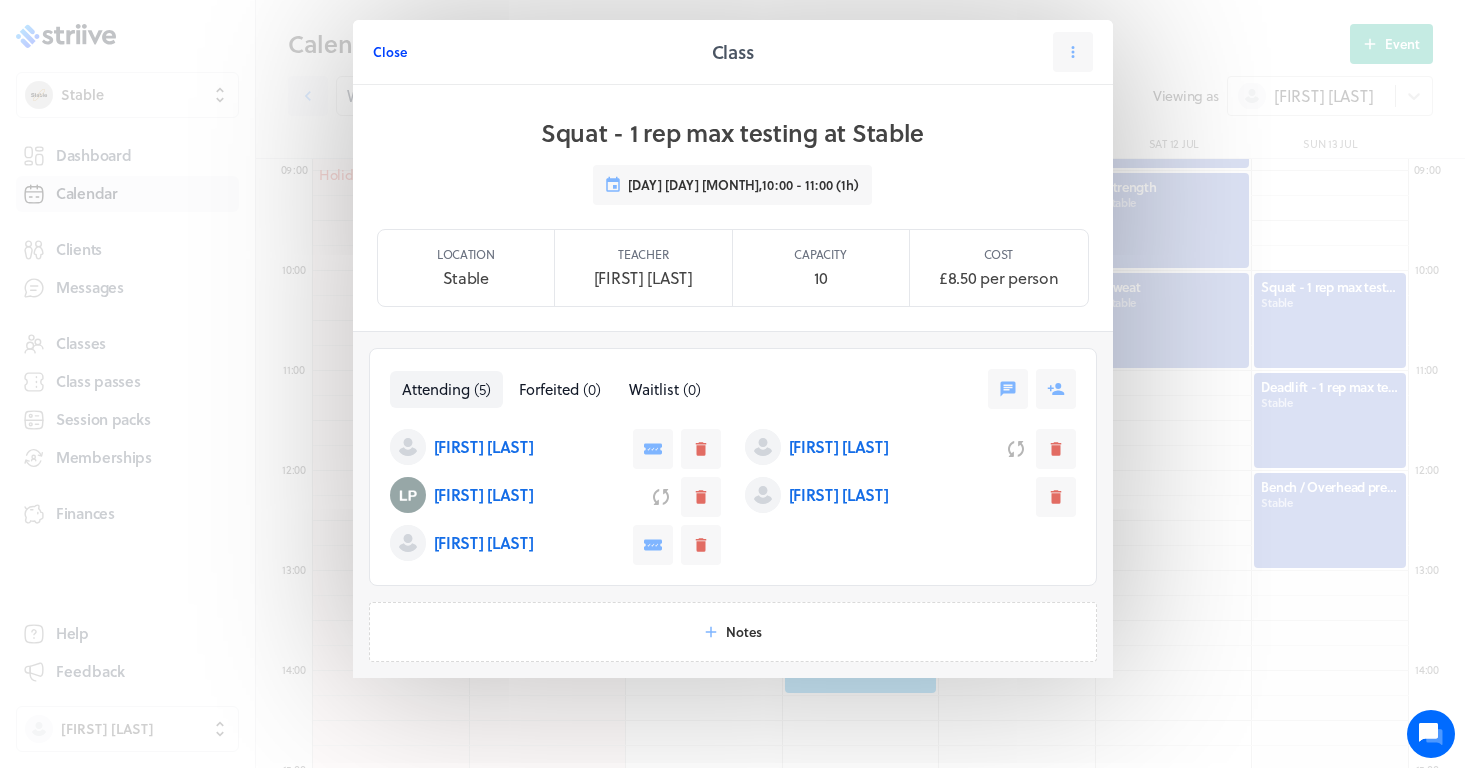 click on "Close" at bounding box center (390, 52) 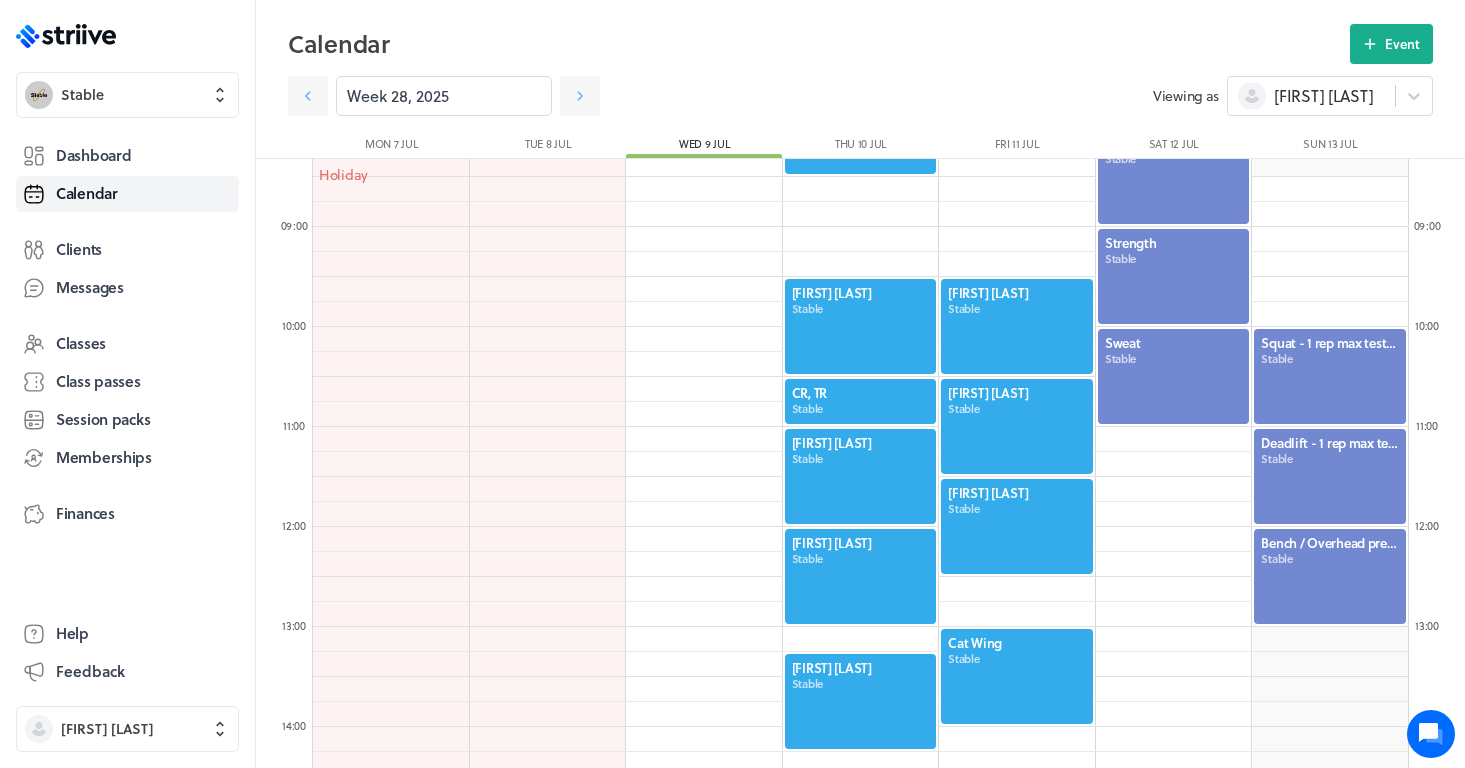 scroll, scrollTop: 825, scrollLeft: 0, axis: vertical 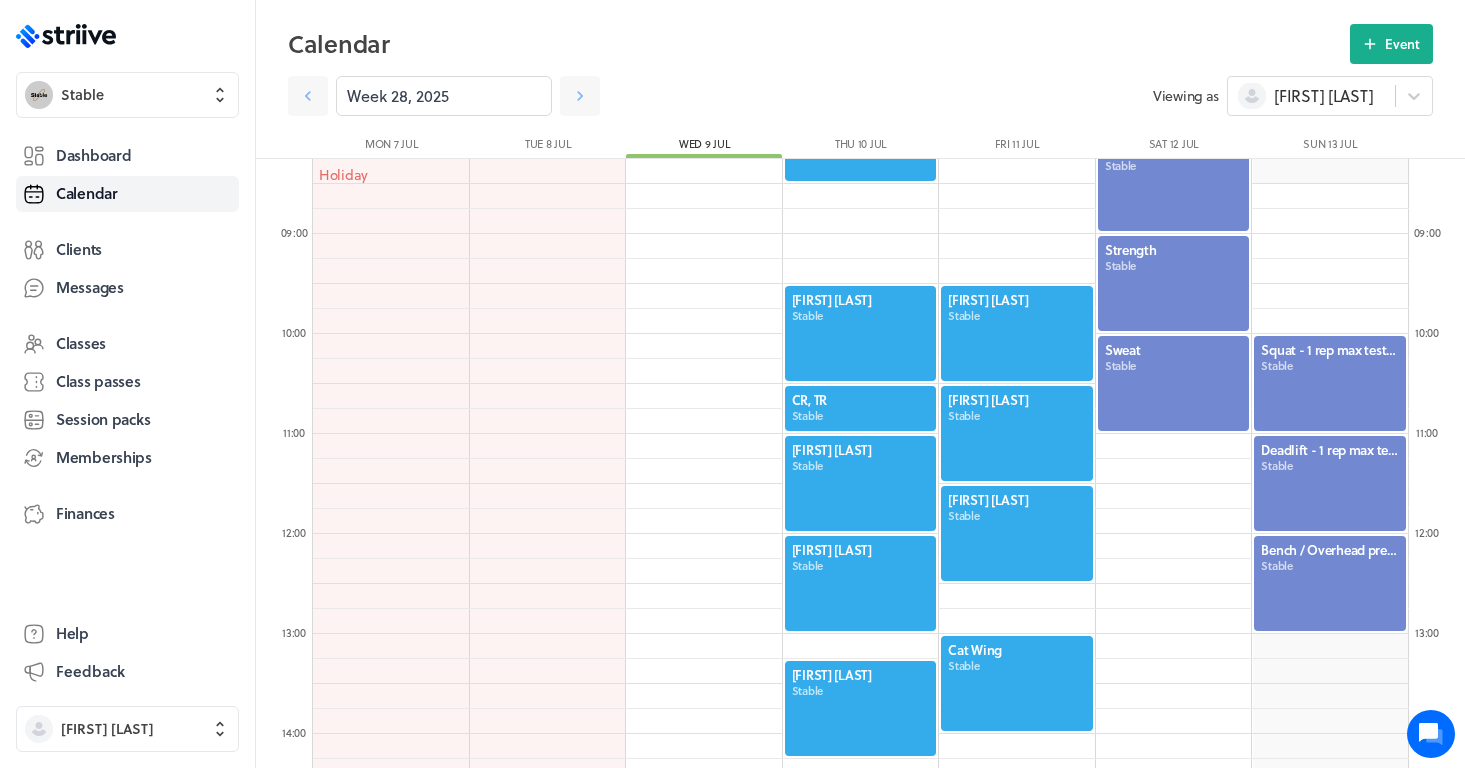 click at bounding box center [1174, 183] 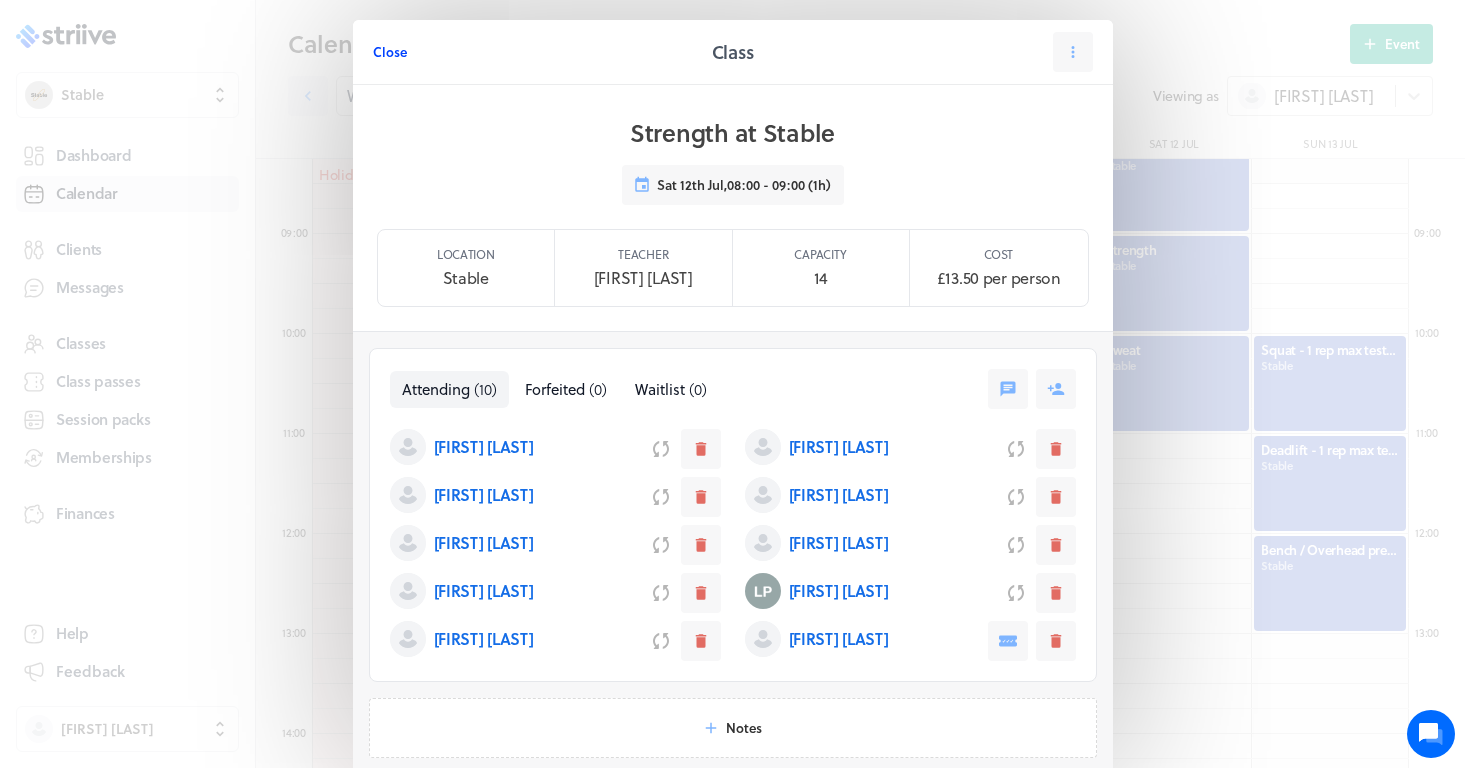 click on "Close" at bounding box center (390, 52) 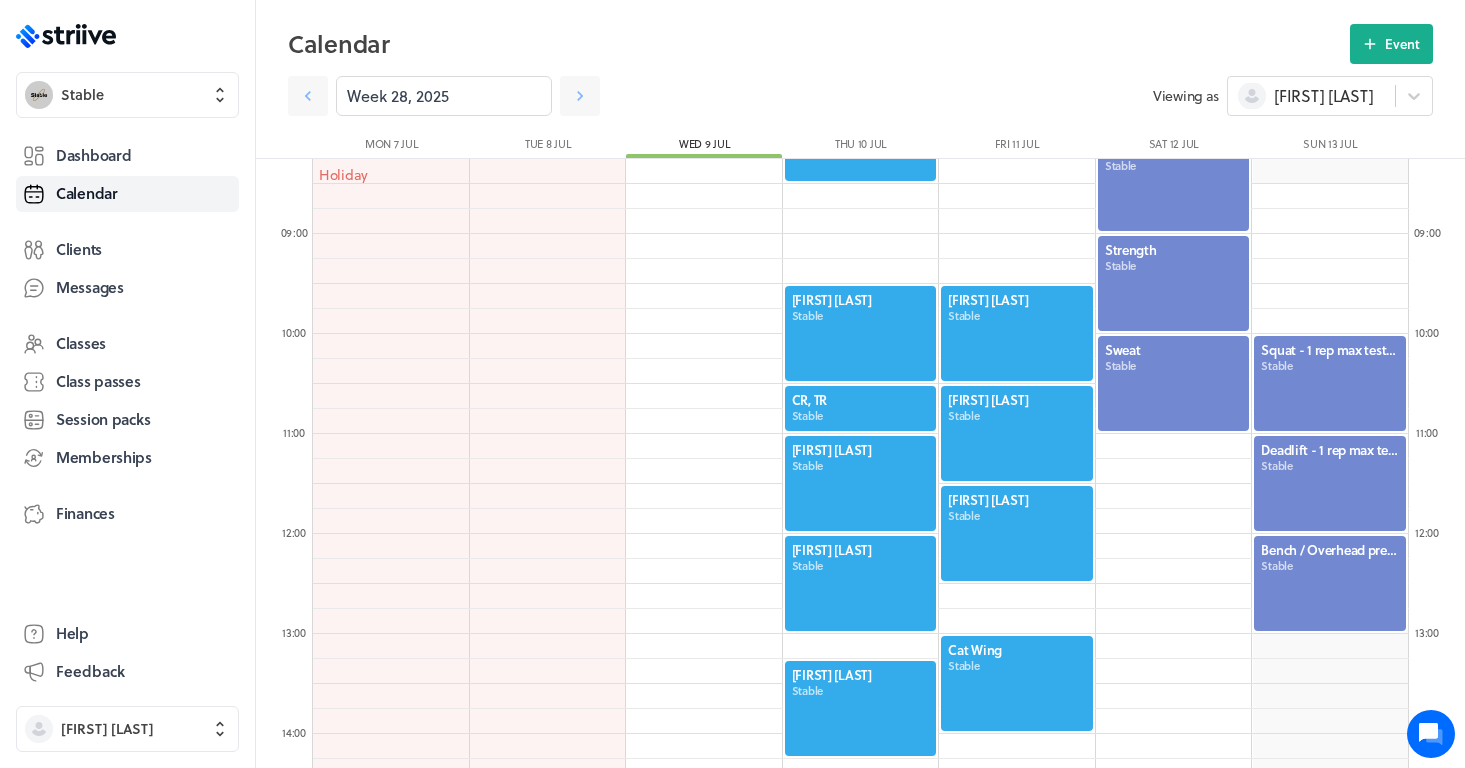 click at bounding box center [1174, 283] 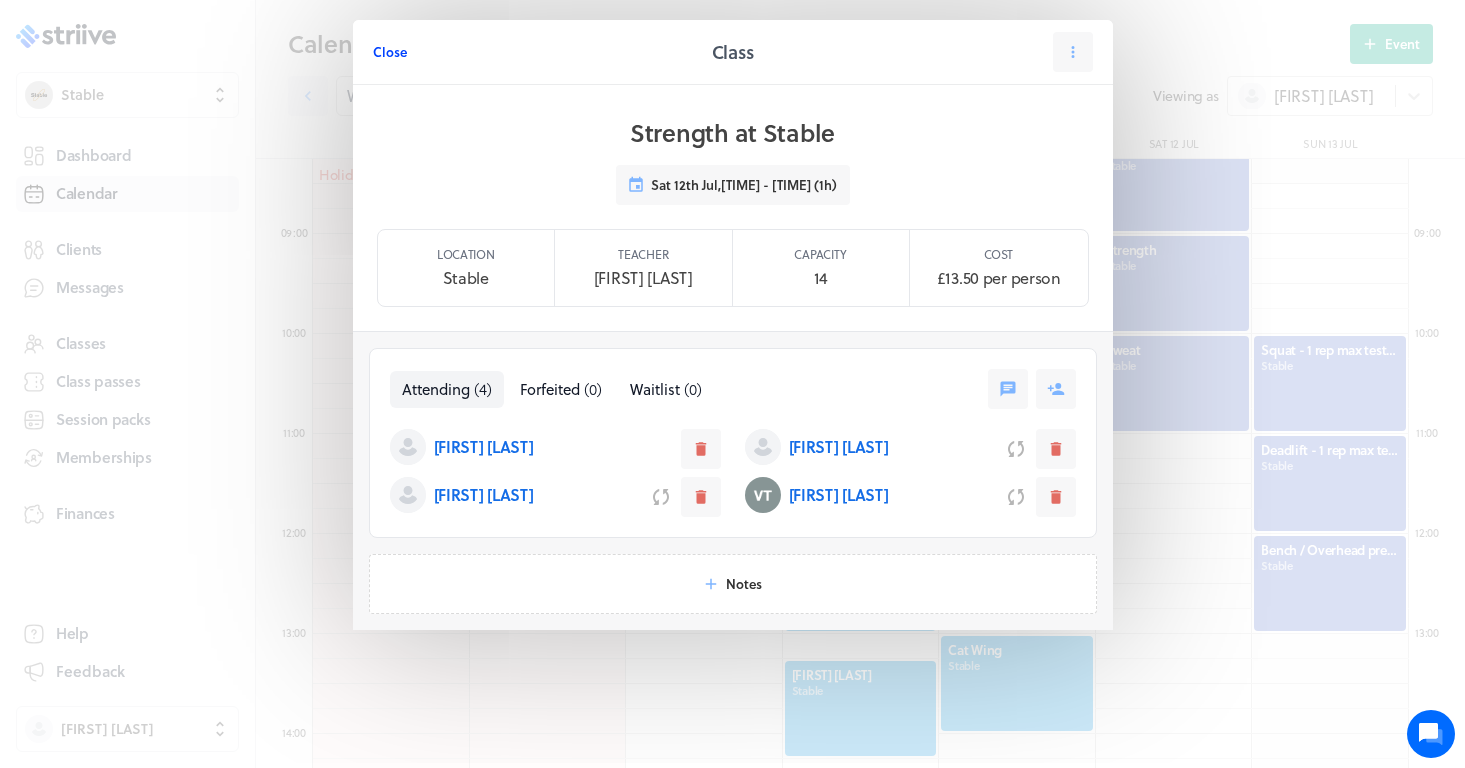 click on "Close" at bounding box center [390, 52] 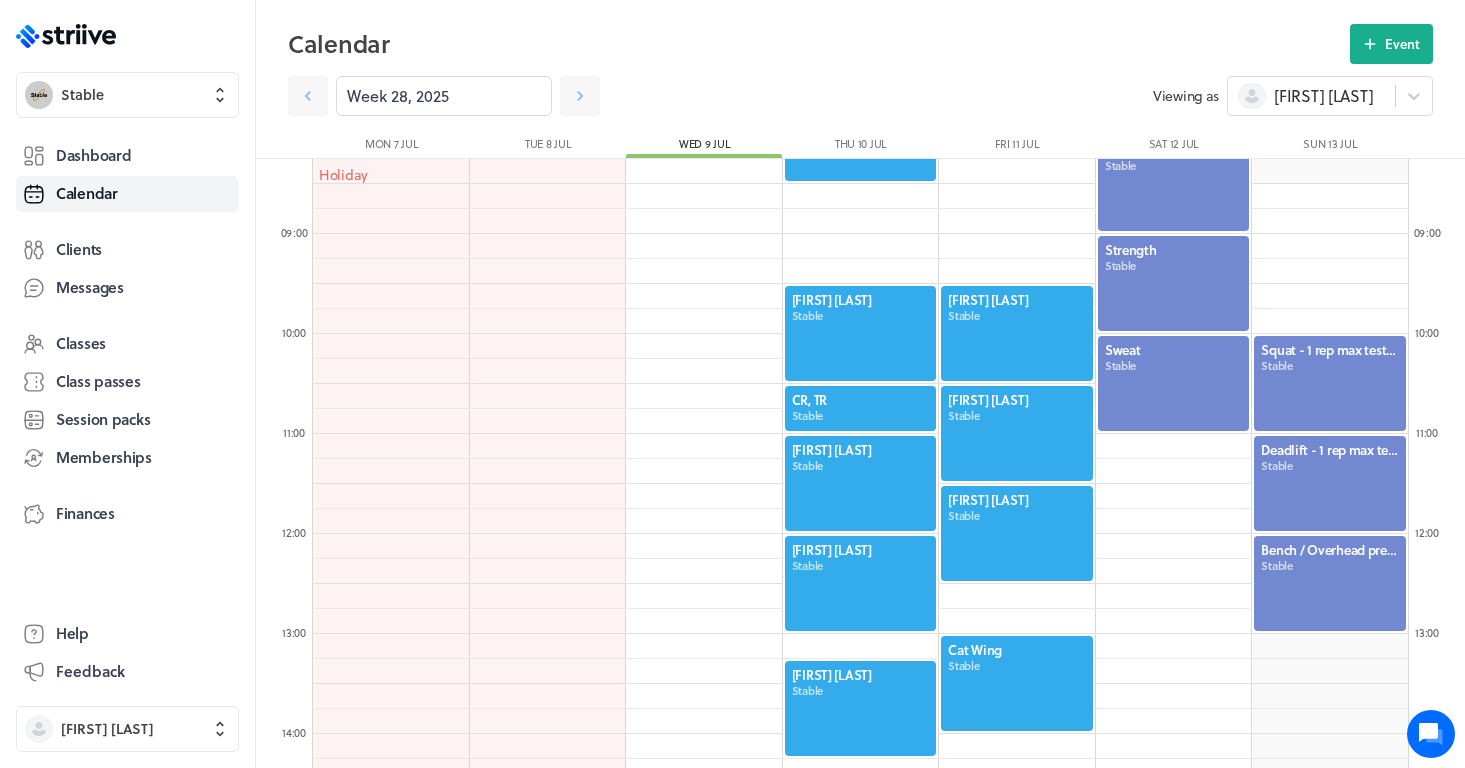 click at bounding box center (1174, 383) 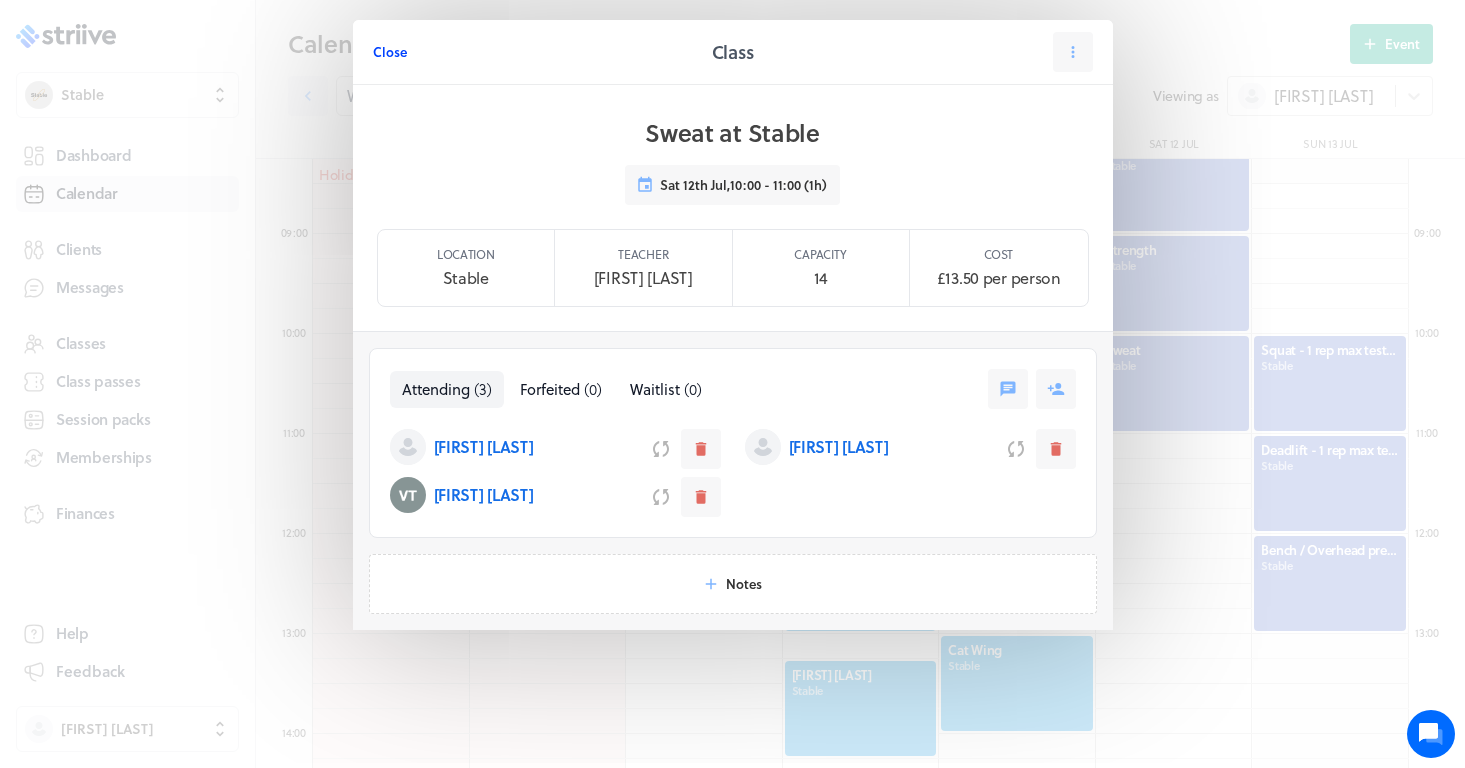 click on "Close" at bounding box center [390, 52] 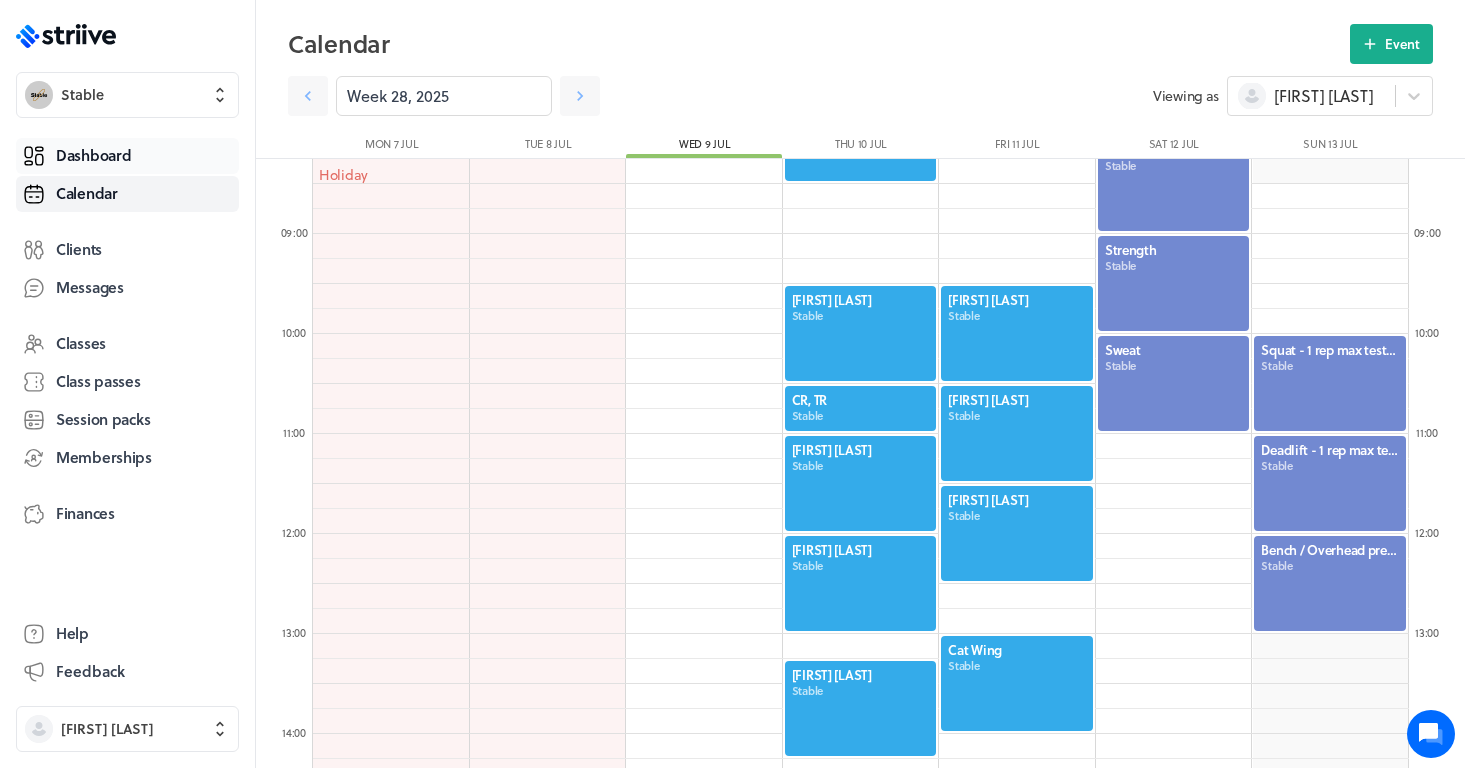 click on "Dashboard" at bounding box center [93, 155] 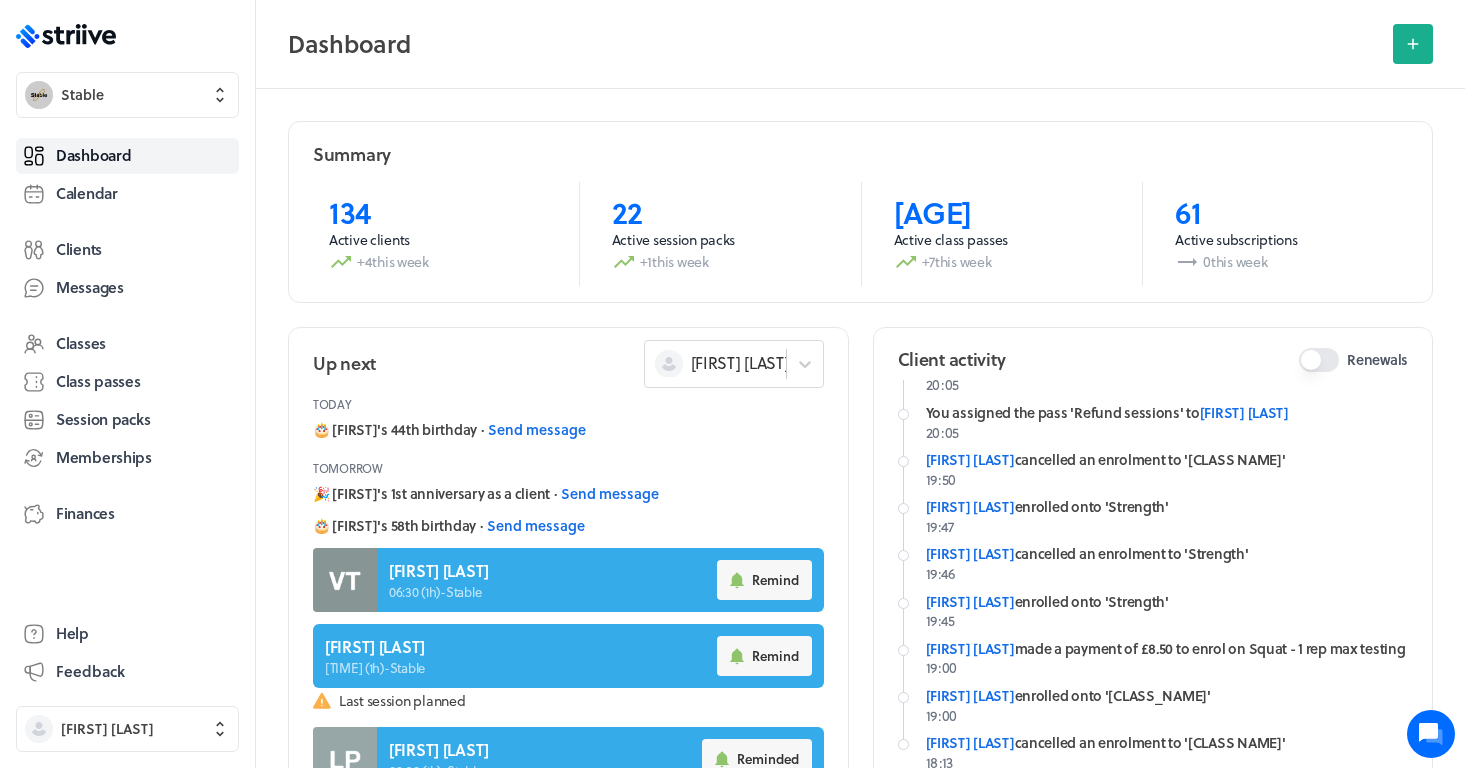 scroll, scrollTop: 330, scrollLeft: 0, axis: vertical 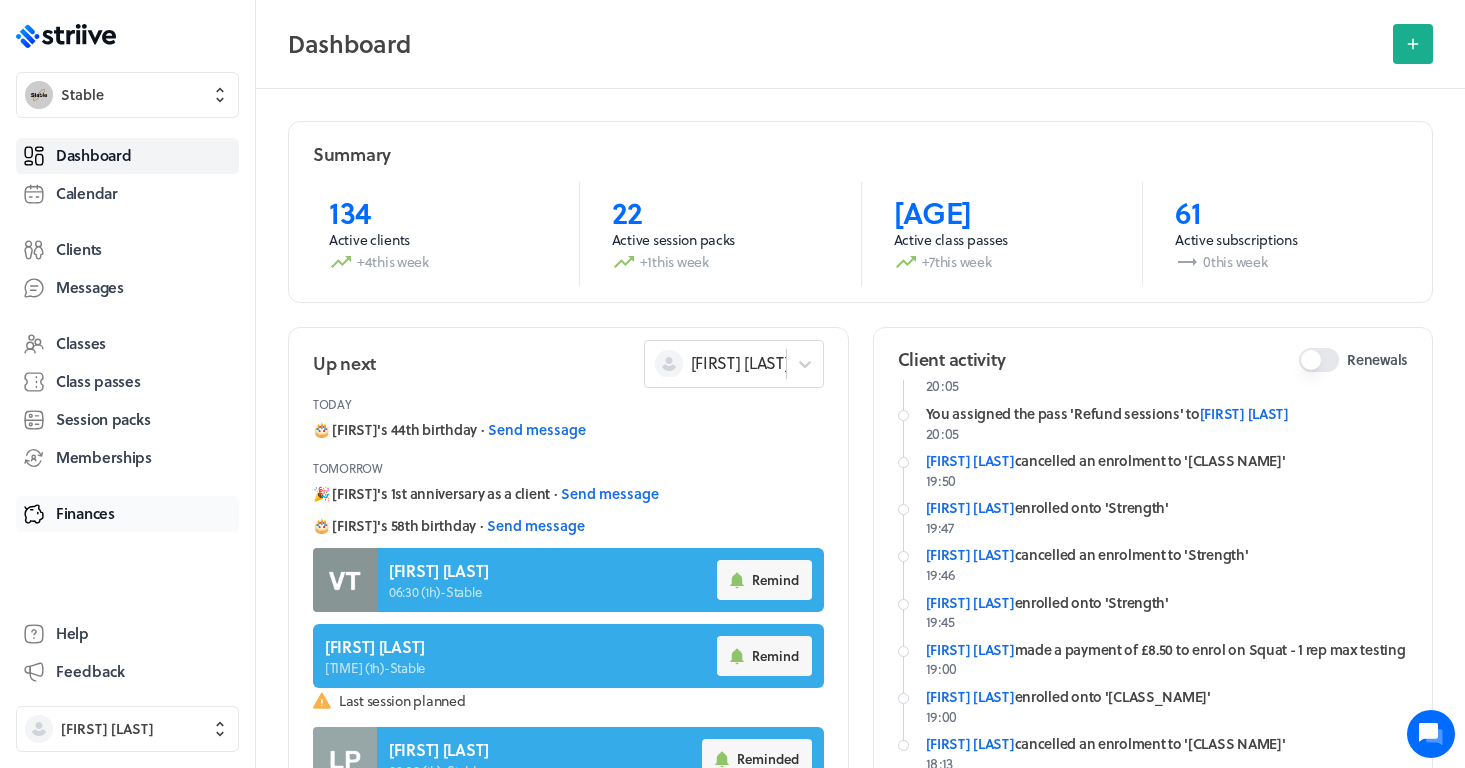 click on "Finances" at bounding box center [127, 514] 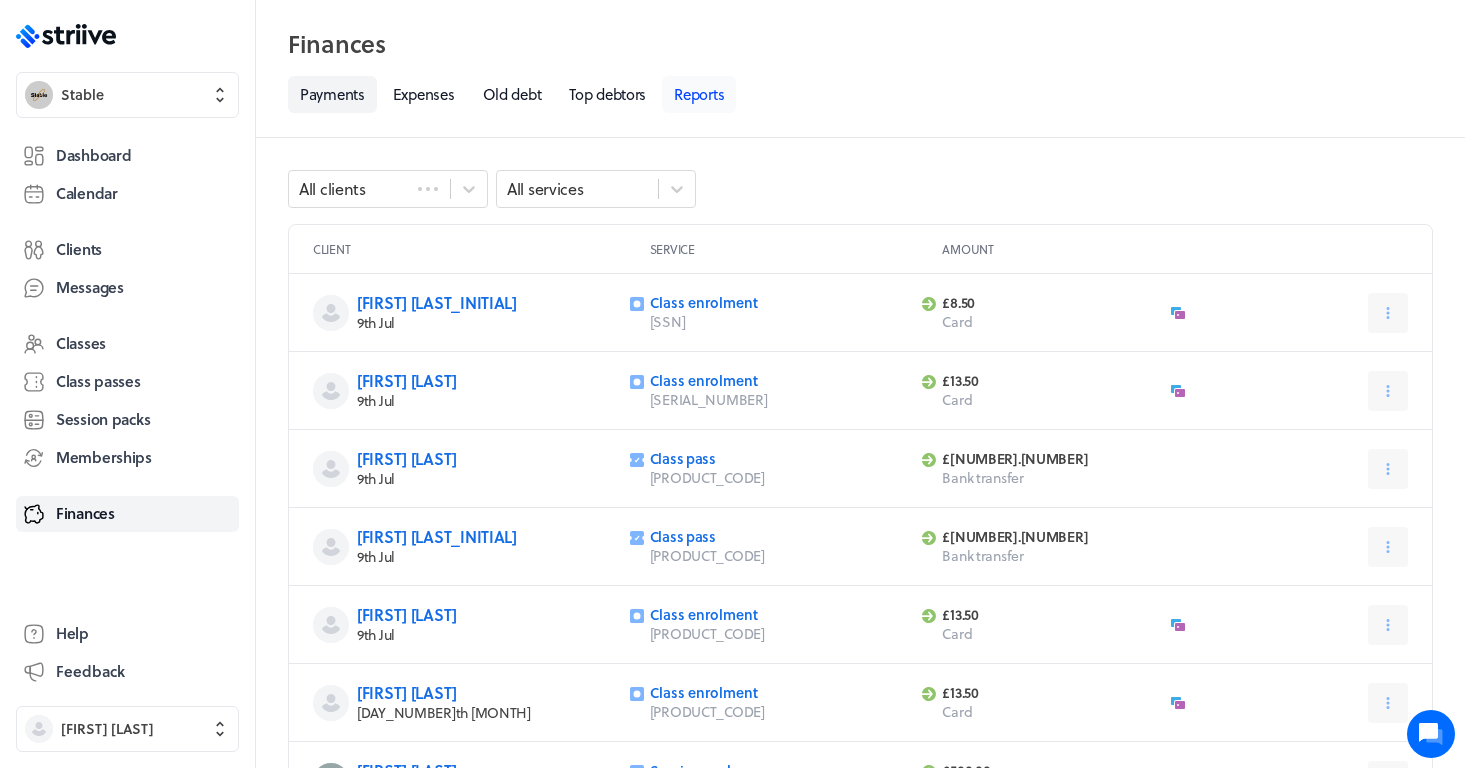 click on "Reports" at bounding box center [699, 94] 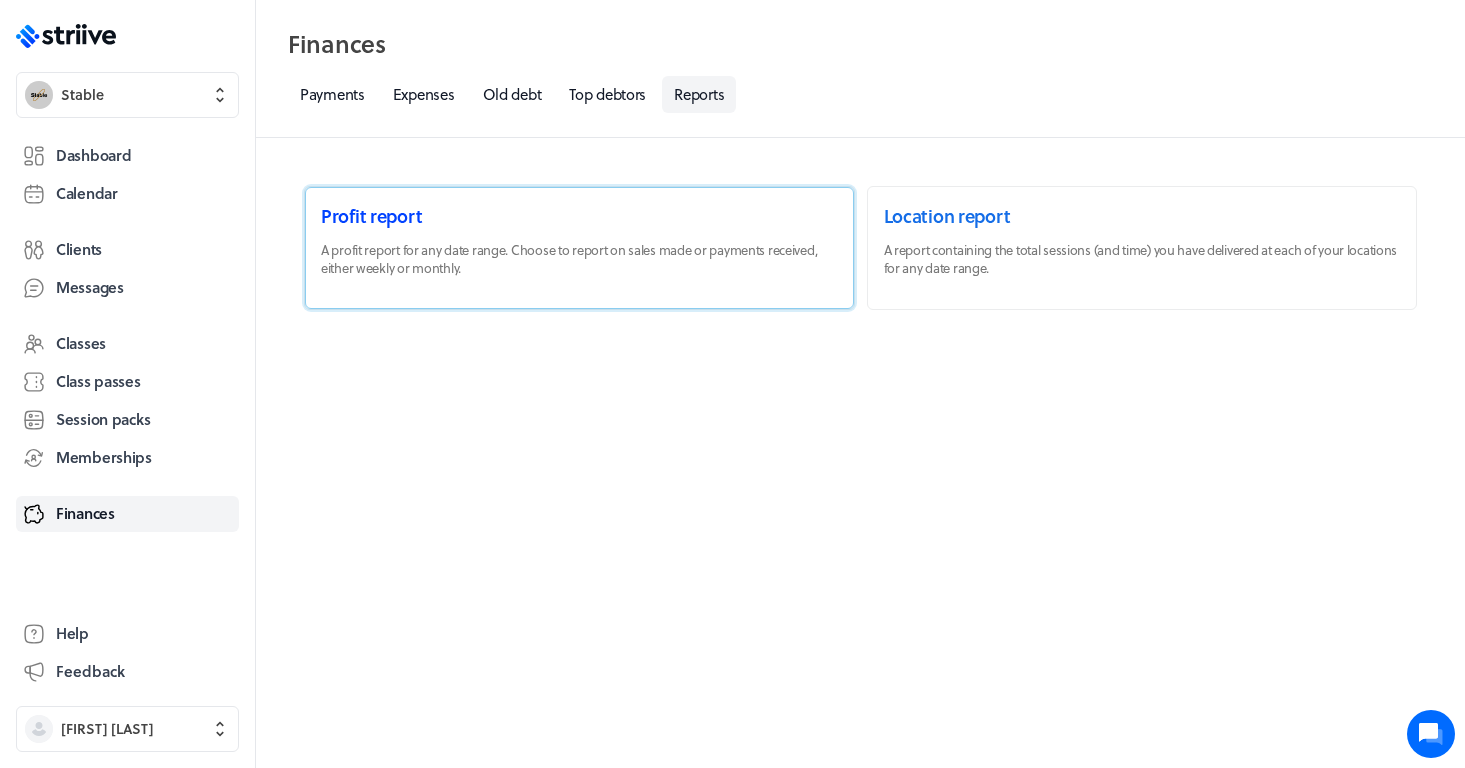 click at bounding box center [579, 248] 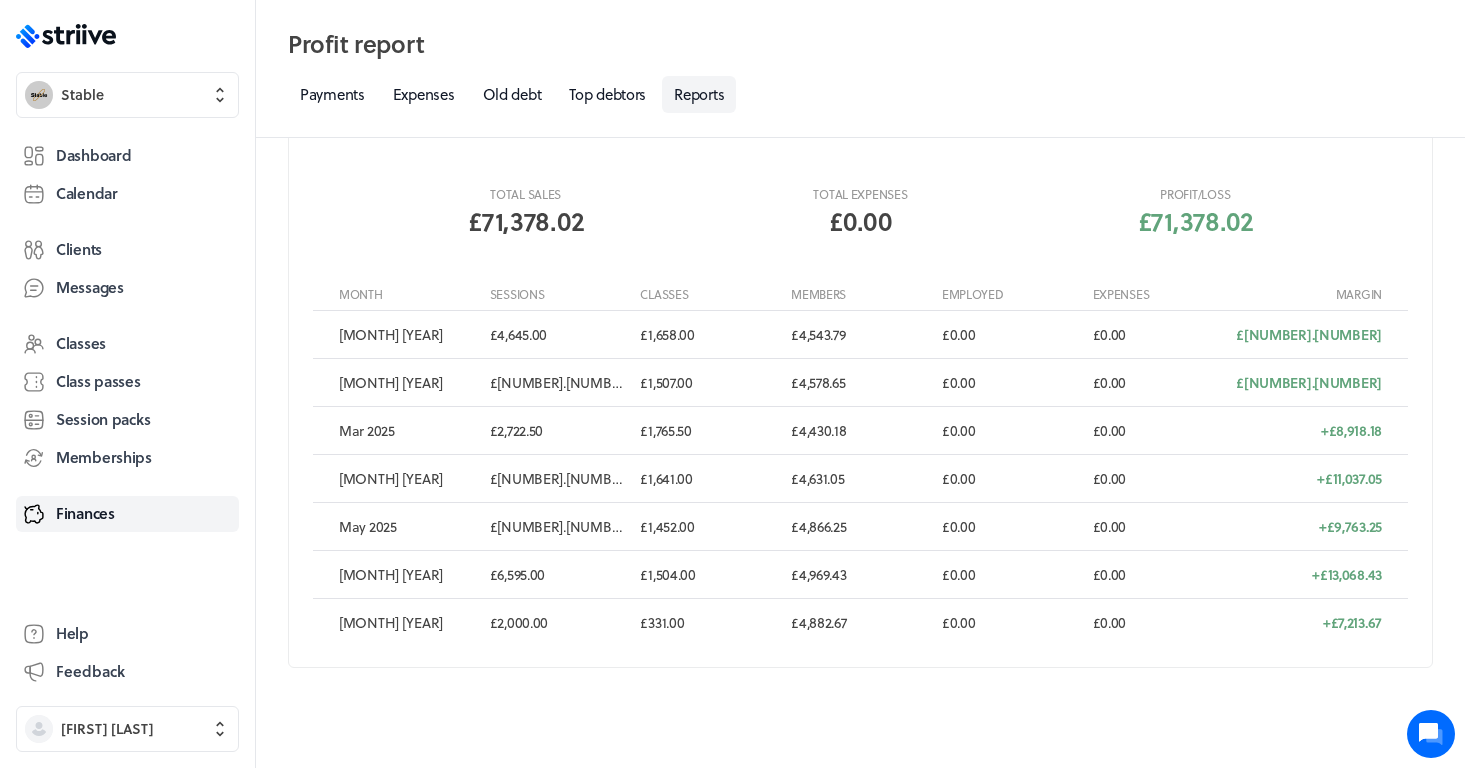 scroll, scrollTop: 394, scrollLeft: 0, axis: vertical 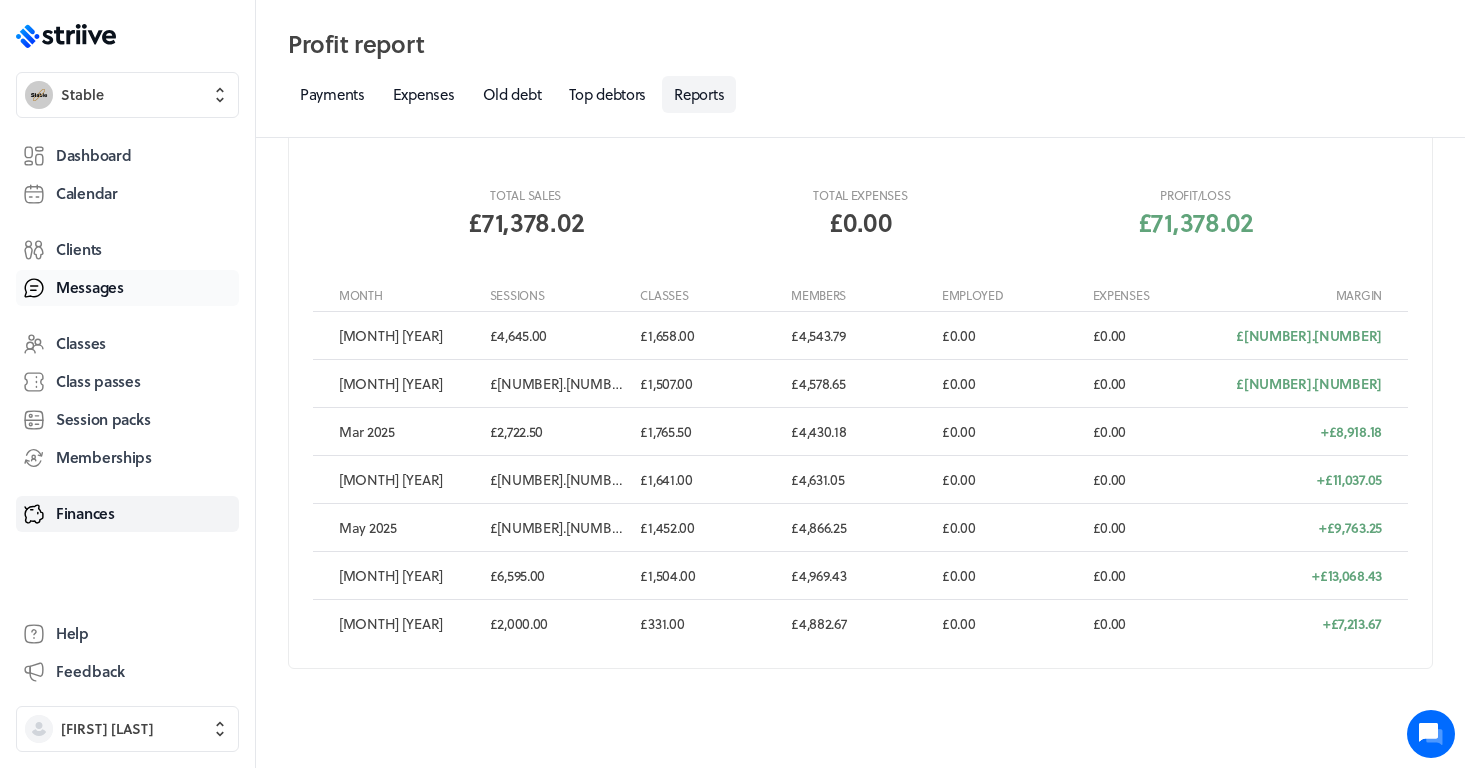 click on "Messages" at bounding box center (90, 287) 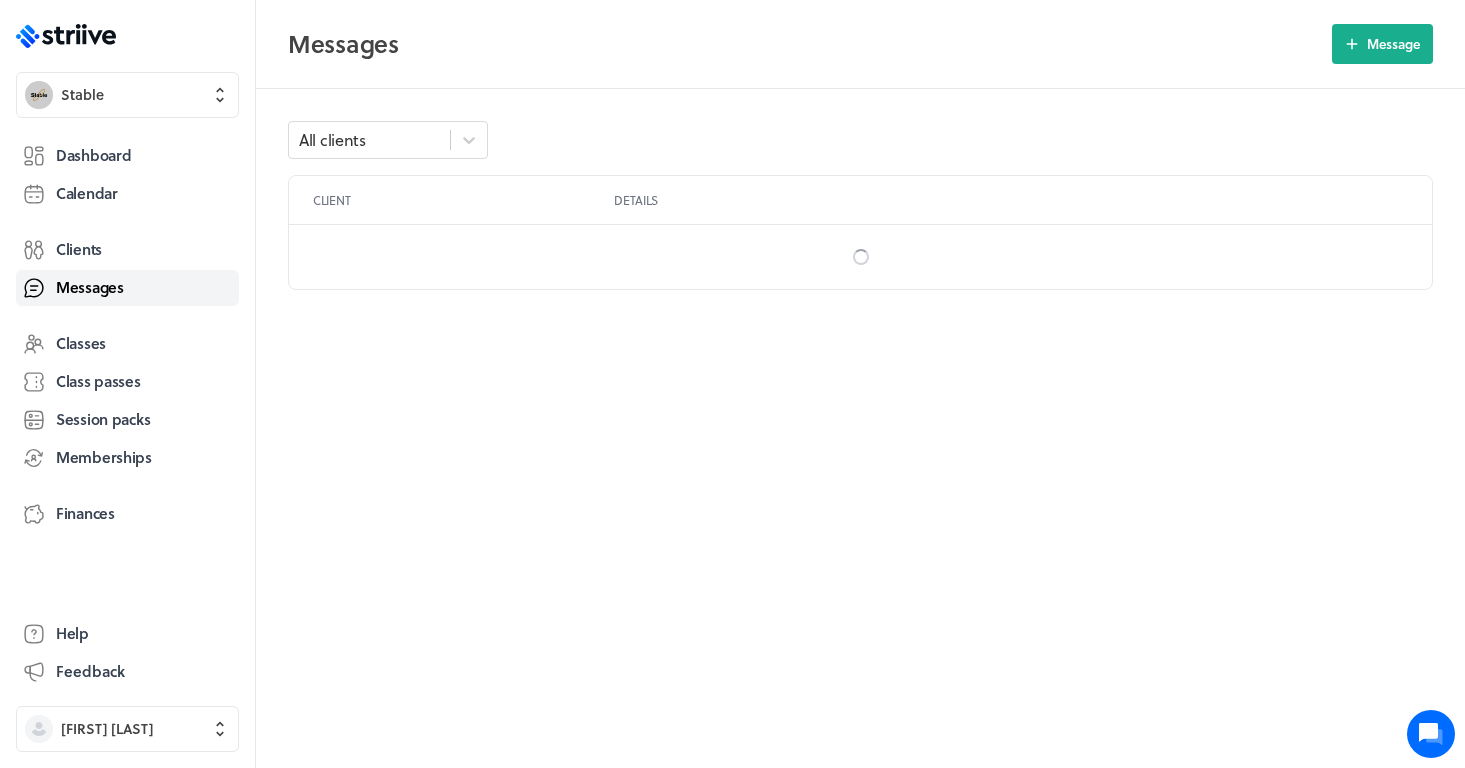 scroll, scrollTop: 0, scrollLeft: 0, axis: both 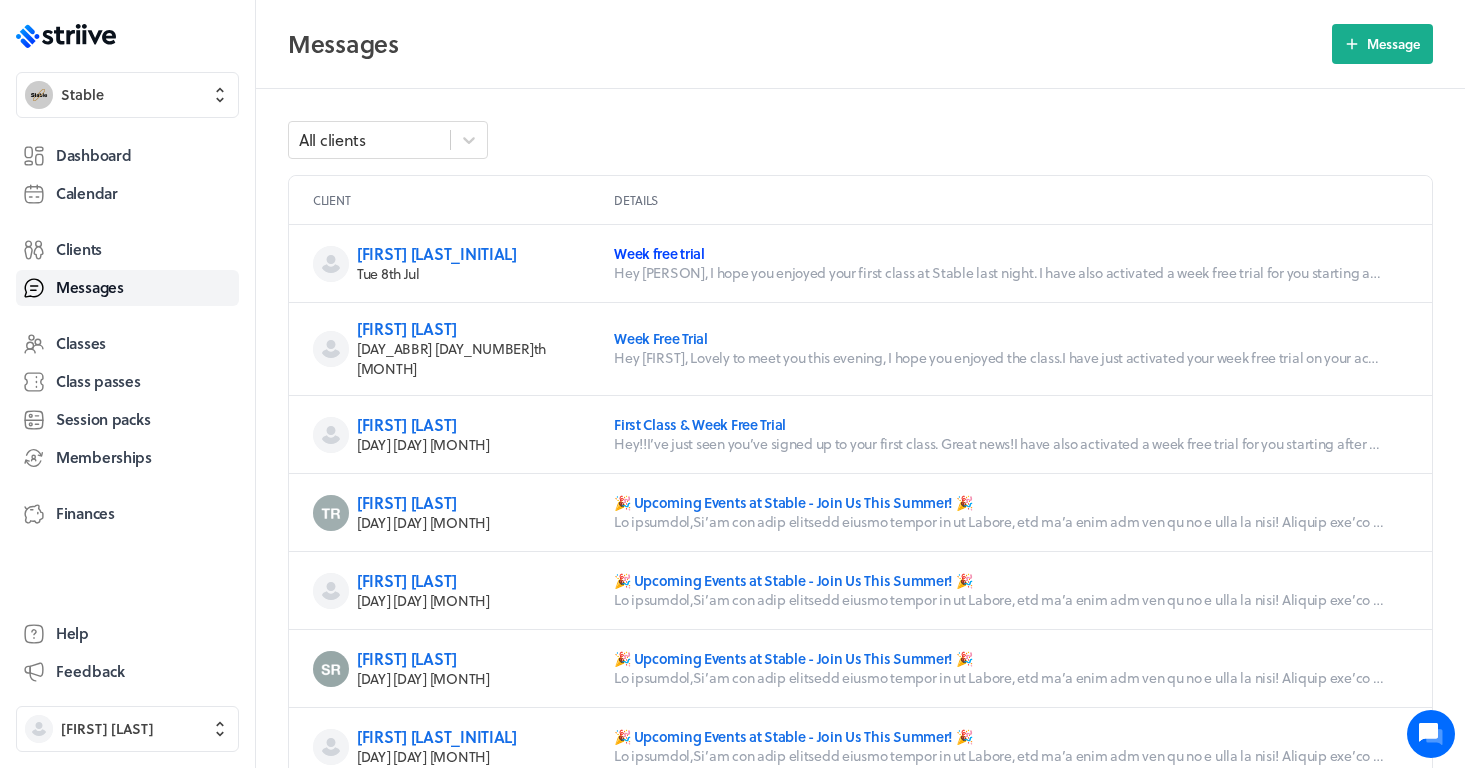 click on "Week free trial" at bounding box center (659, 253) 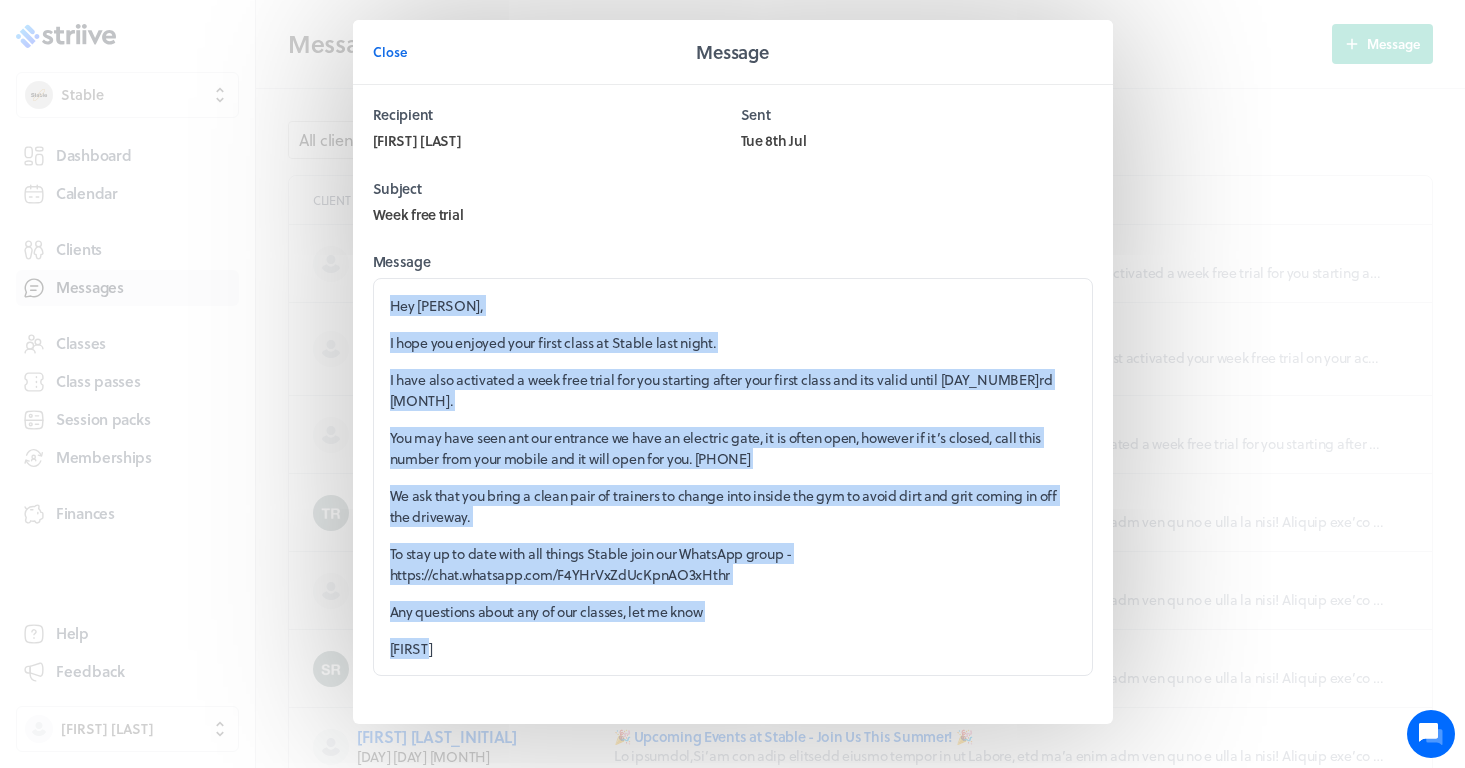 drag, startPoint x: 450, startPoint y: 630, endPoint x: 370, endPoint y: 288, distance: 351.23212 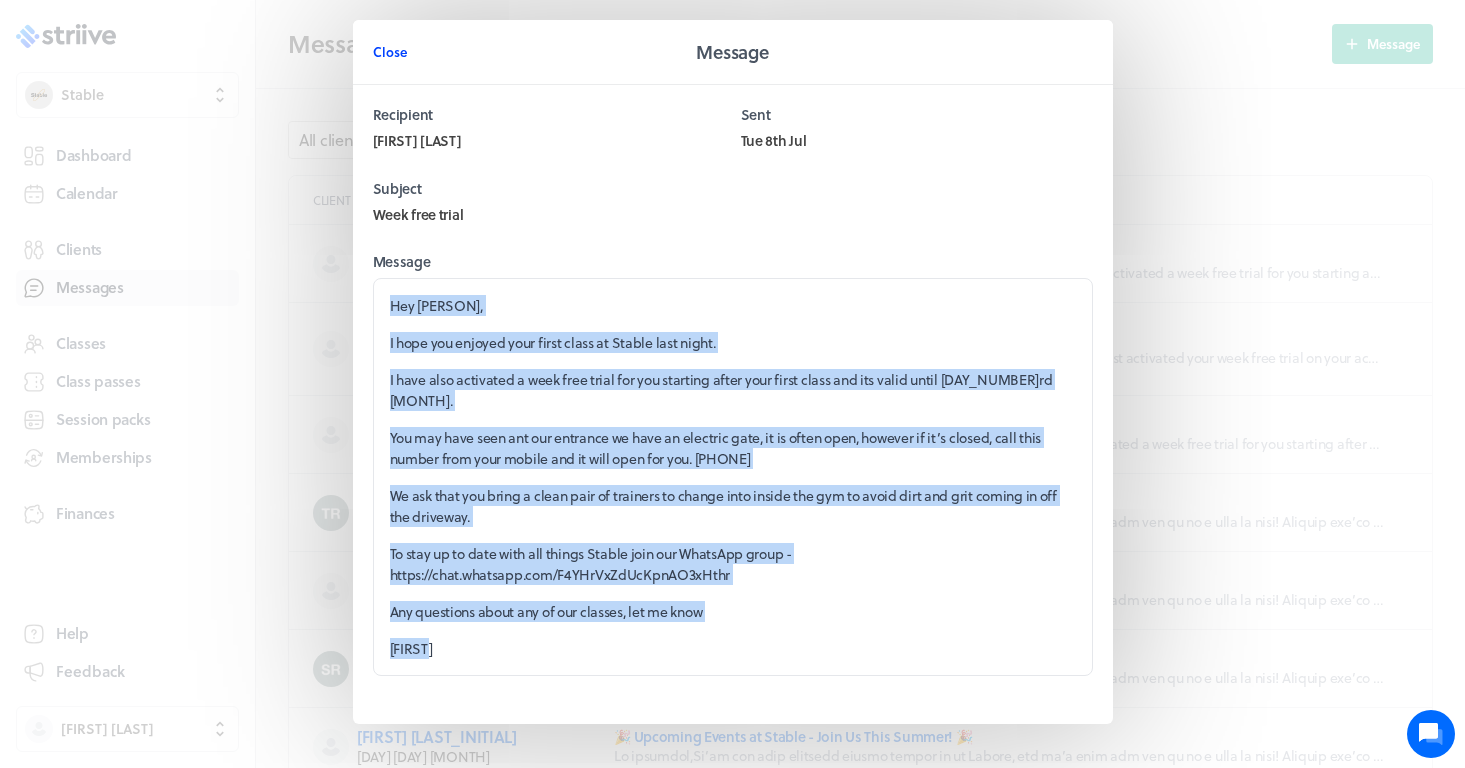 click on "Close" at bounding box center (390, 52) 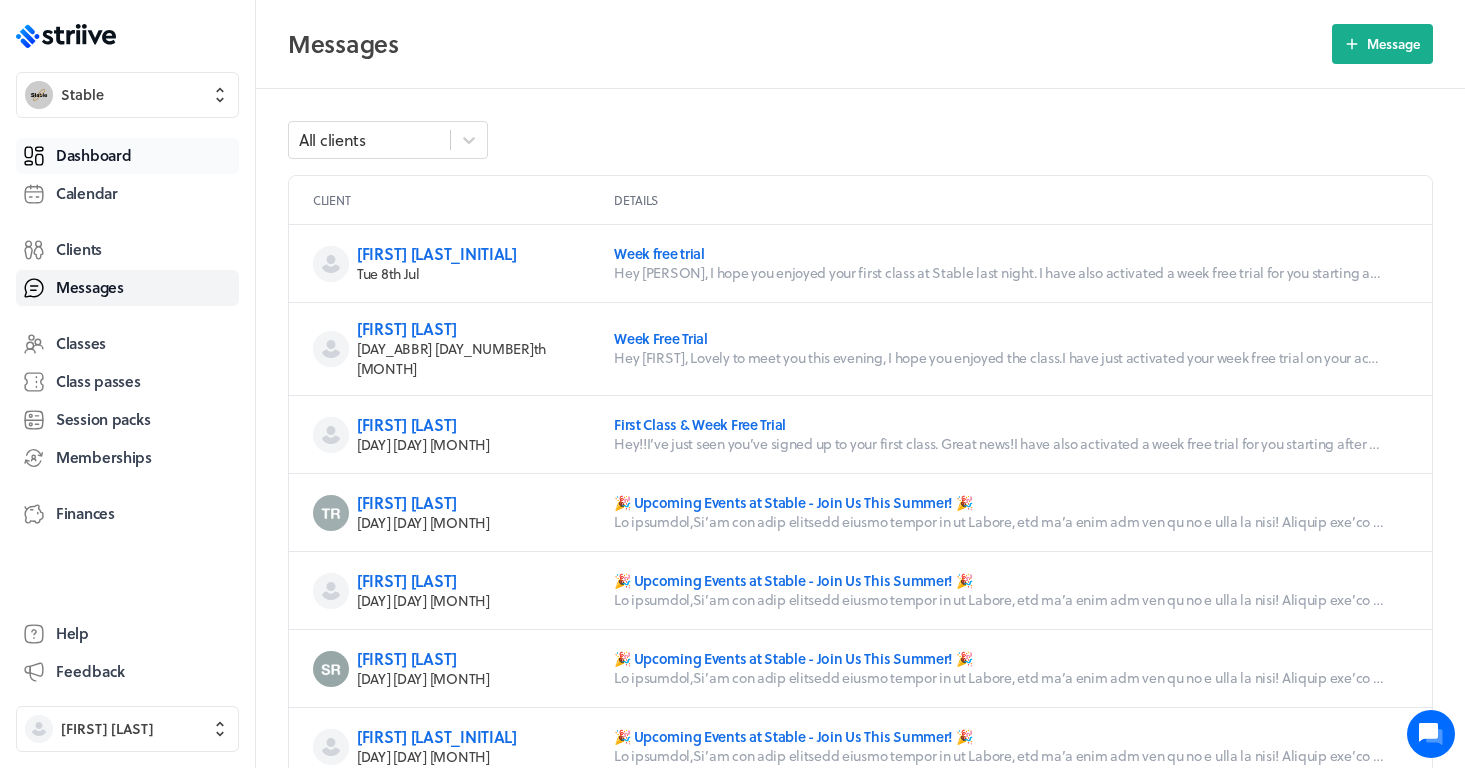click on "Dashboard" at bounding box center (127, 156) 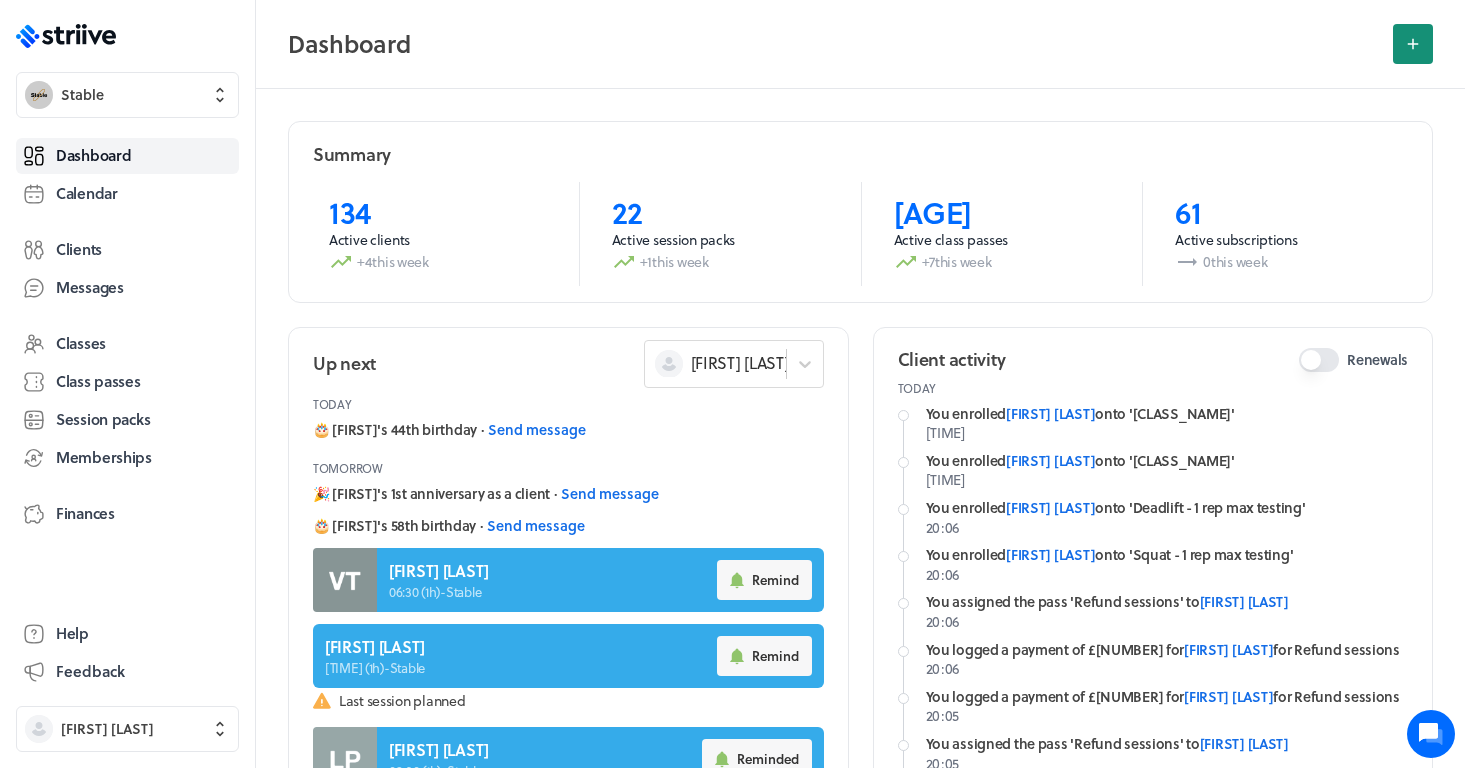 click at bounding box center [1413, 44] 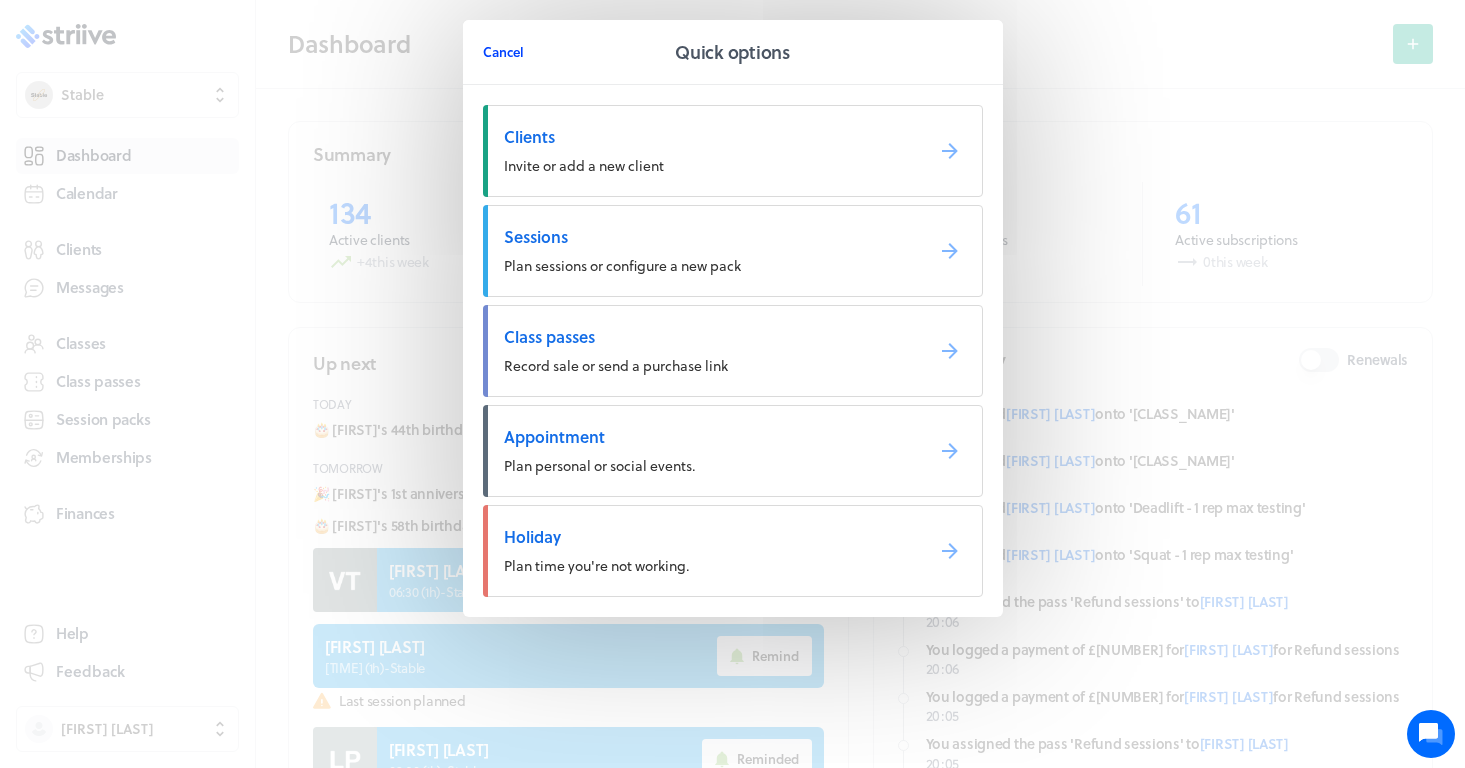 click on "Cancel" at bounding box center (503, 52) 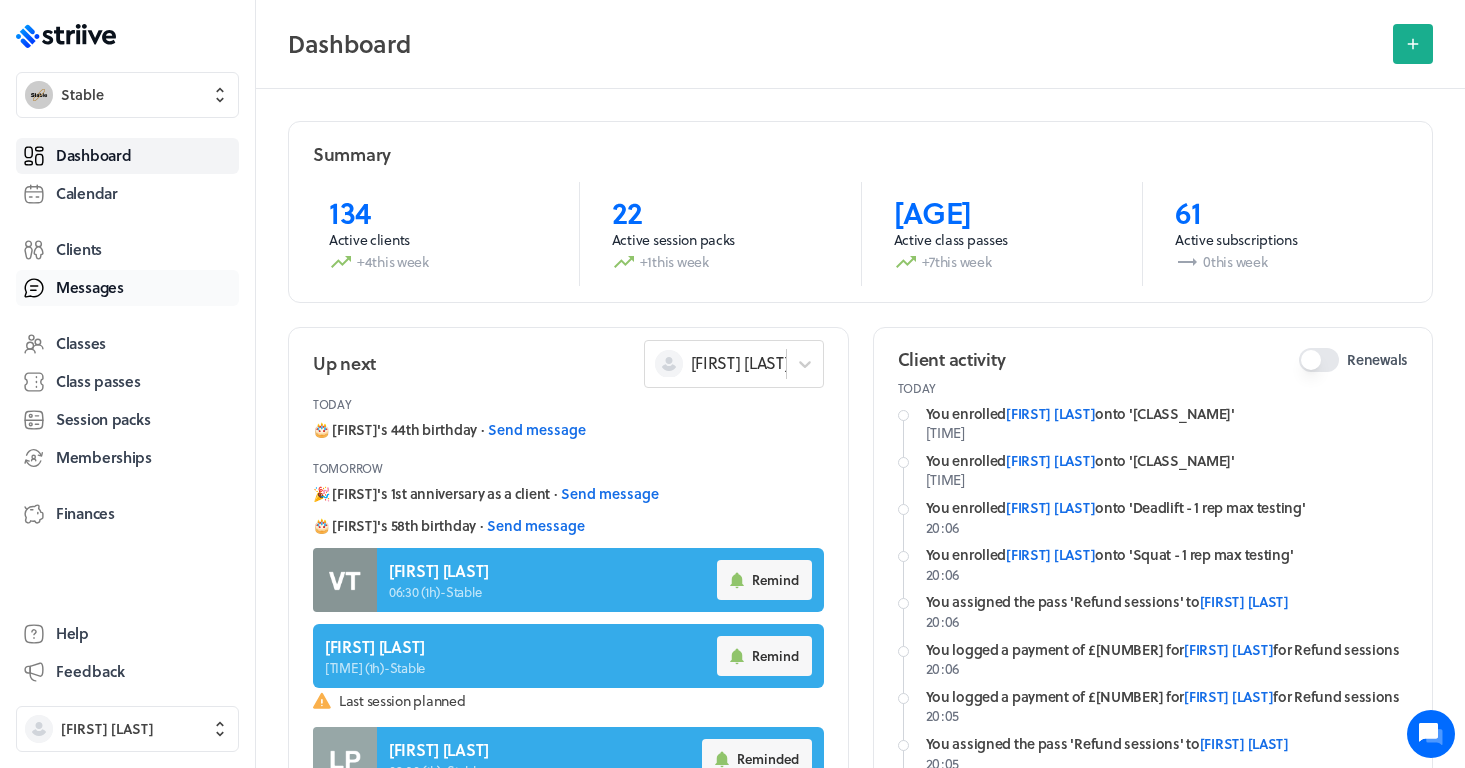 click on "Messages" at bounding box center (90, 287) 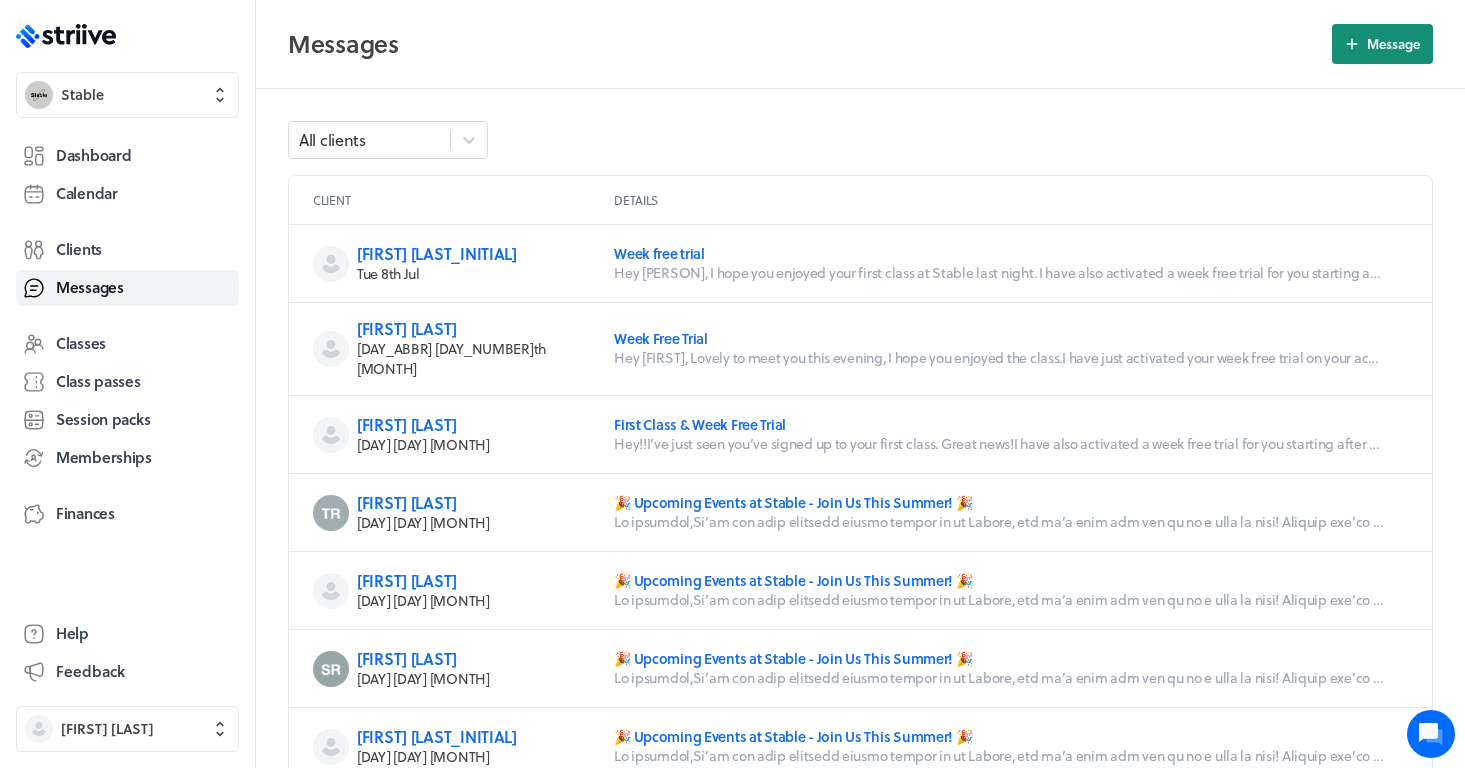 click on "Message" at bounding box center [1382, 44] 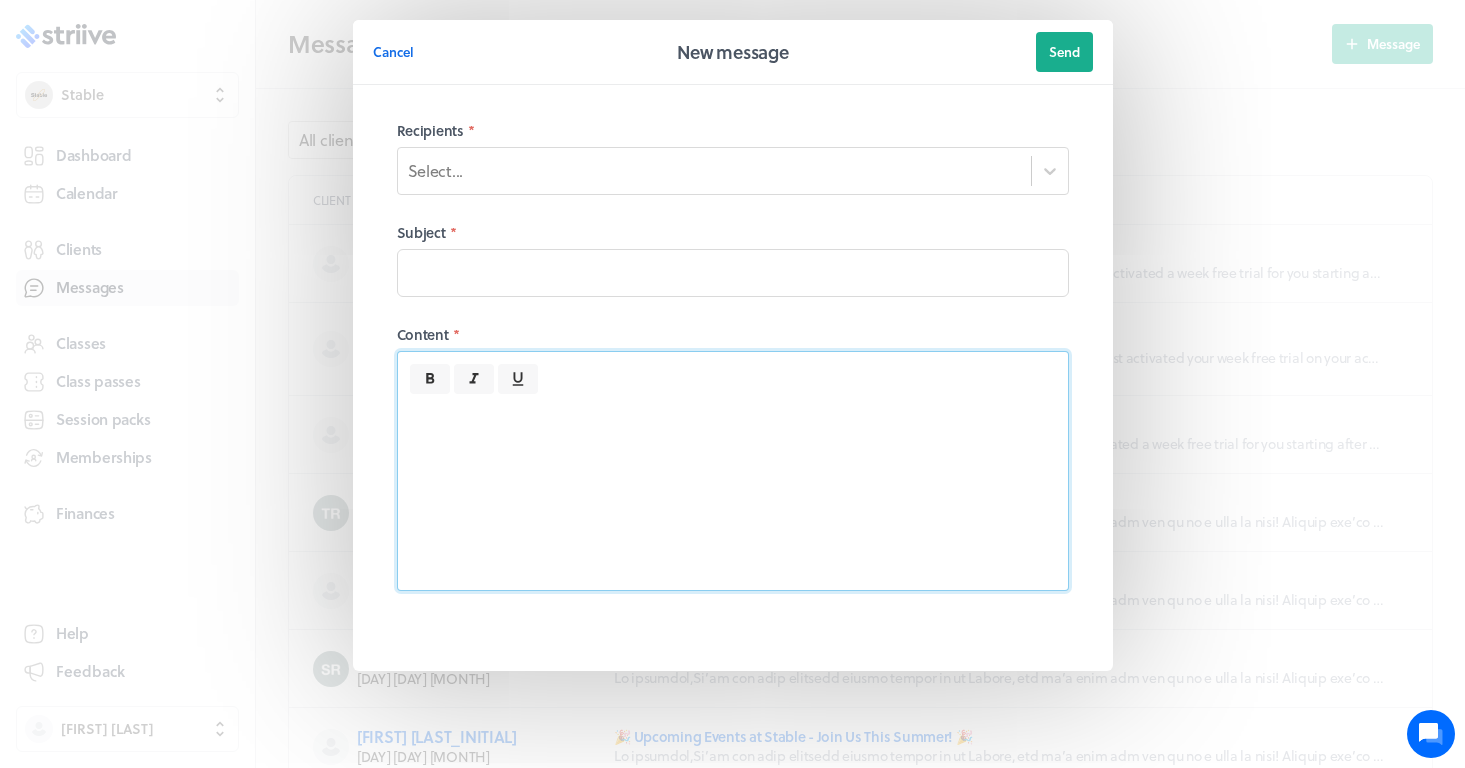 click at bounding box center (733, 492) 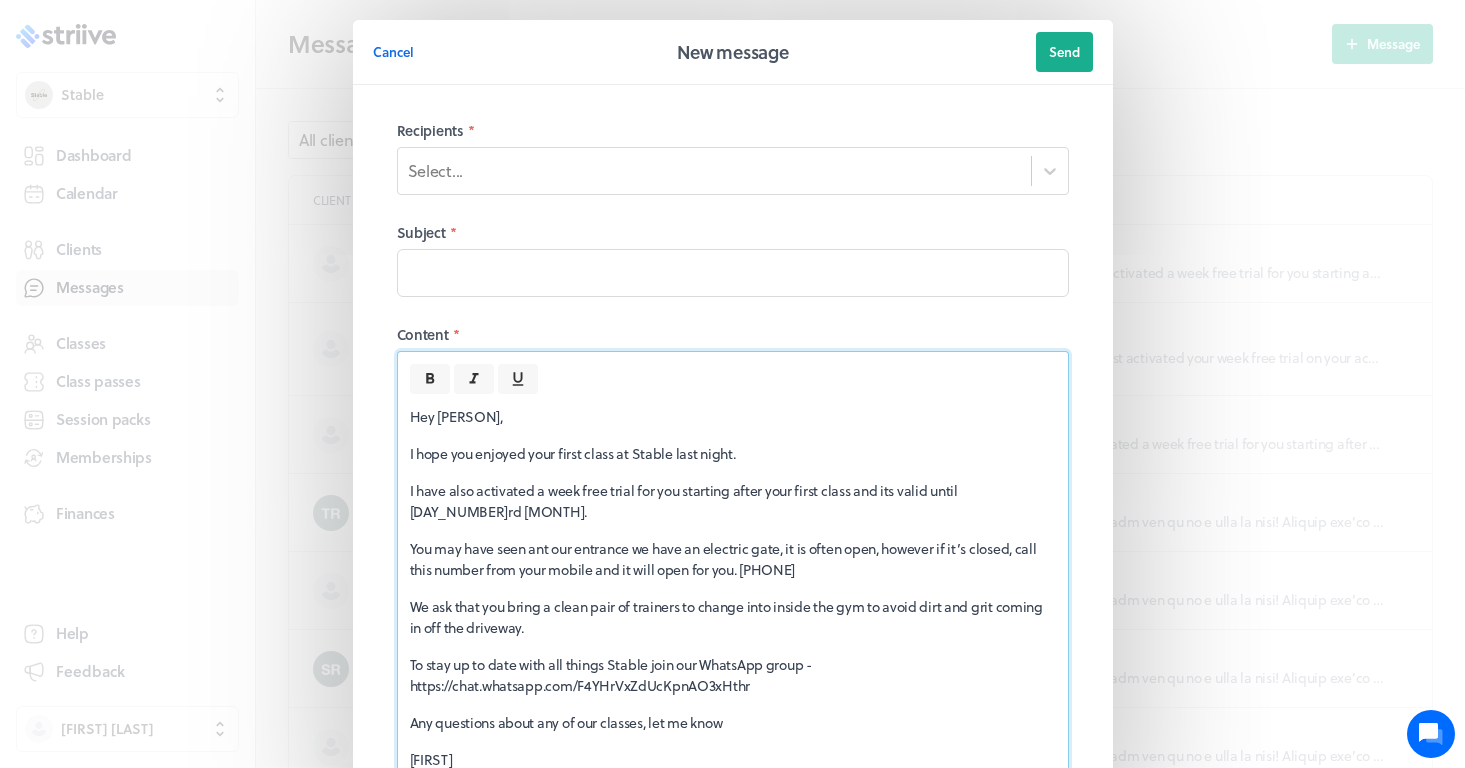 click on "Hey [PERSON]," at bounding box center (733, 416) 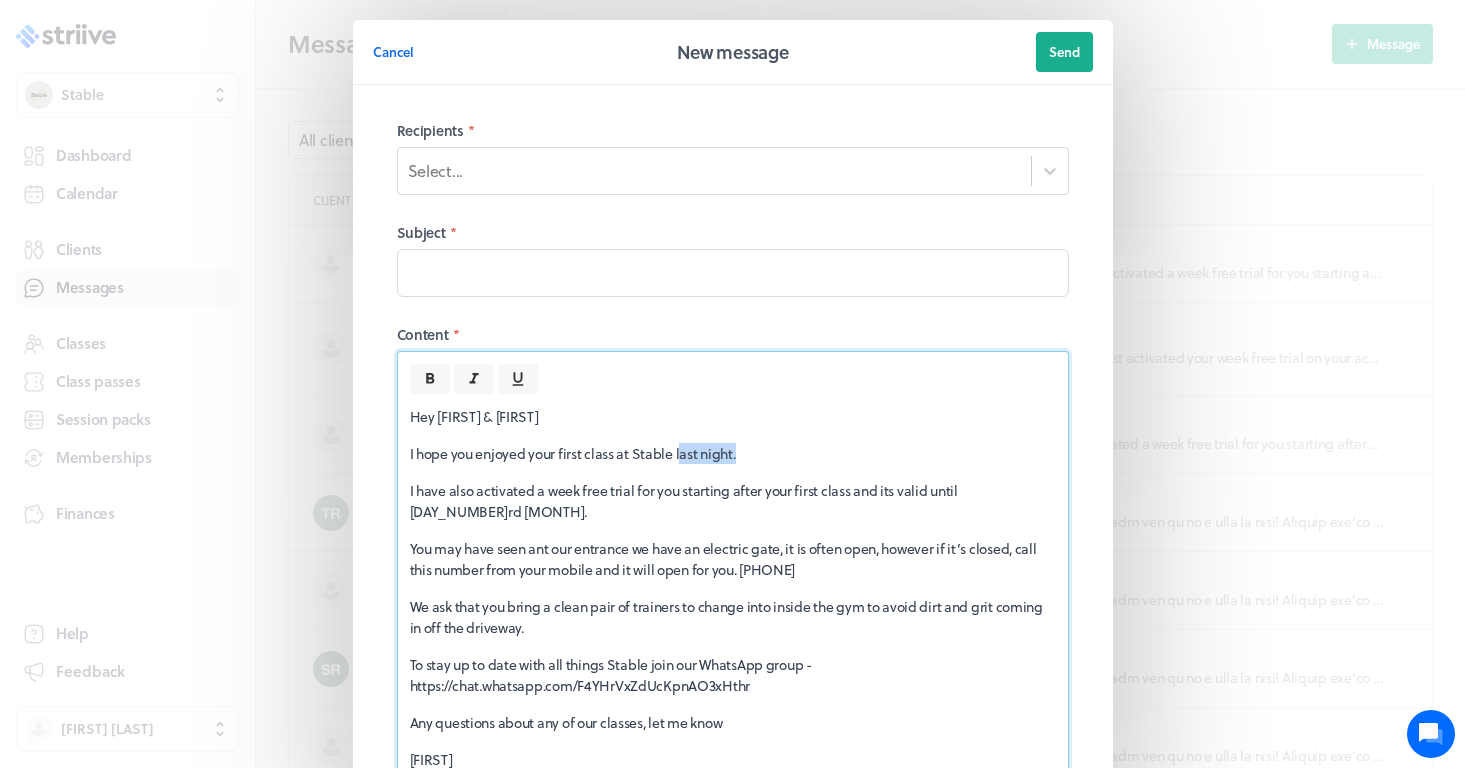 drag, startPoint x: 740, startPoint y: 452, endPoint x: 681, endPoint y: 448, distance: 59.135437 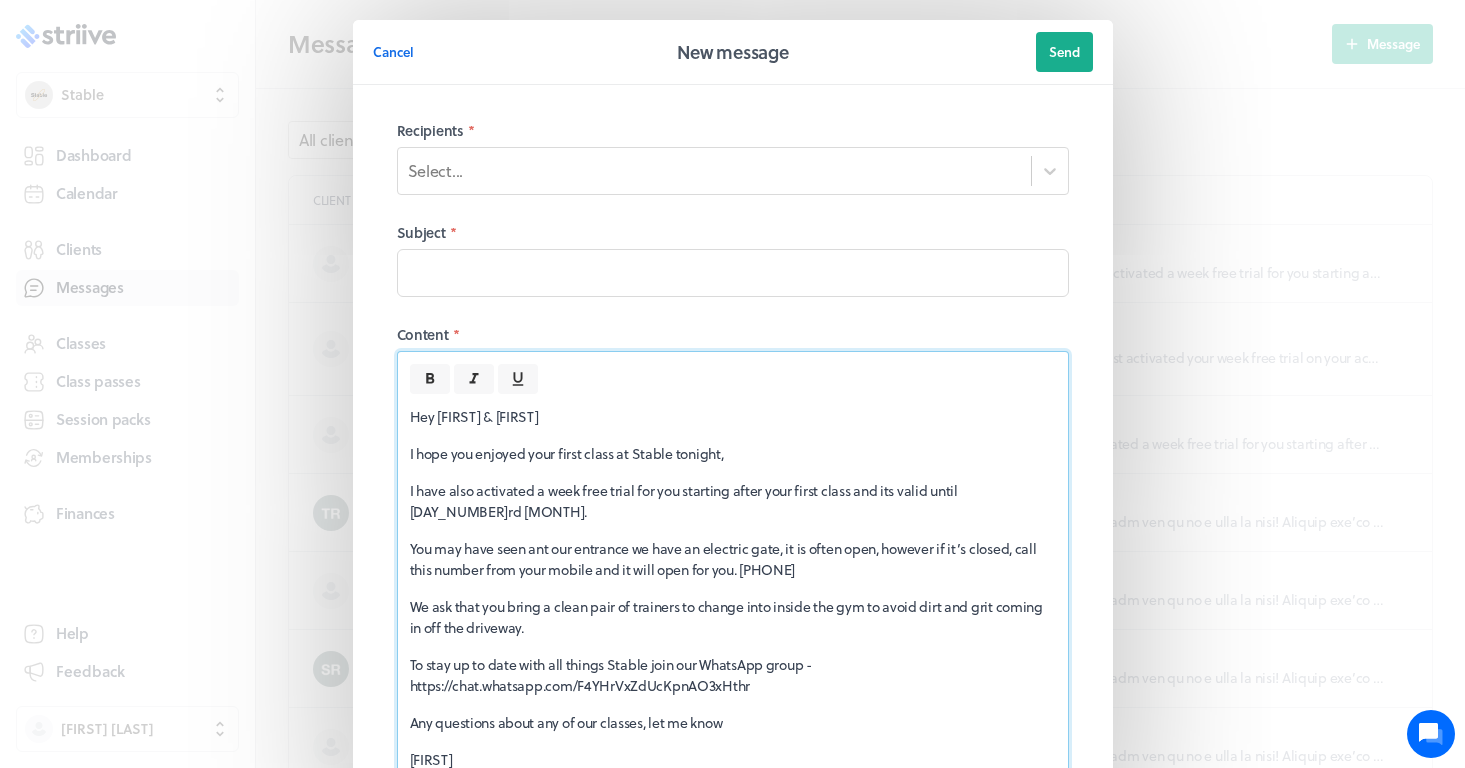 click on "I have also activated a week free trial for you starting after your first class and its valid until [DAY_NUMBER]rd [MONTH]." at bounding box center (733, 501) 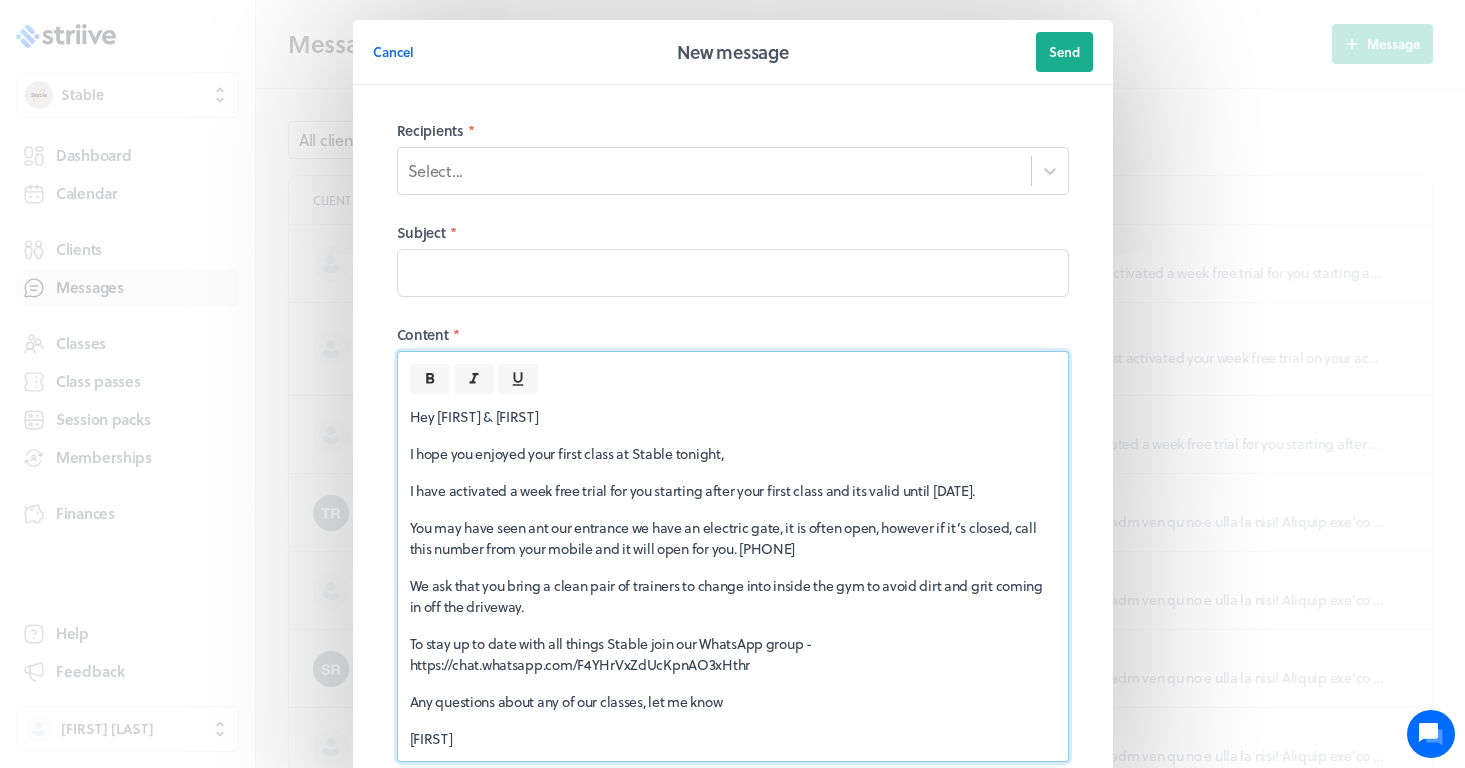 click on "I have activated a week free trial for you starting after your first class and its valid until [DATE]." at bounding box center (733, 490) 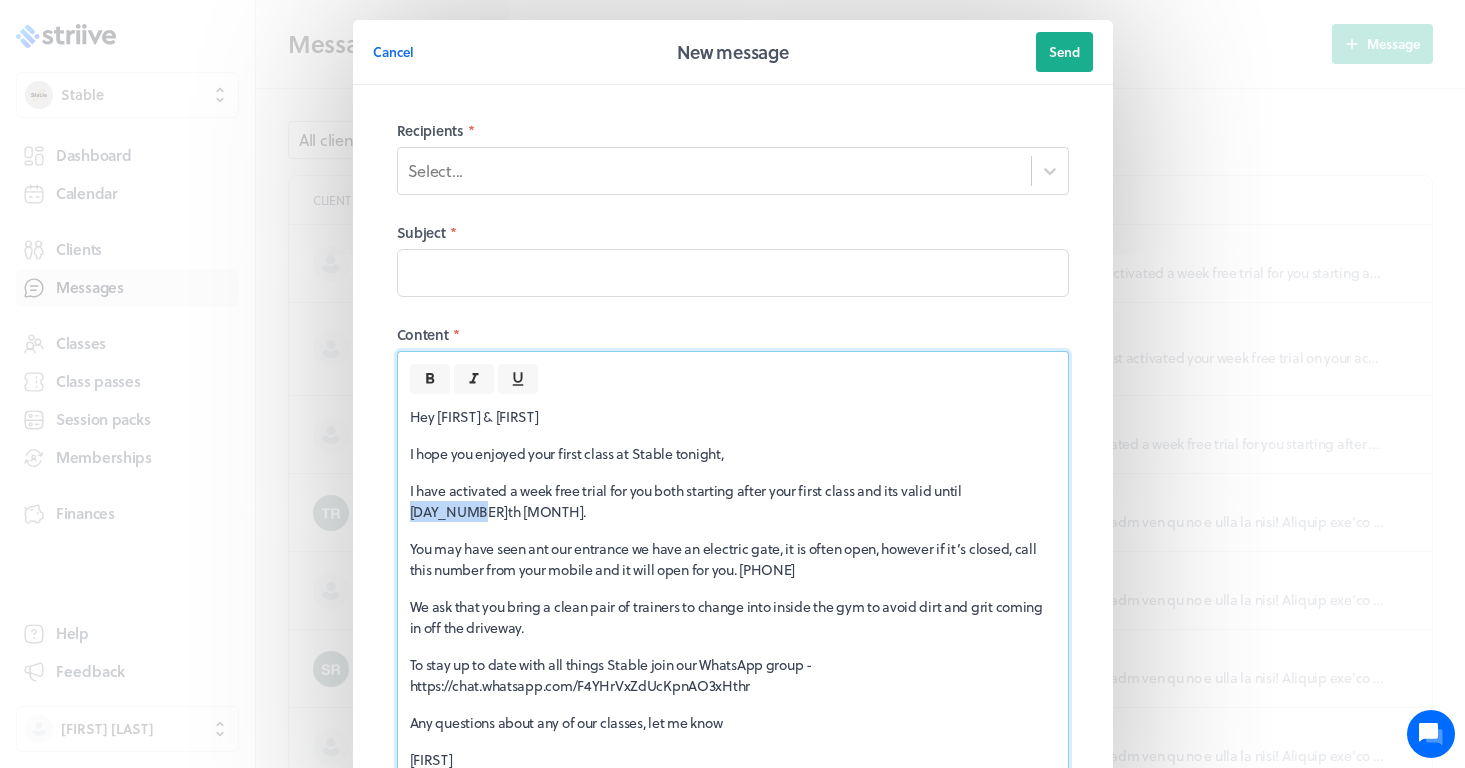 drag, startPoint x: 1016, startPoint y: 490, endPoint x: 969, endPoint y: 486, distance: 47.169907 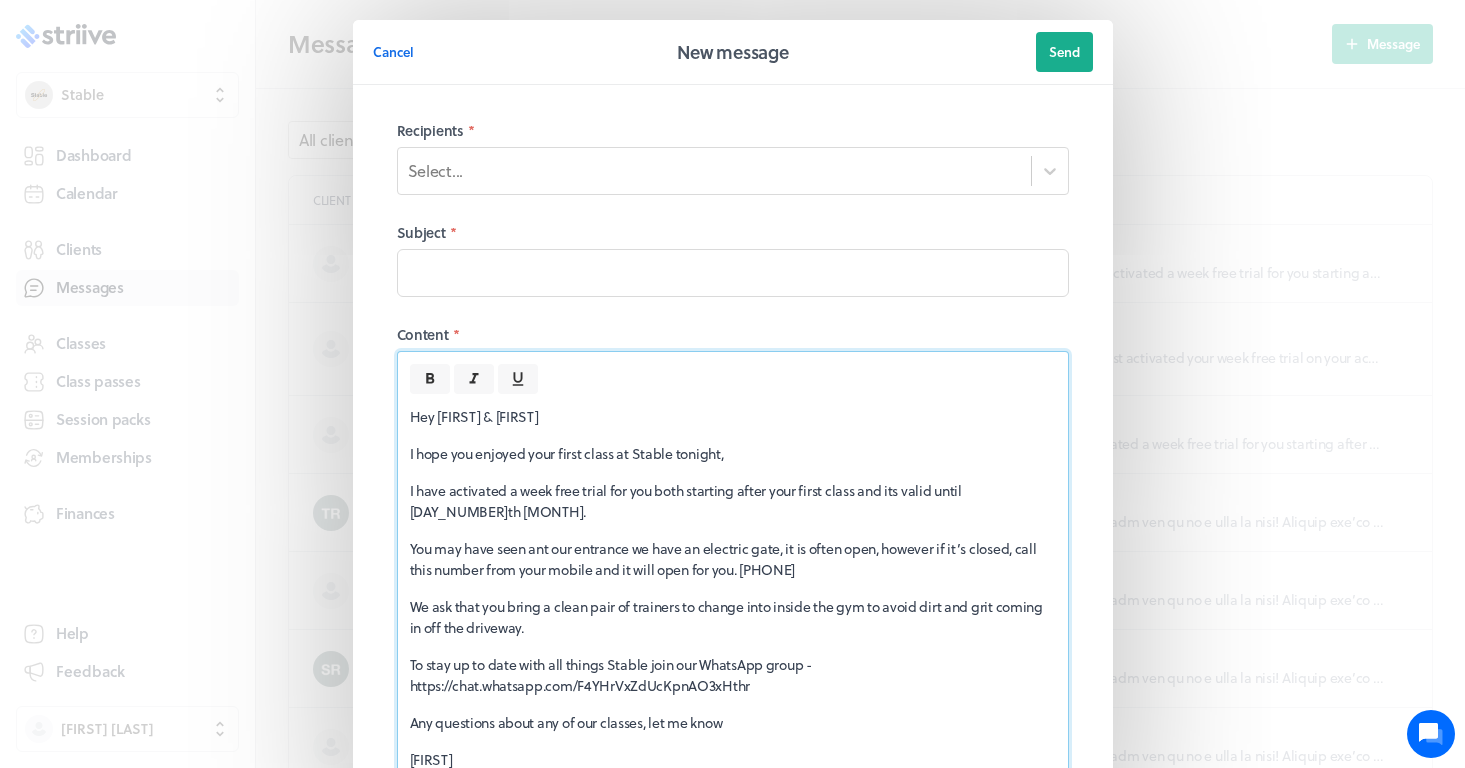 scroll, scrollTop: 0, scrollLeft: 0, axis: both 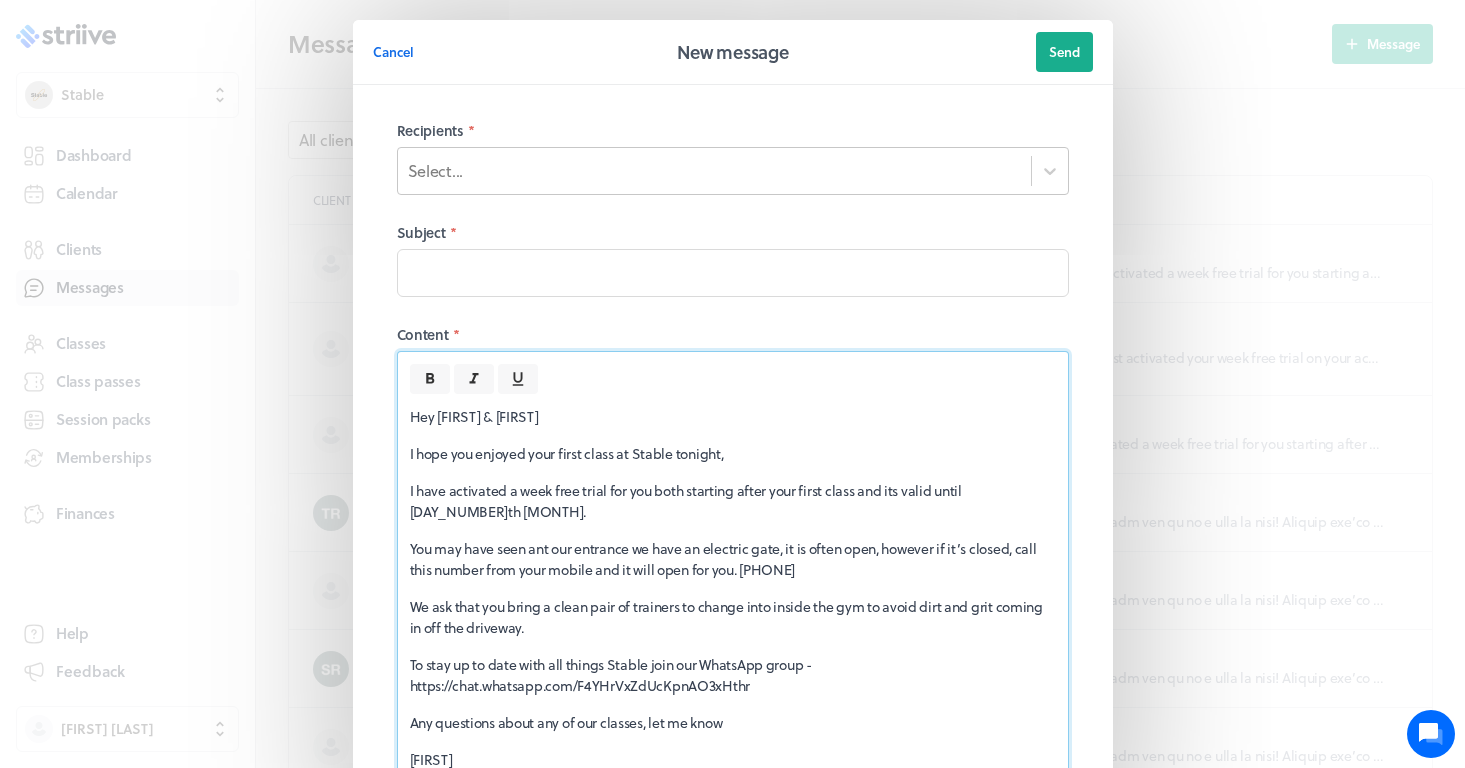 click on "Select..." at bounding box center (714, 171) 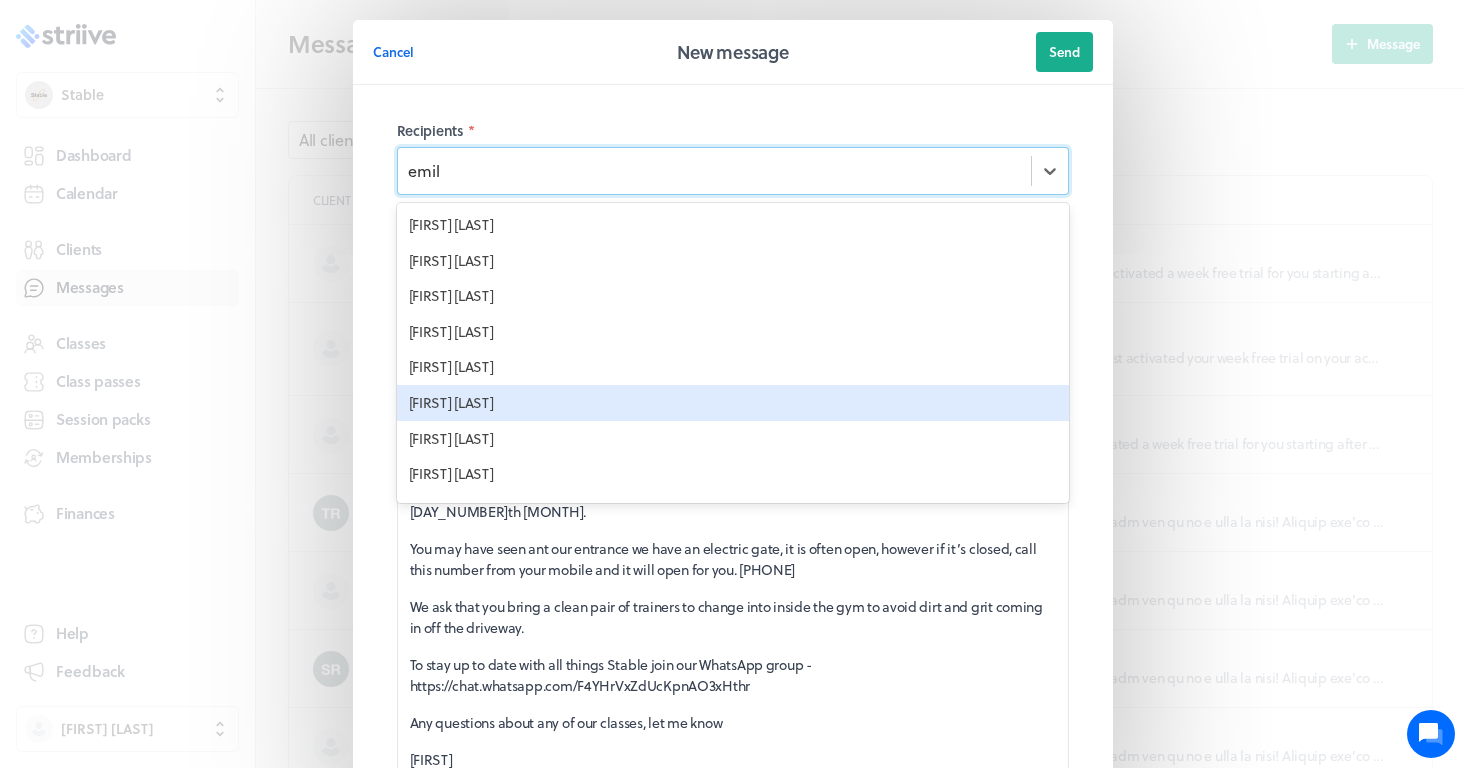 click on "[FIRST] [LAST]" at bounding box center (733, 403) 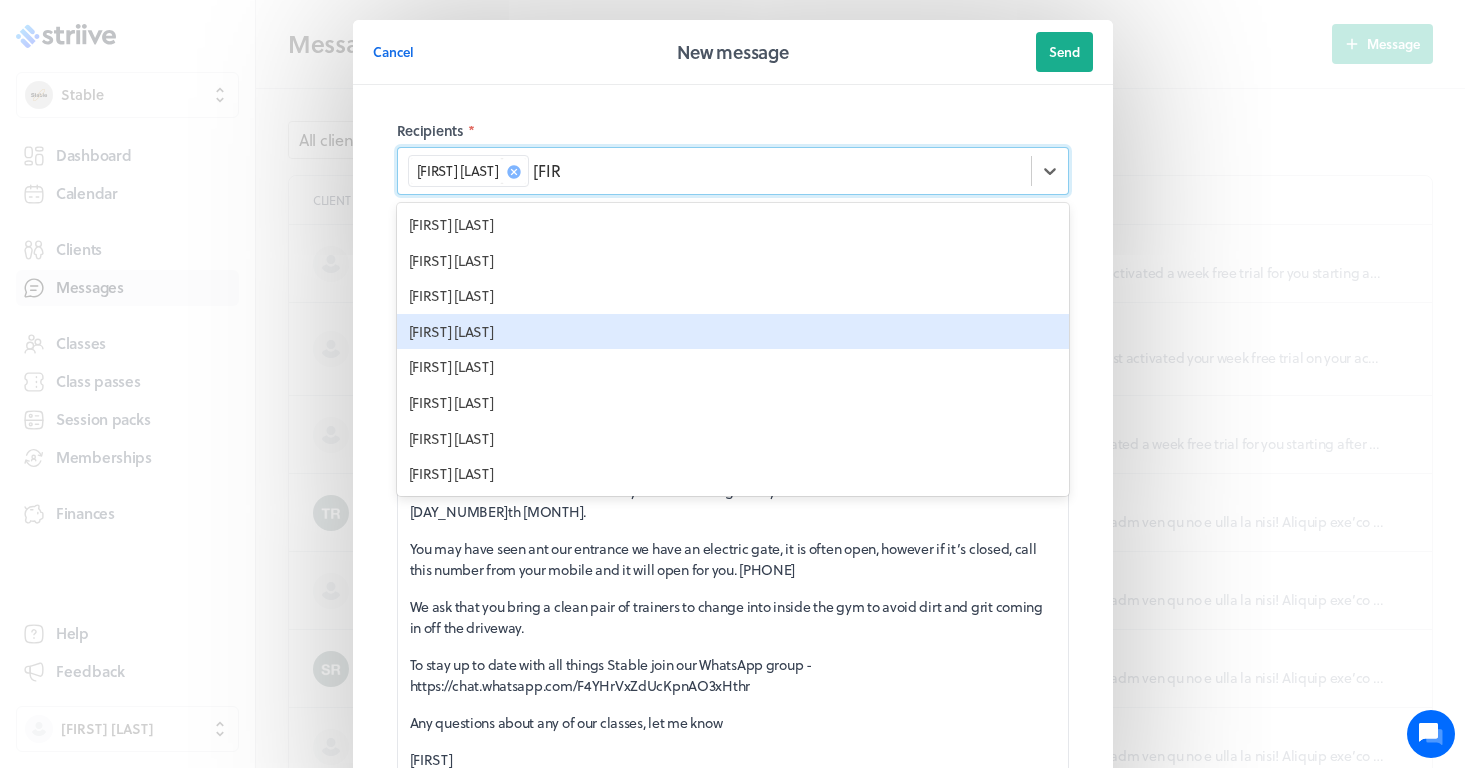 click on "[FIRST] [LAST]" at bounding box center (733, 332) 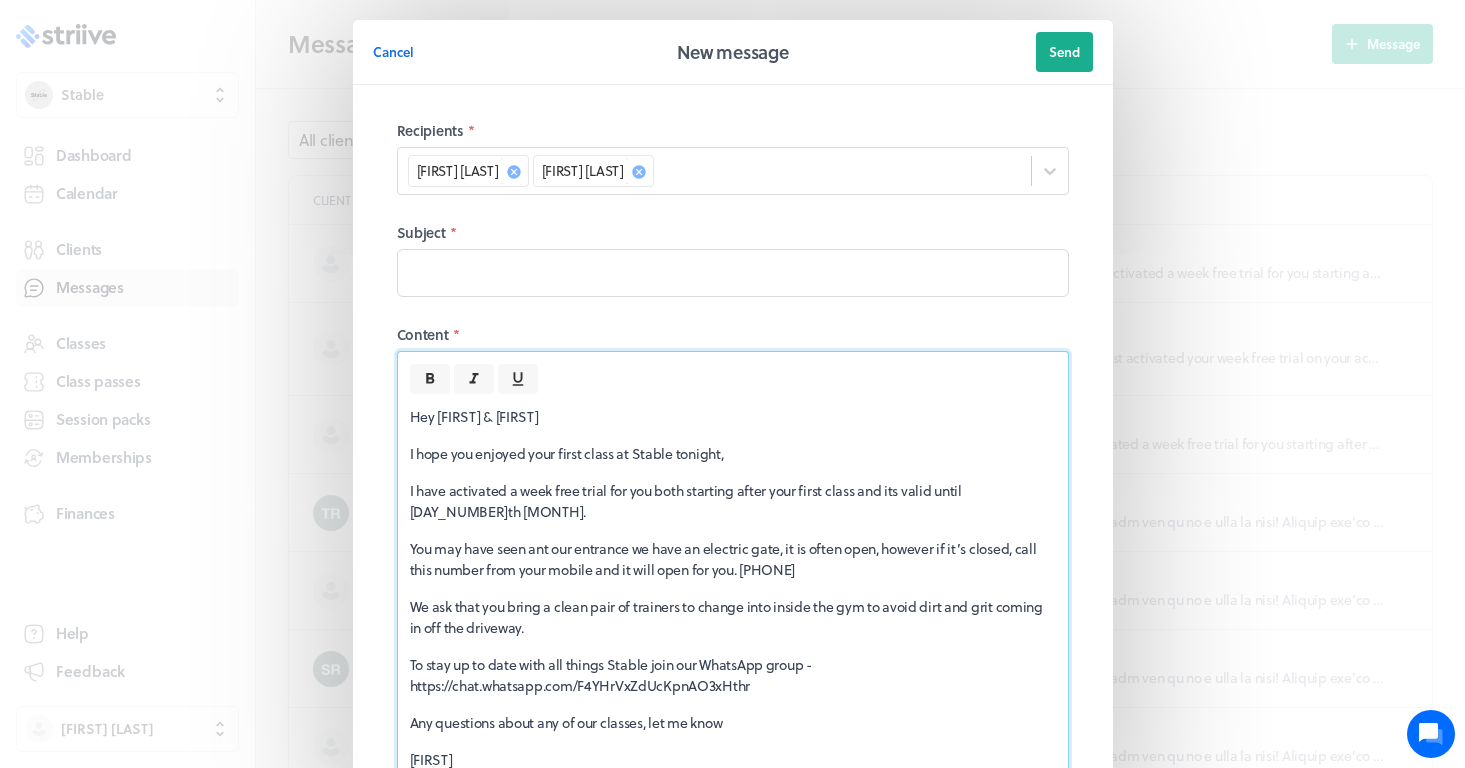 click on "Recipients * [FIRST] [LAST] [FIRST] [LAST] Subject * Content * Hey [FIRST] & [FIRST], I hope you enjoyed your first class at Stable tonight, I have activated a week free trial for you both starting after your first class and its valid until [DAY] [MONTH]. You may have seen ant our entrance we have an electric gate, it is often open, however if it’s closed, call this number from your mobile and it will open for you. [PHONE] We ask that you bring a clean pair of trainers to change into inside the gym to avoid dirt and grit coming in off the driveway. To stay up to date with all things Stable join our WhatsApp group - https://chat.whatsapp.com/F4YHrVxZdUcKpnAO3xHthr Any questions about any of our classes, let me know [FIRST]" at bounding box center [733, 474] 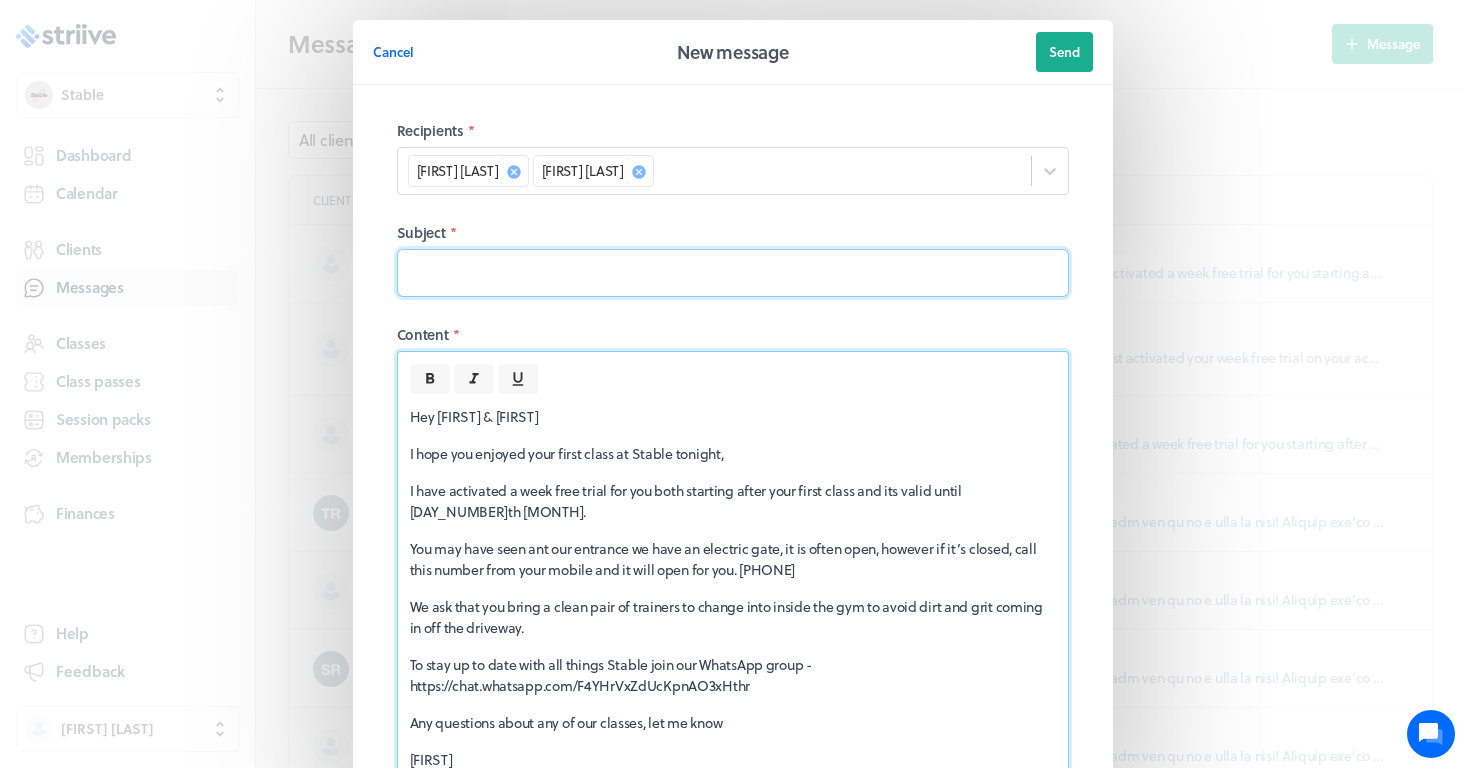 click at bounding box center [733, 273] 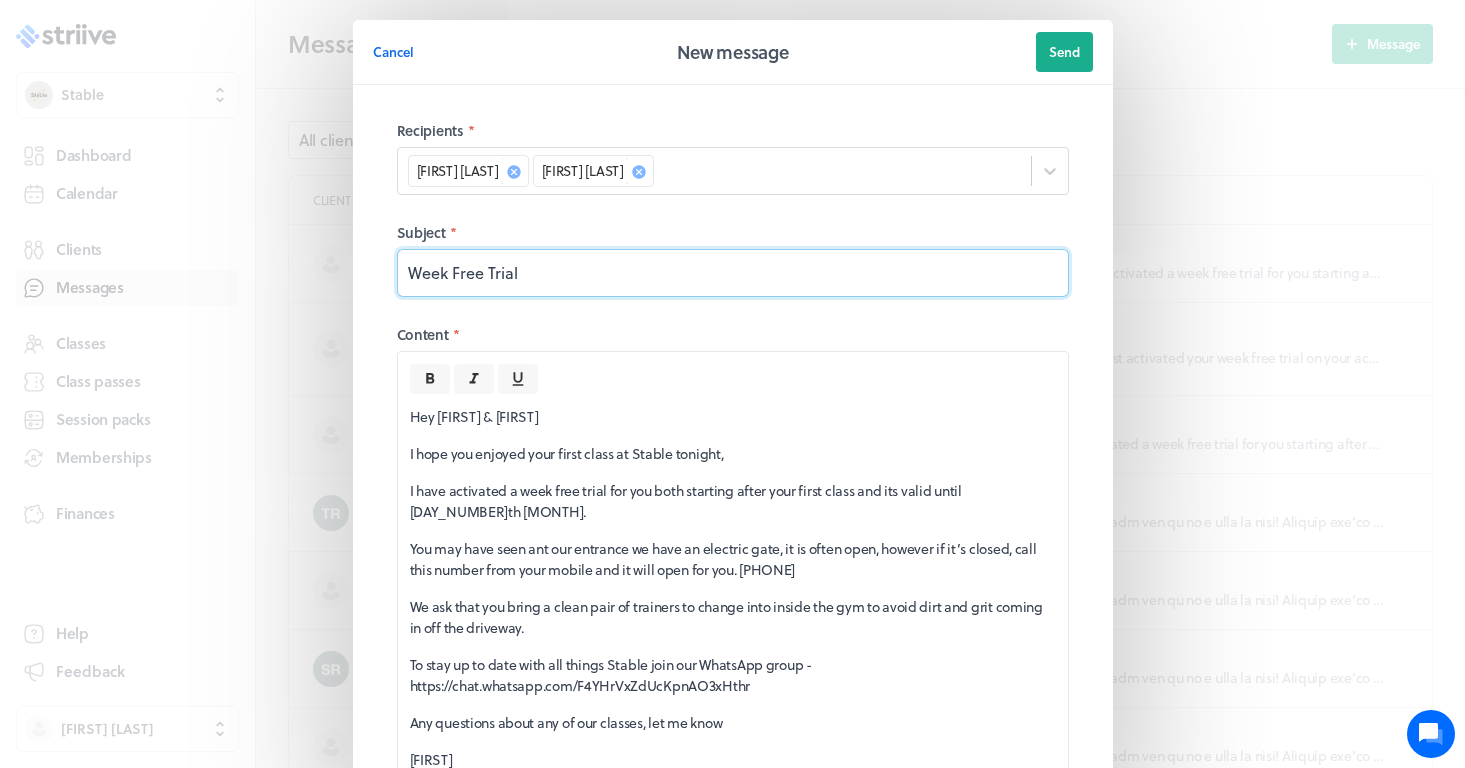 scroll, scrollTop: 0, scrollLeft: 0, axis: both 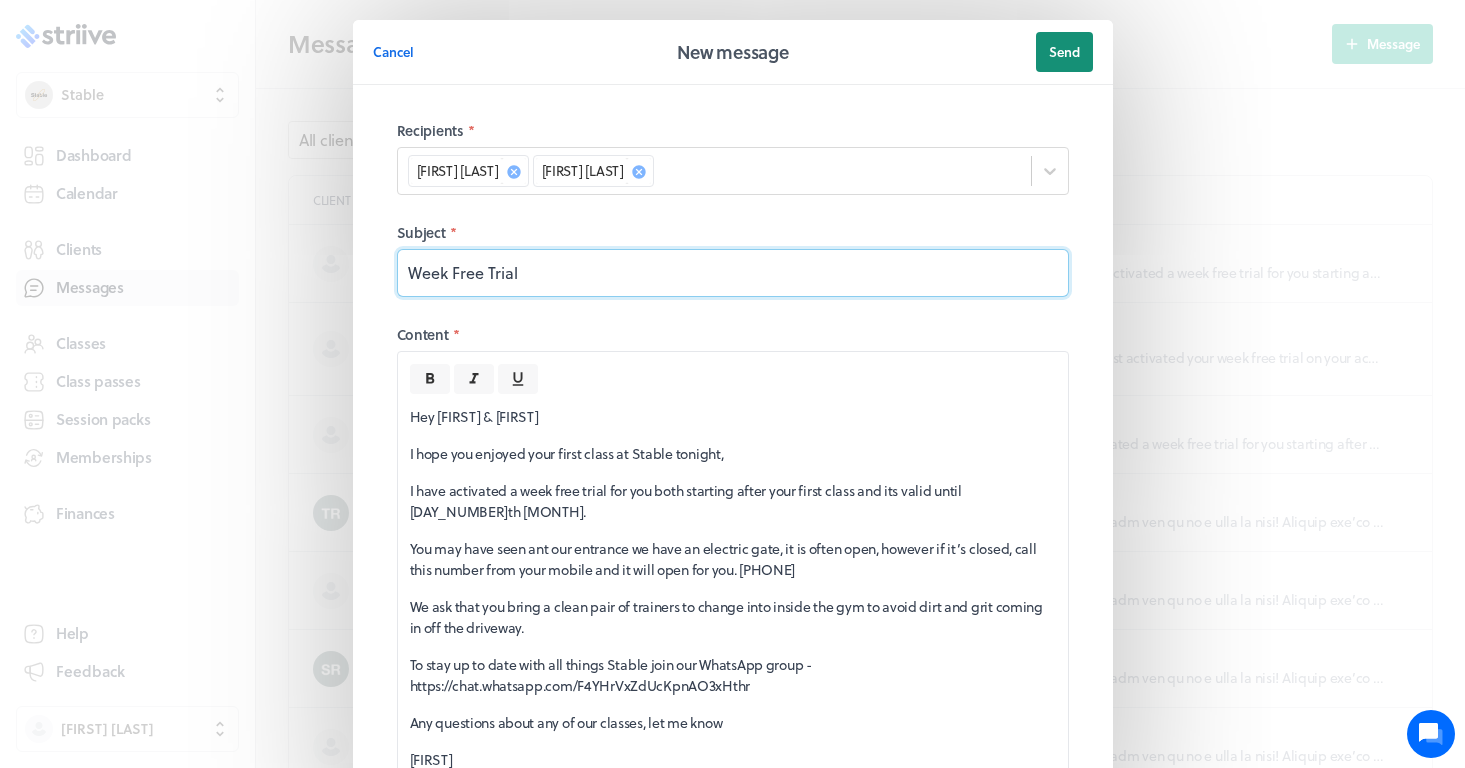type on "Week Free Trial" 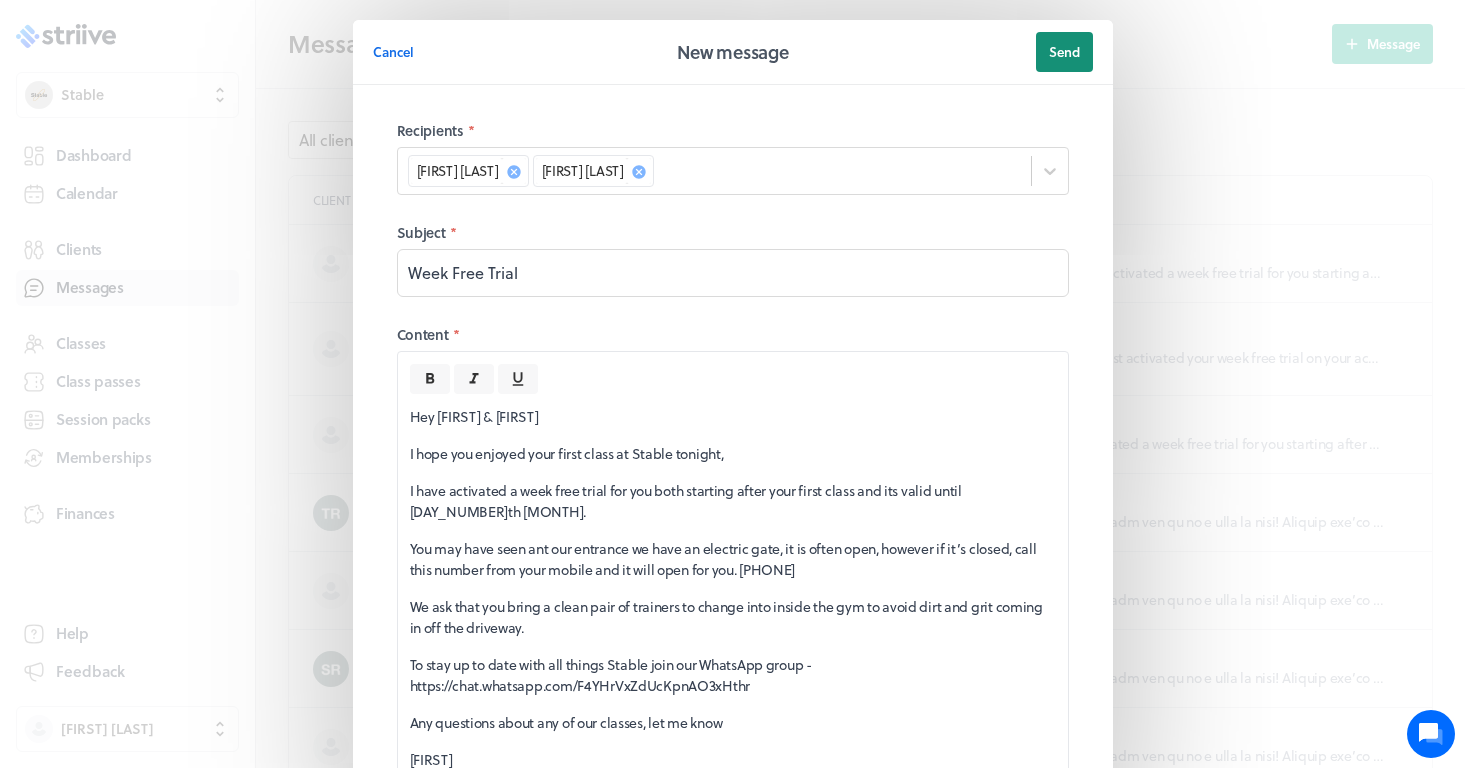 click on "Send" at bounding box center [1064, 52] 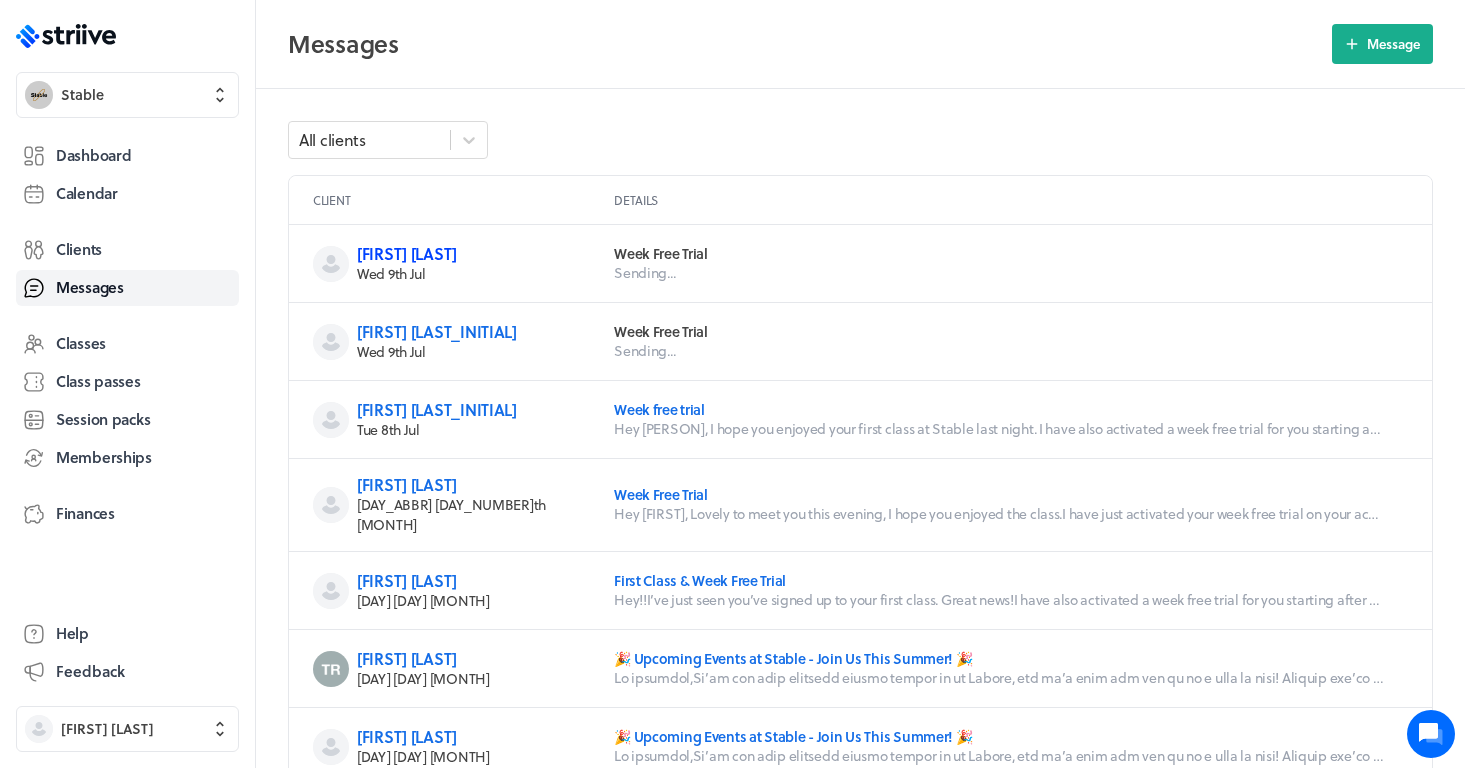click on "[FIRST] [LAST]" at bounding box center [407, 253] 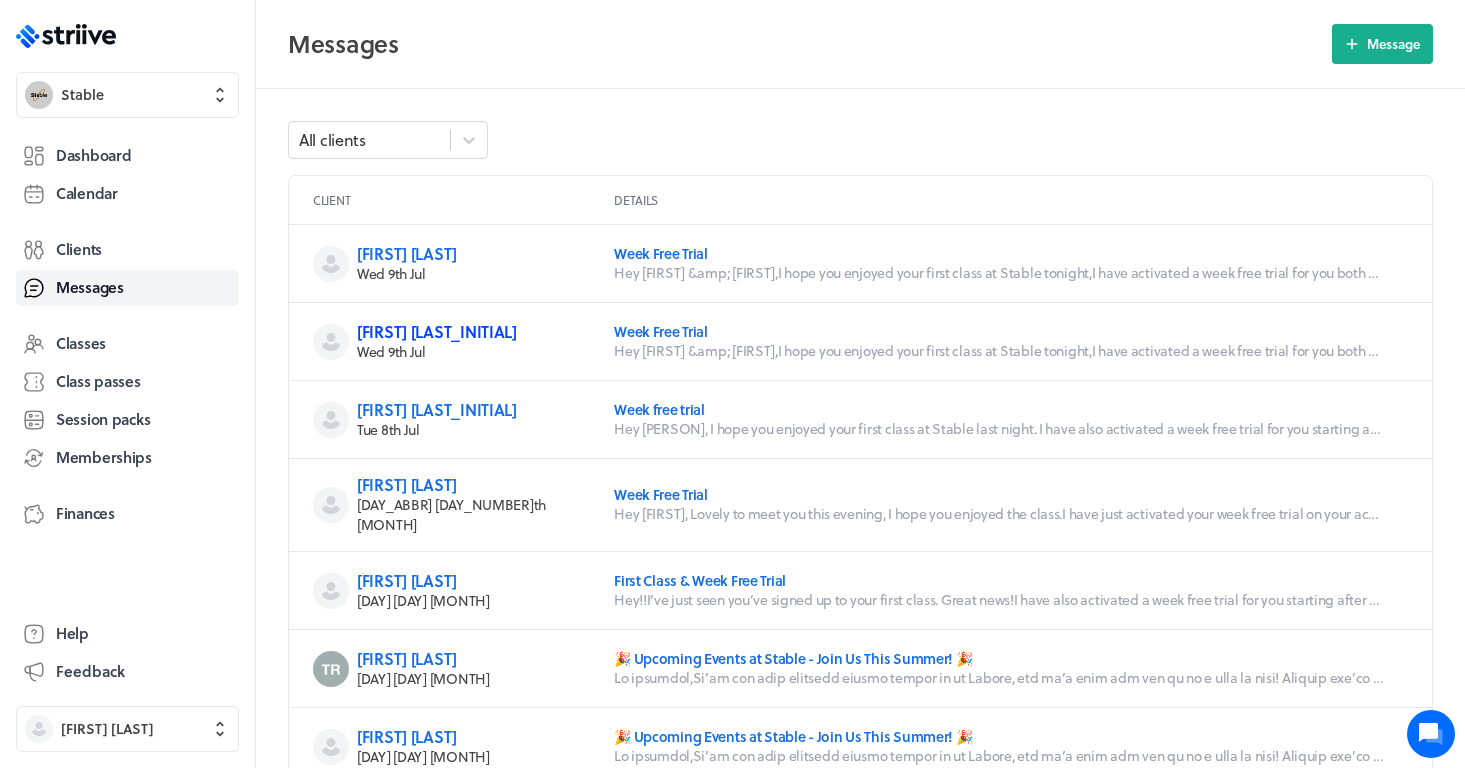 click on "[FIRST] [LAST_INITIAL]" at bounding box center (437, 331) 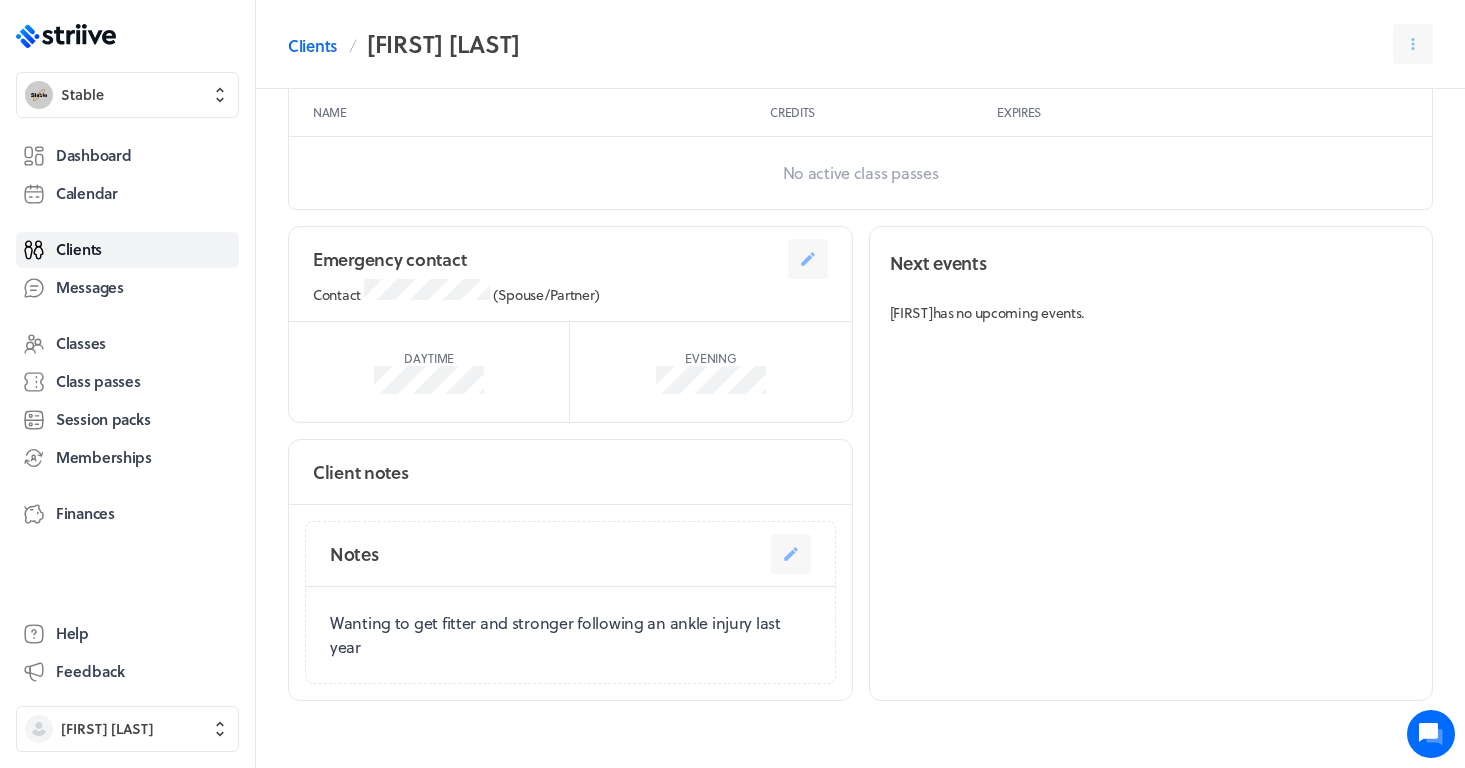scroll, scrollTop: 1034, scrollLeft: 0, axis: vertical 